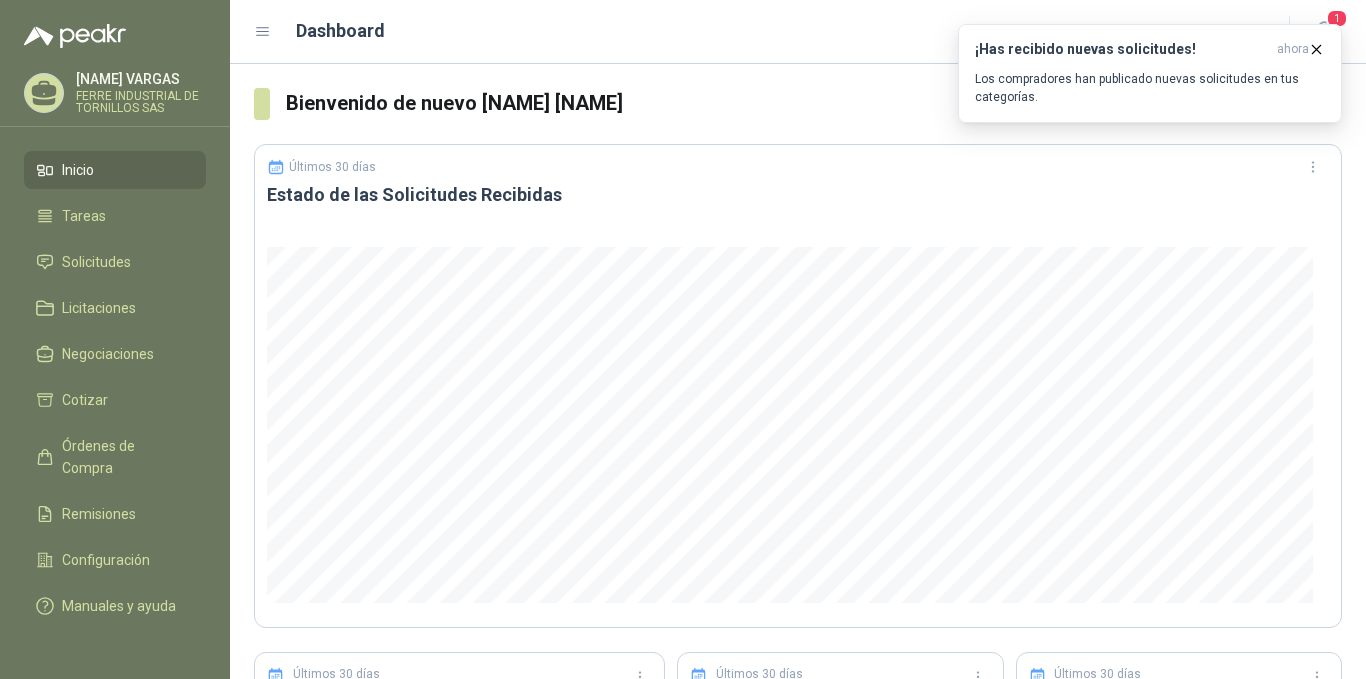 scroll, scrollTop: 0, scrollLeft: 0, axis: both 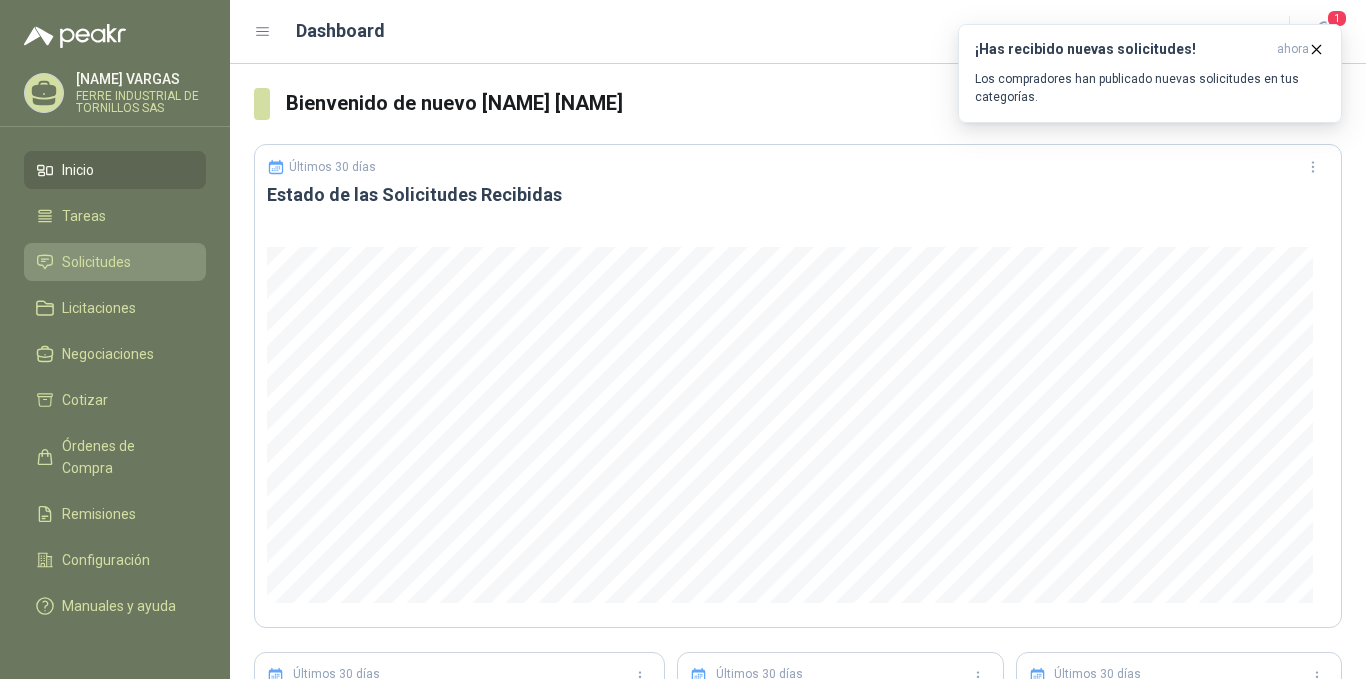 click on "Solicitudes" at bounding box center [96, 262] 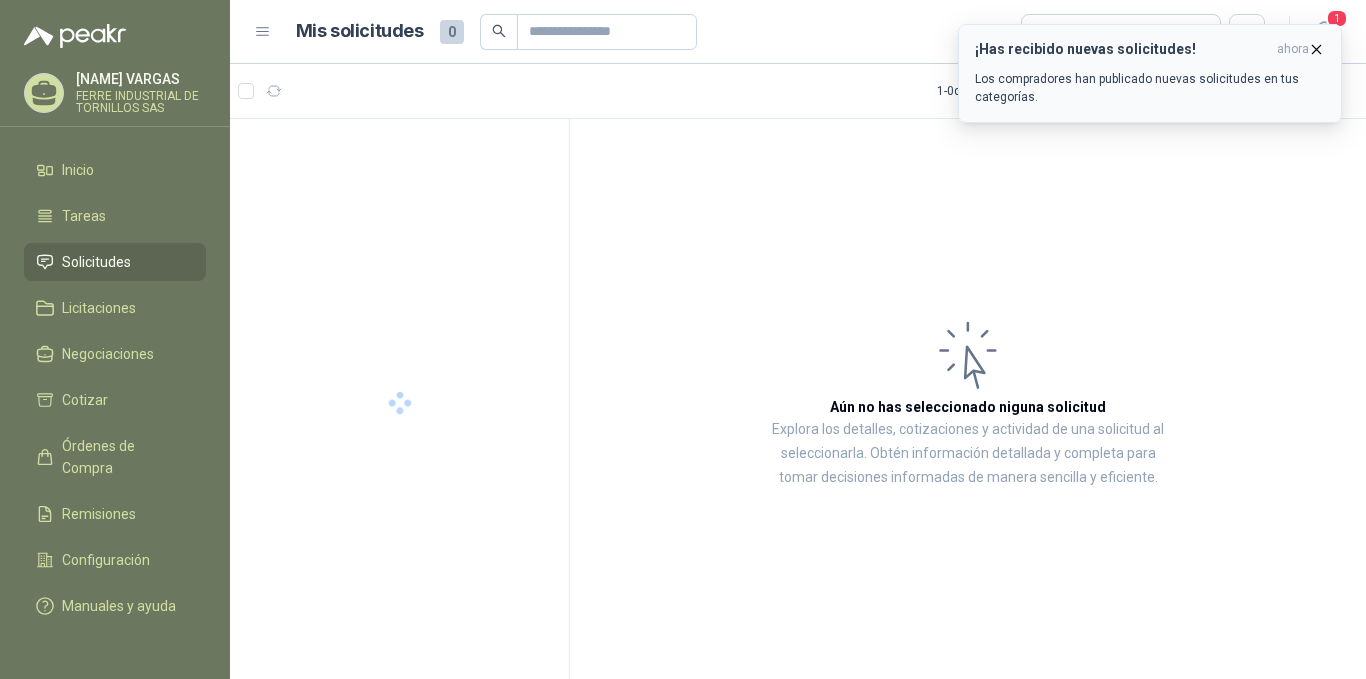 click 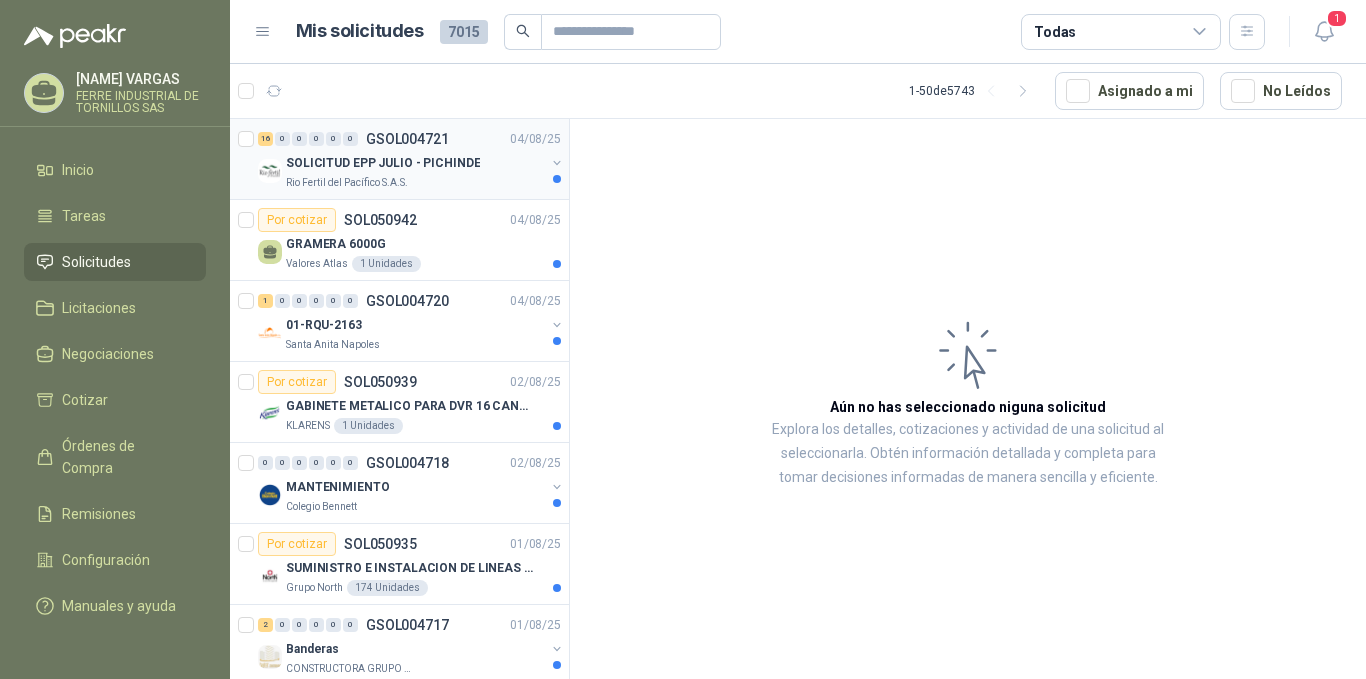 click on "Rio Fertil del Pacífico S.A.S." at bounding box center (415, 183) 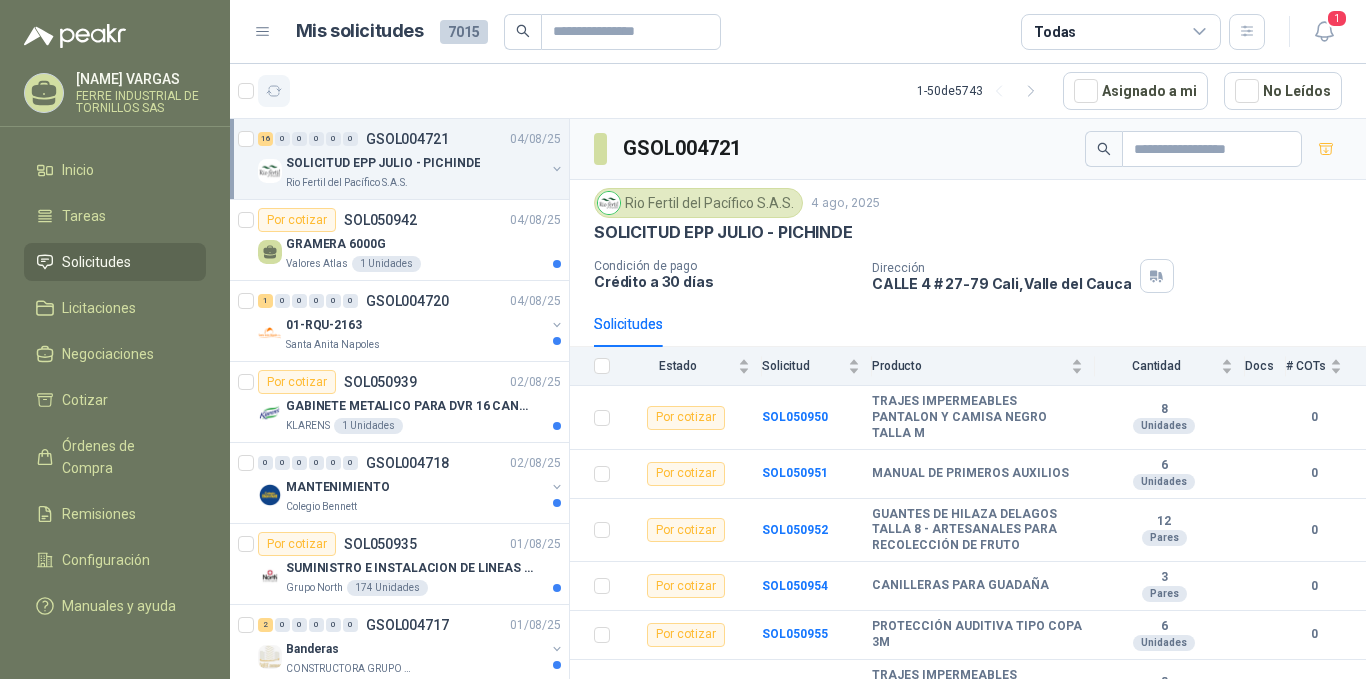 click 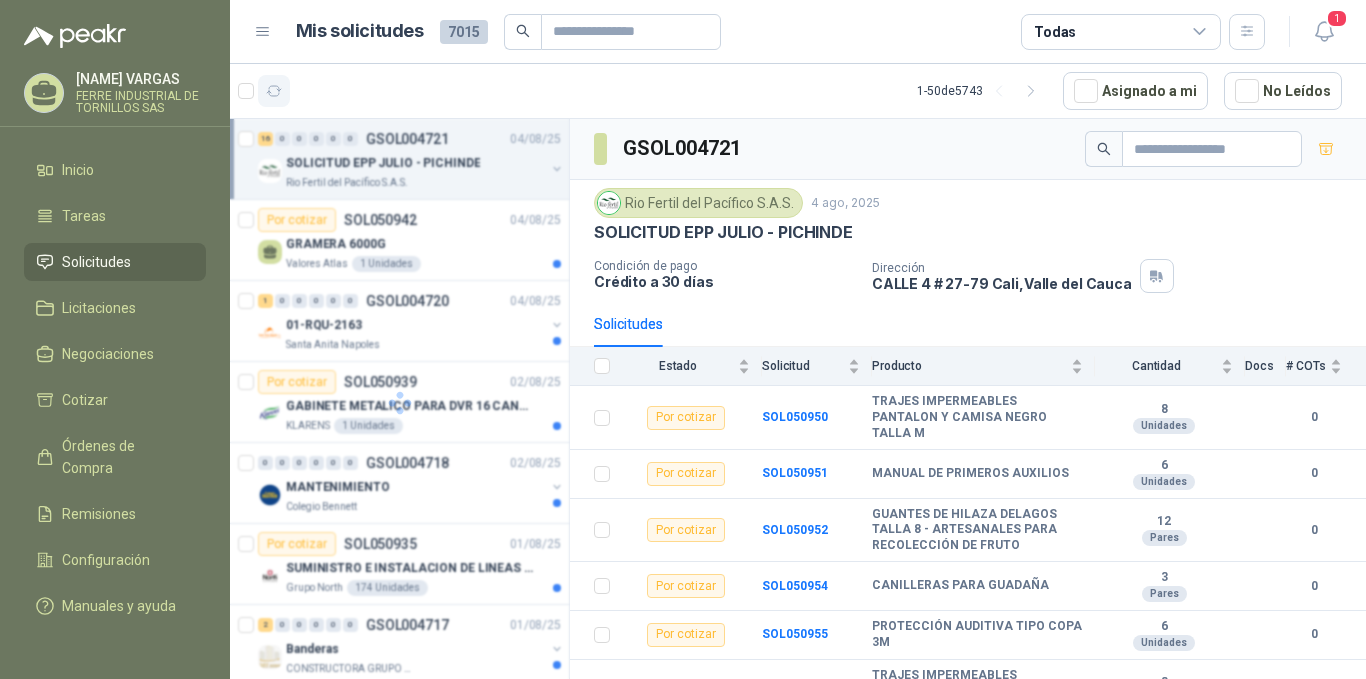 click 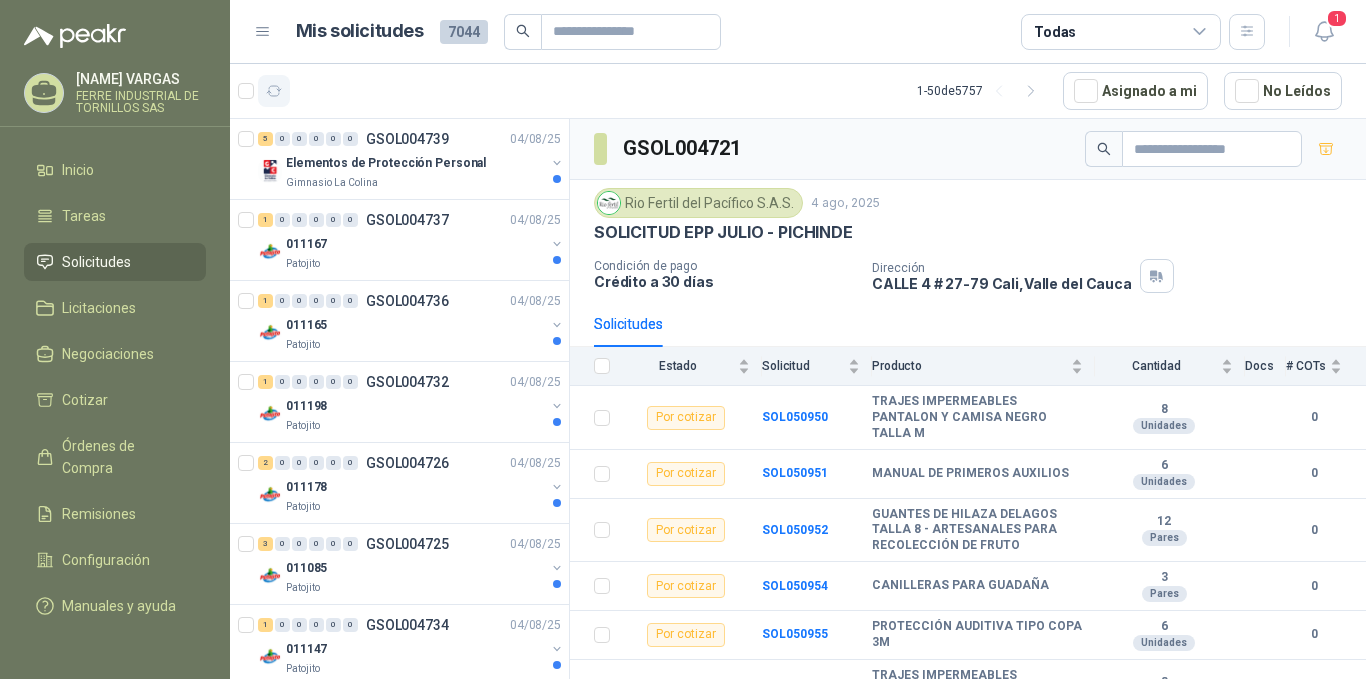 drag, startPoint x: 286, startPoint y: 96, endPoint x: 275, endPoint y: 97, distance: 11.045361 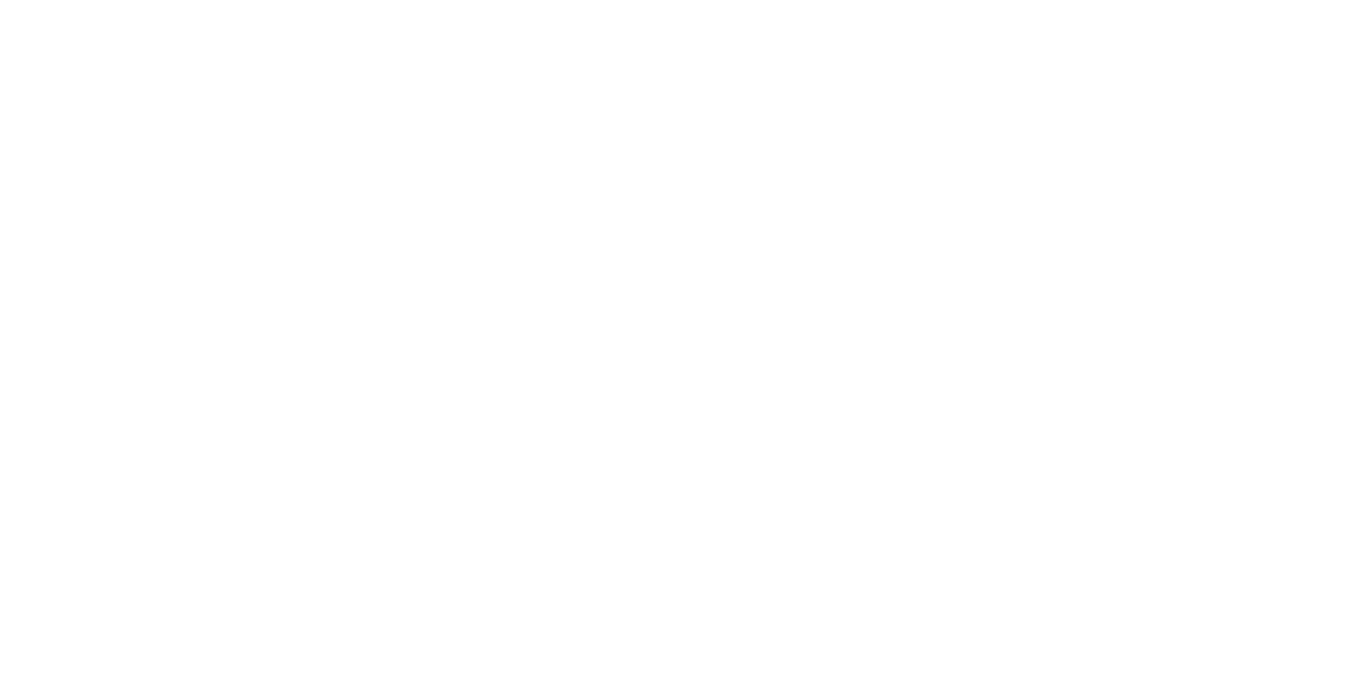 scroll, scrollTop: 0, scrollLeft: 0, axis: both 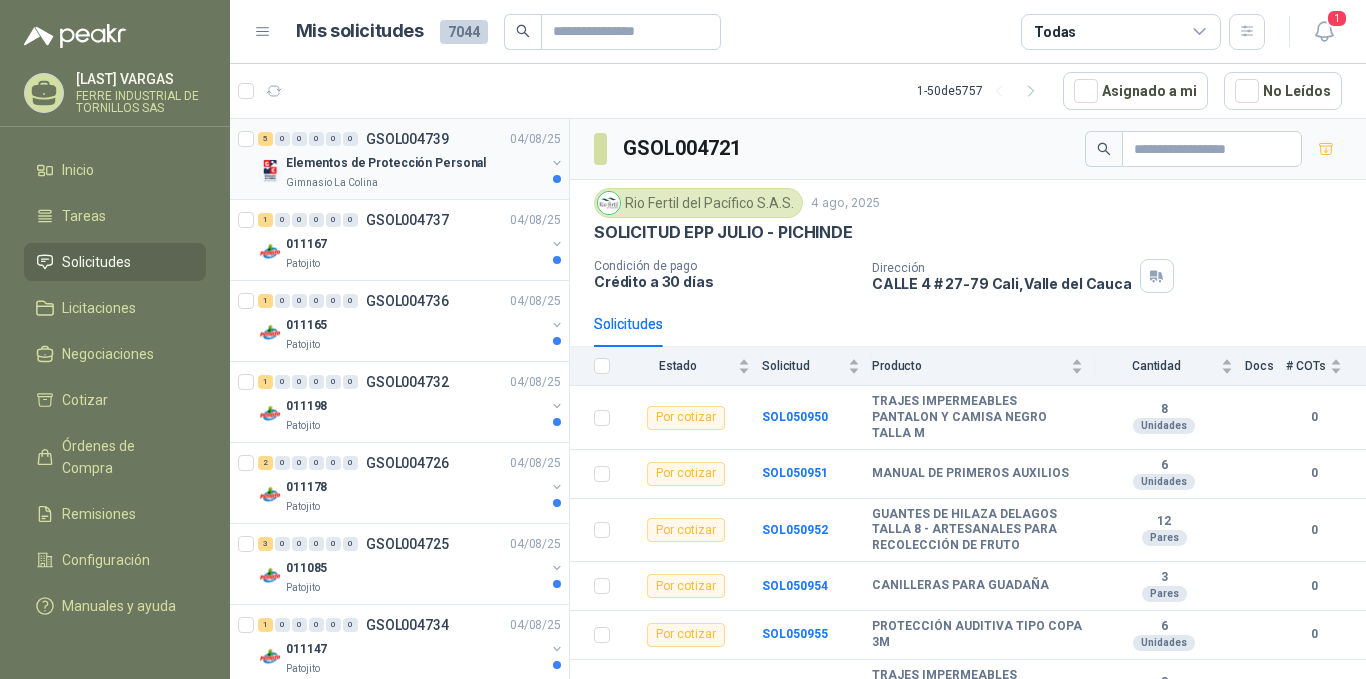 click on "Gimnasio La Colina" at bounding box center (332, 183) 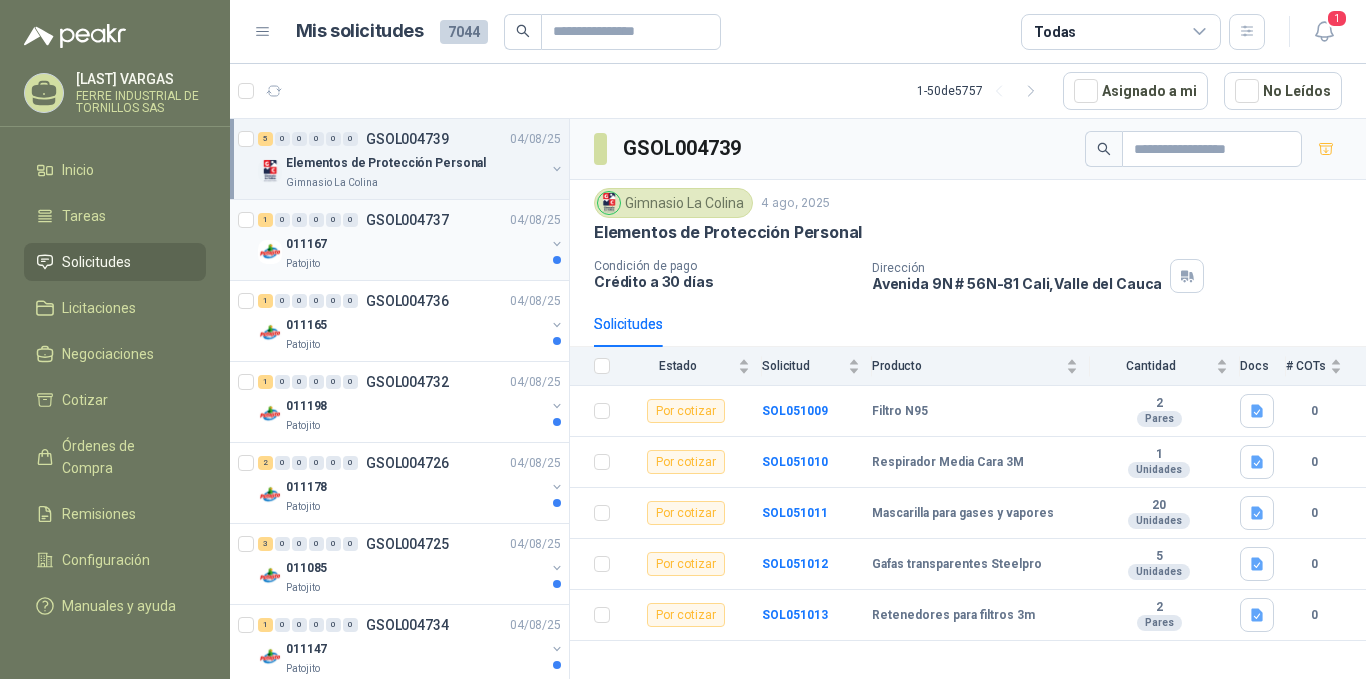 click on "011167" at bounding box center [415, 244] 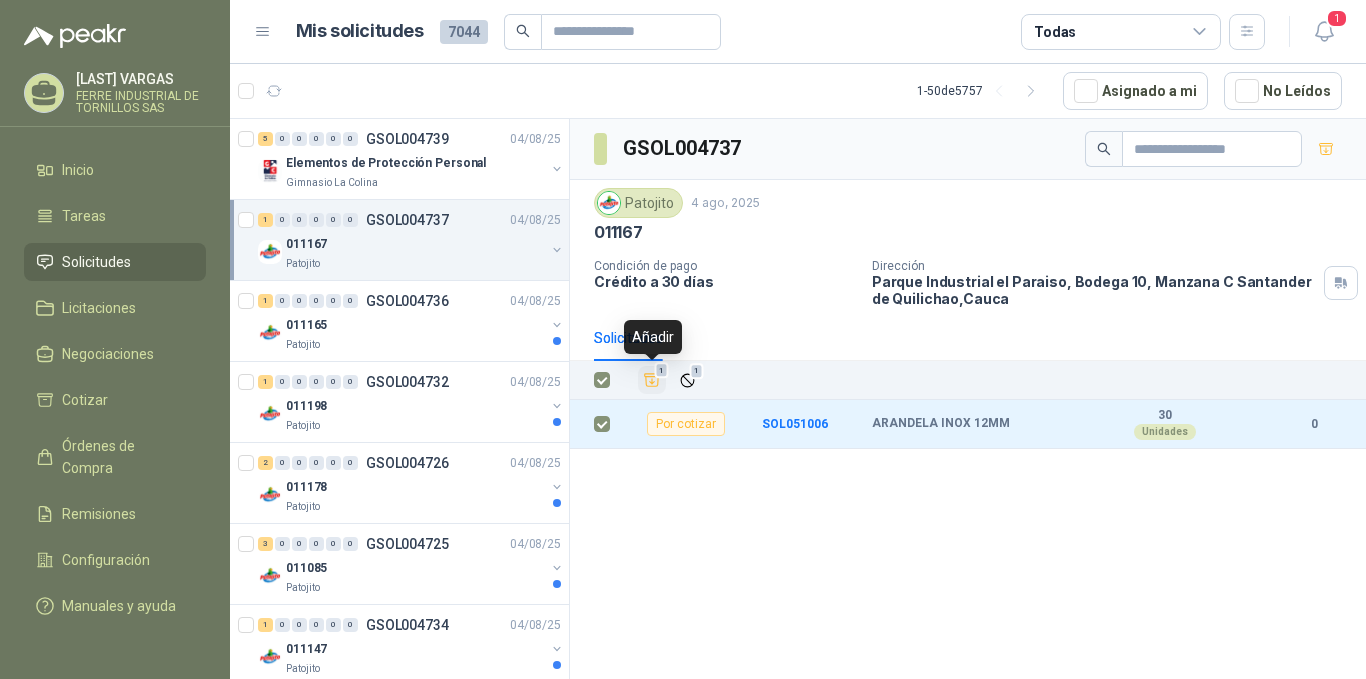 click 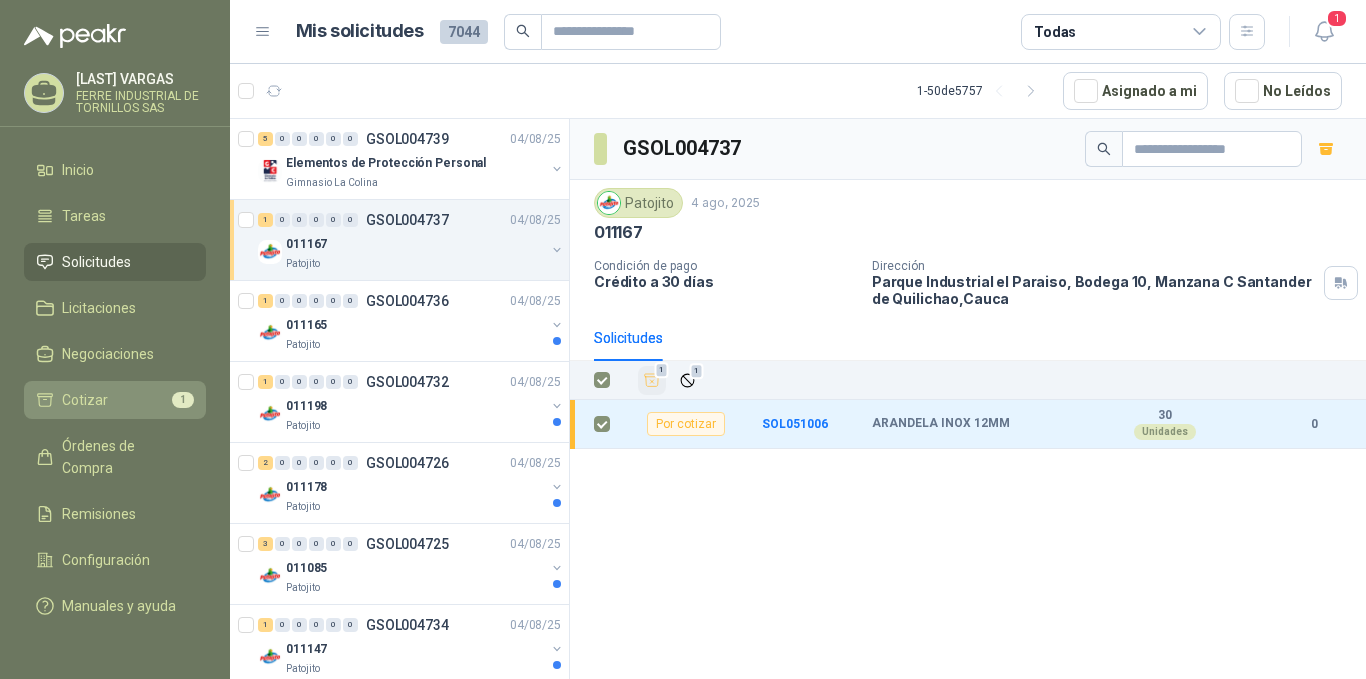 click on "Cotizar 1" at bounding box center [115, 400] 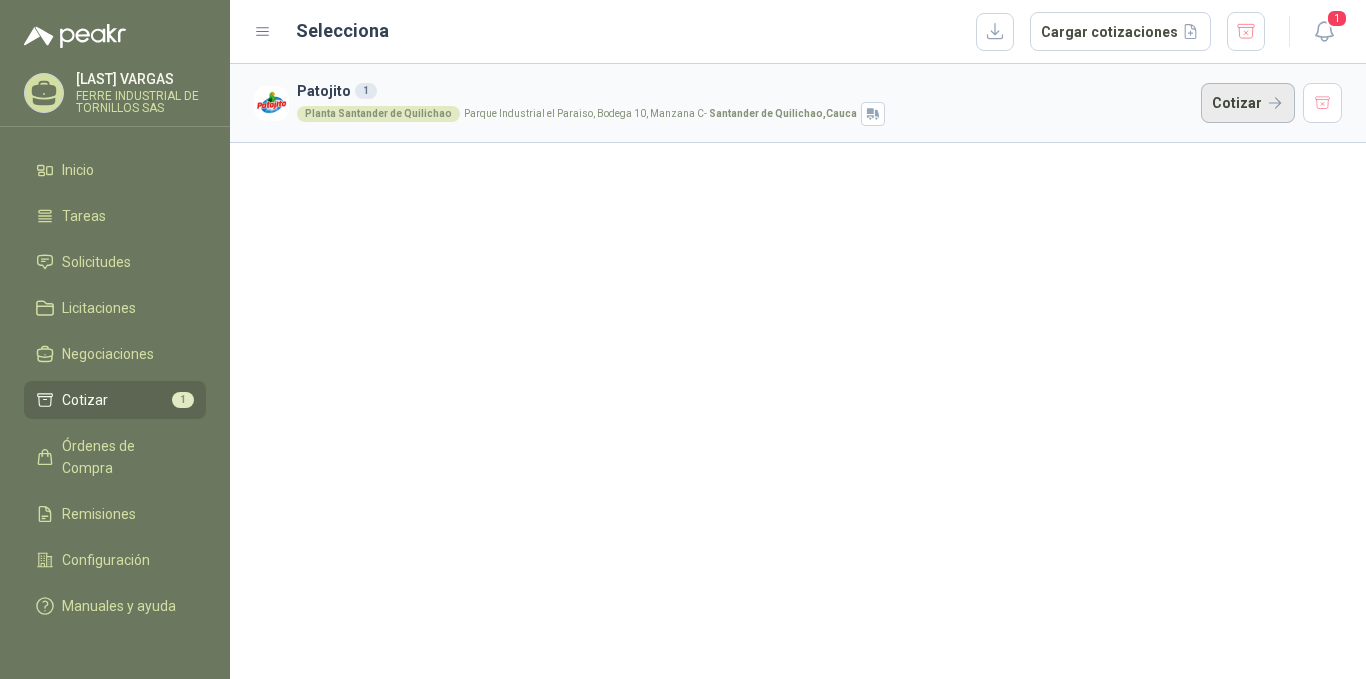 click on "Cotizar" at bounding box center [1248, 103] 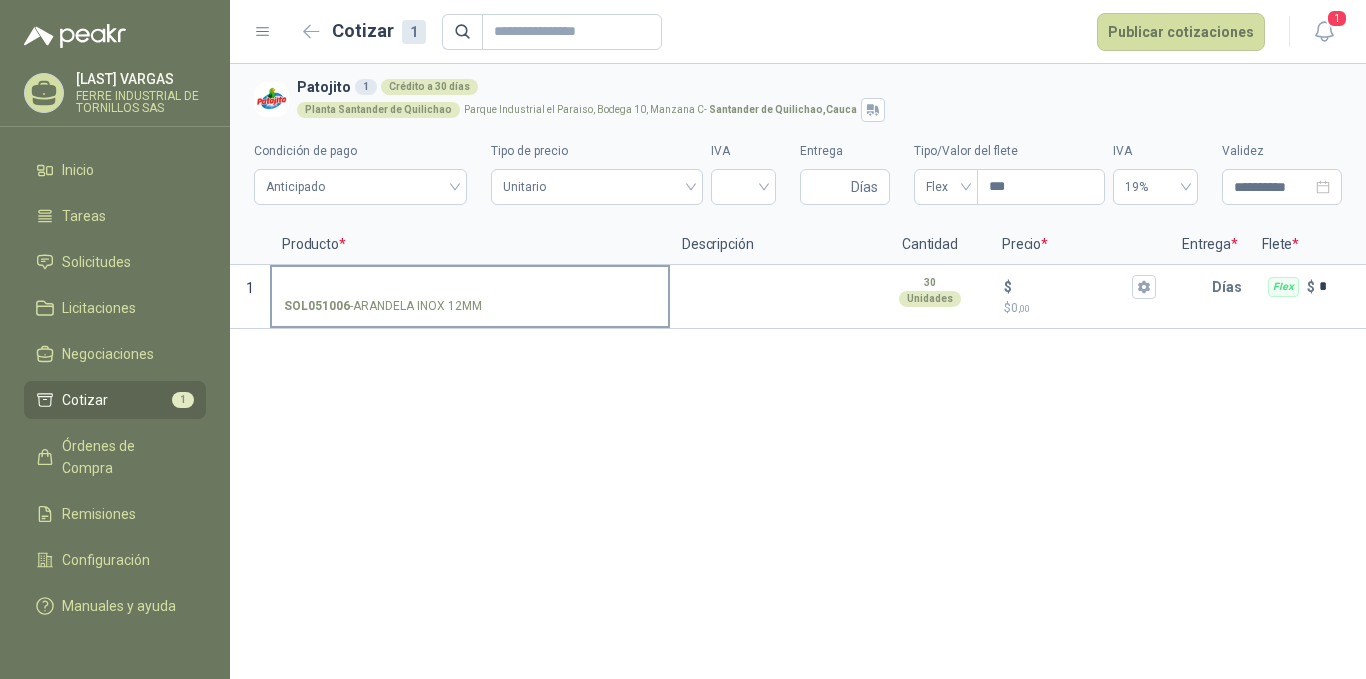 drag, startPoint x: 467, startPoint y: 300, endPoint x: 483, endPoint y: 311, distance: 19.416489 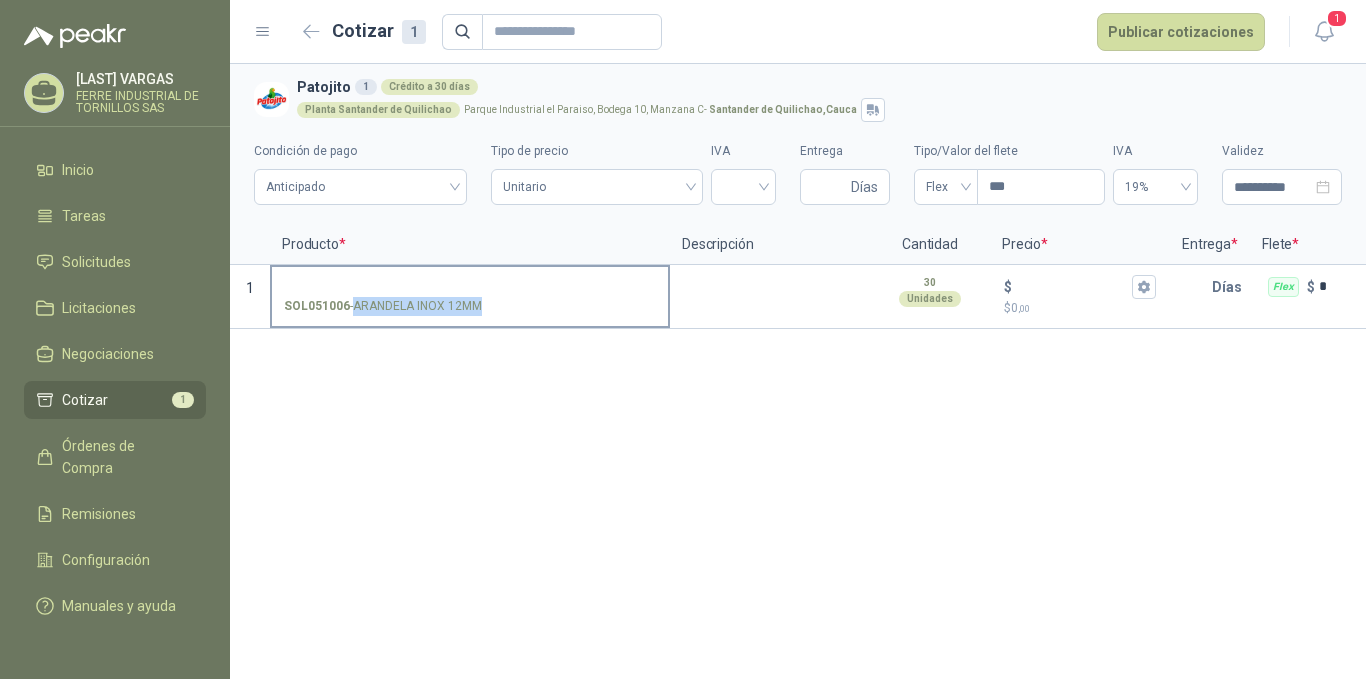 drag, startPoint x: 353, startPoint y: 305, endPoint x: 517, endPoint y: 321, distance: 164.77864 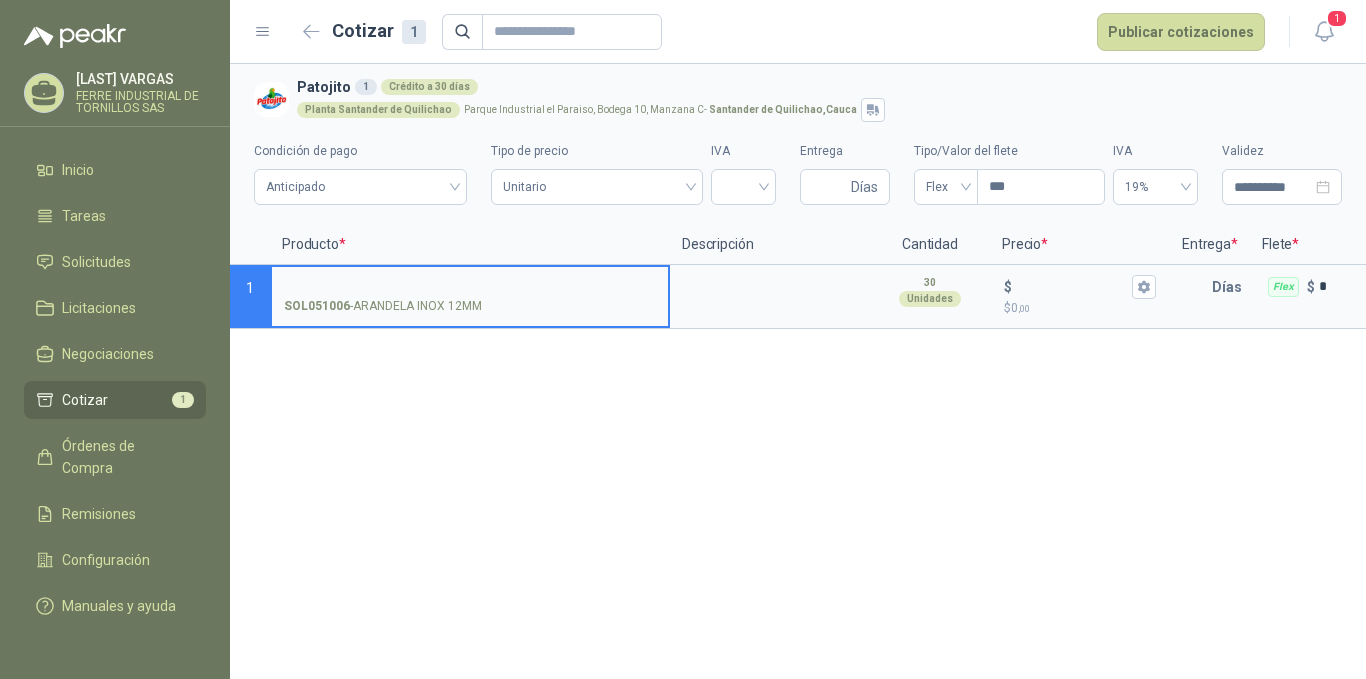 click on "SOL051006  -  ARANDELA INOX 12MM" at bounding box center [470, 287] 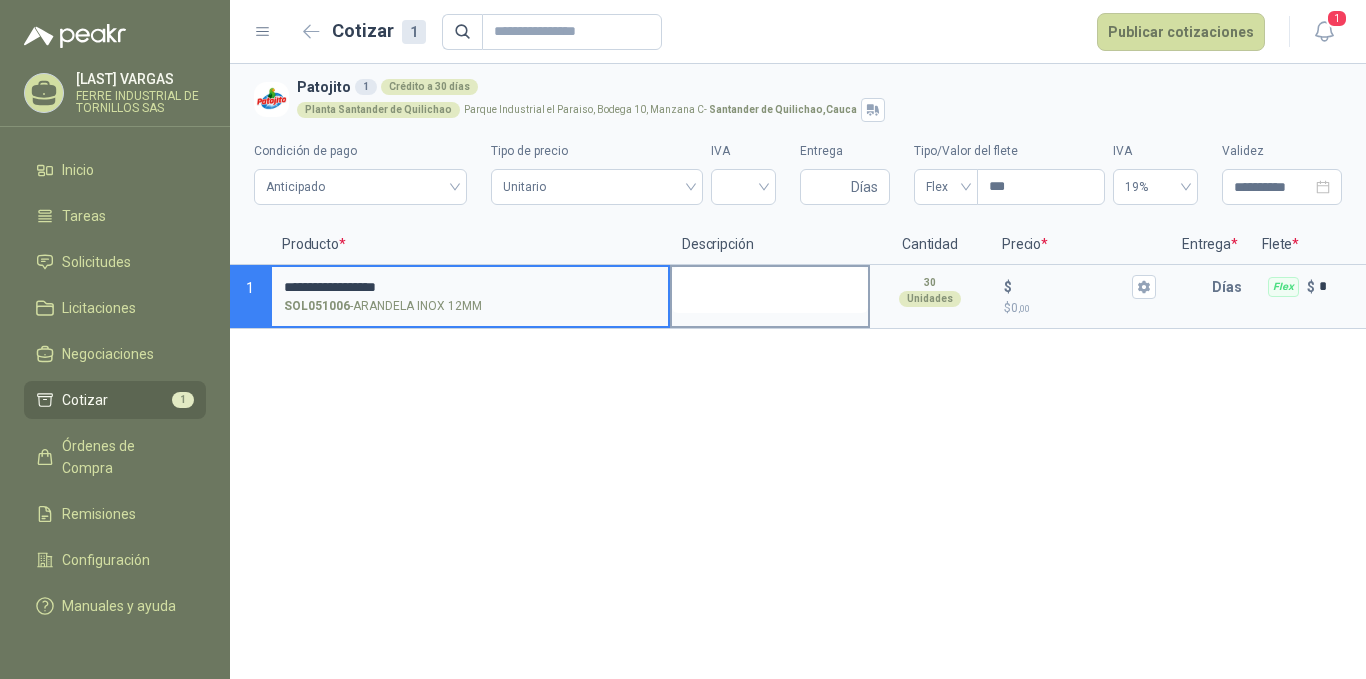 click at bounding box center [770, 290] 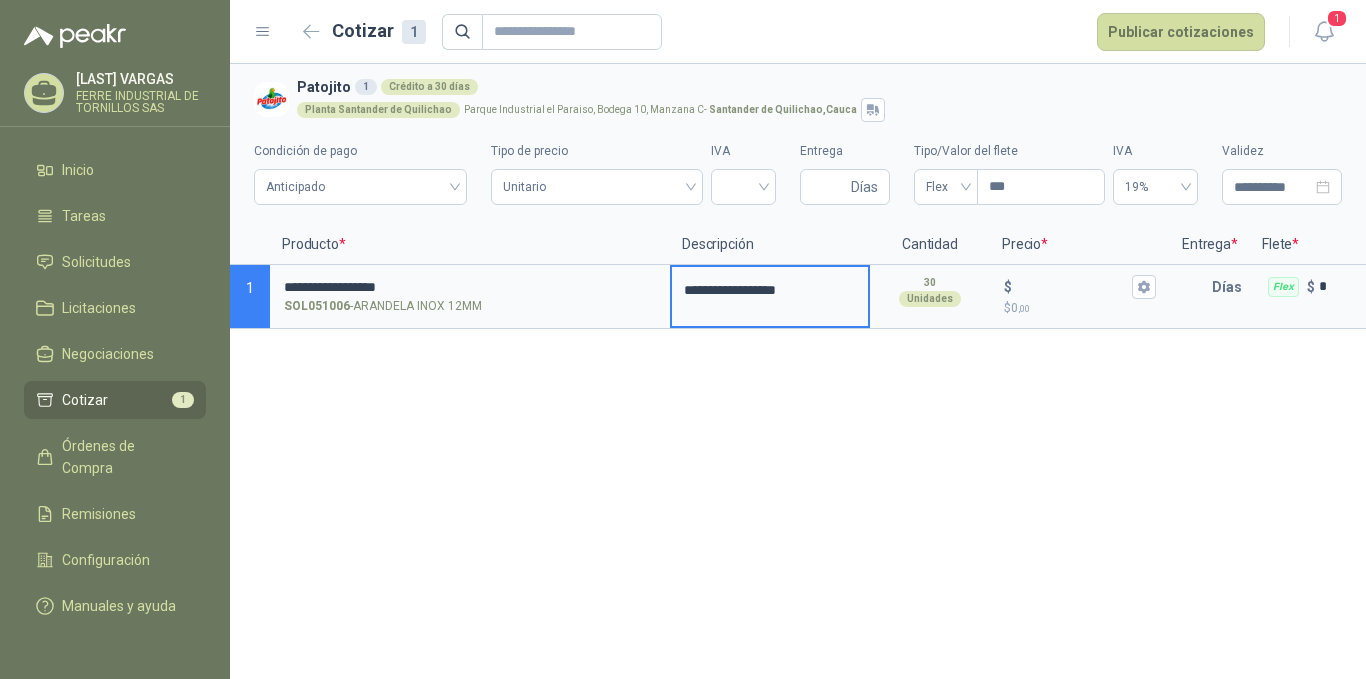 type 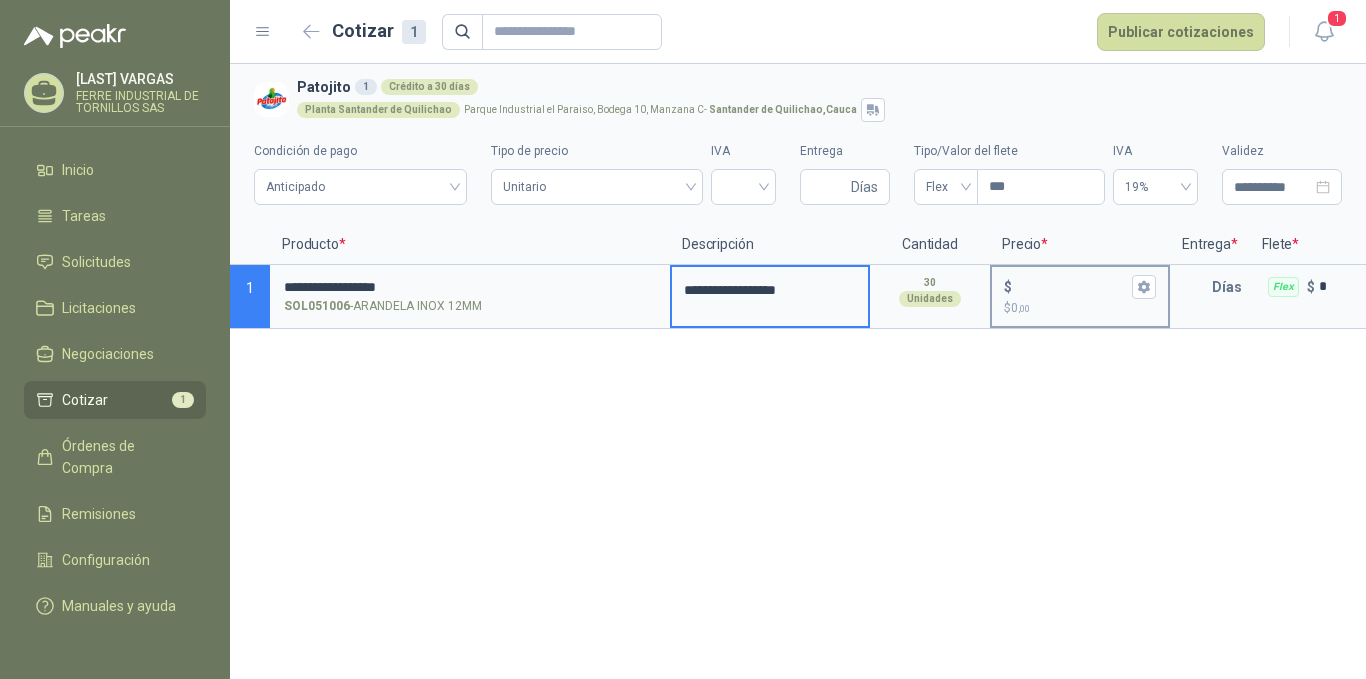 click on "$ $  0 ,00" at bounding box center (1072, 286) 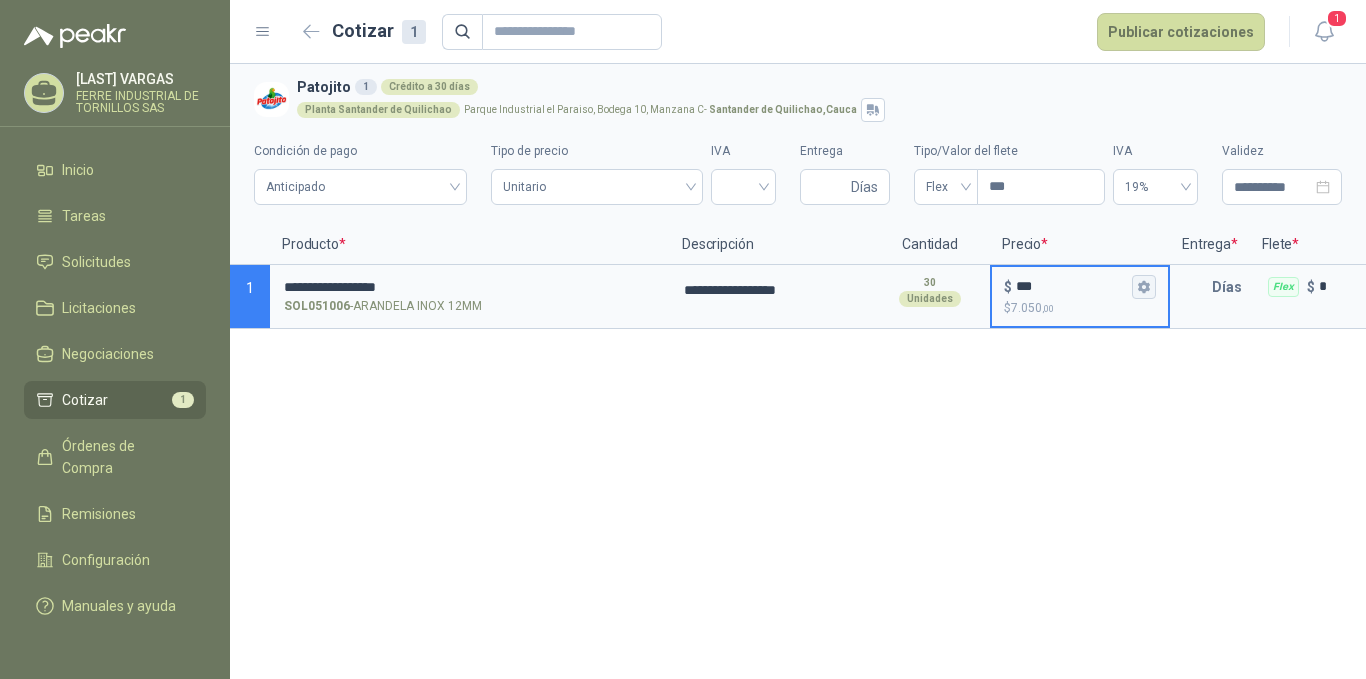 type on "***" 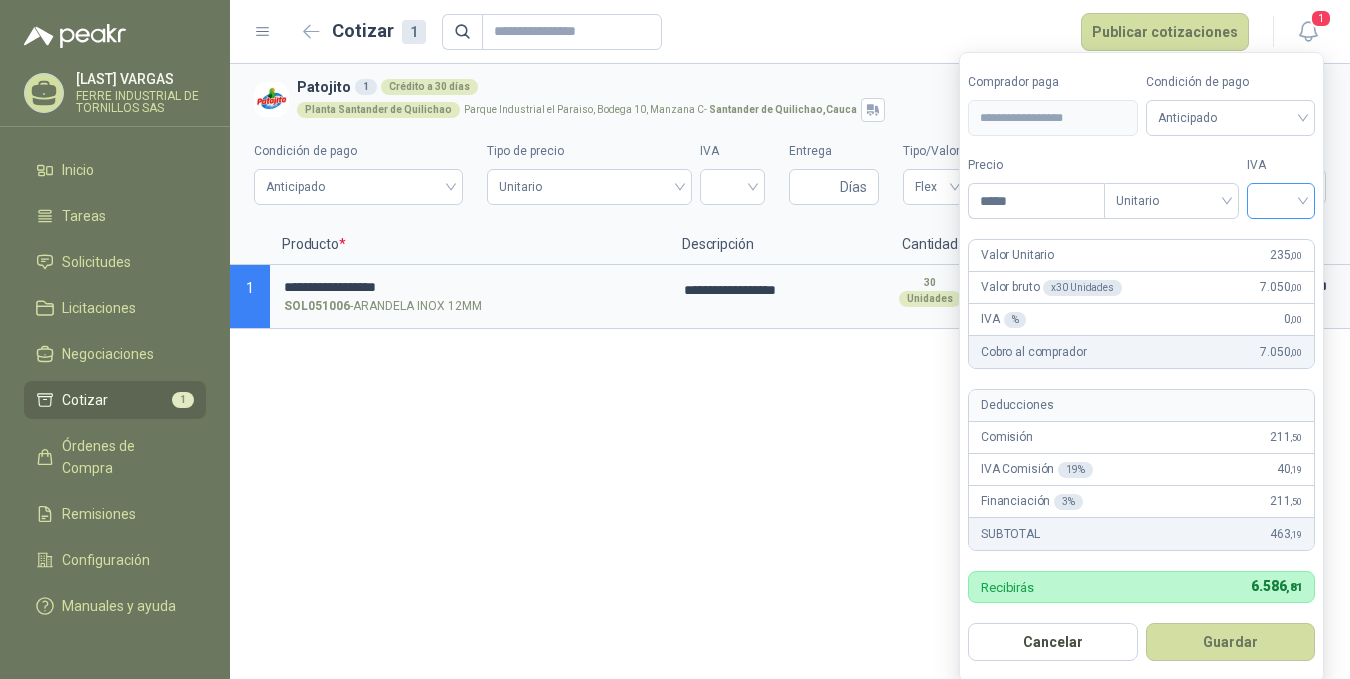click at bounding box center (1281, 199) 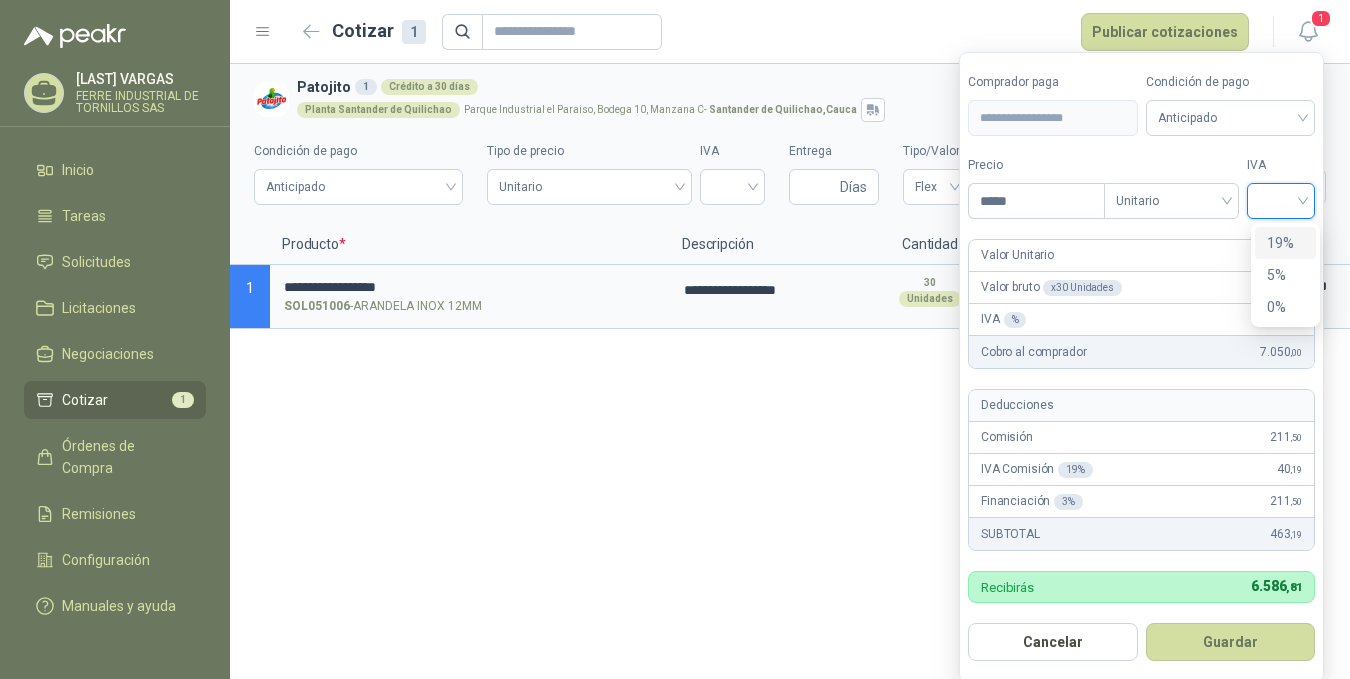 click on "19%" at bounding box center (1285, 243) 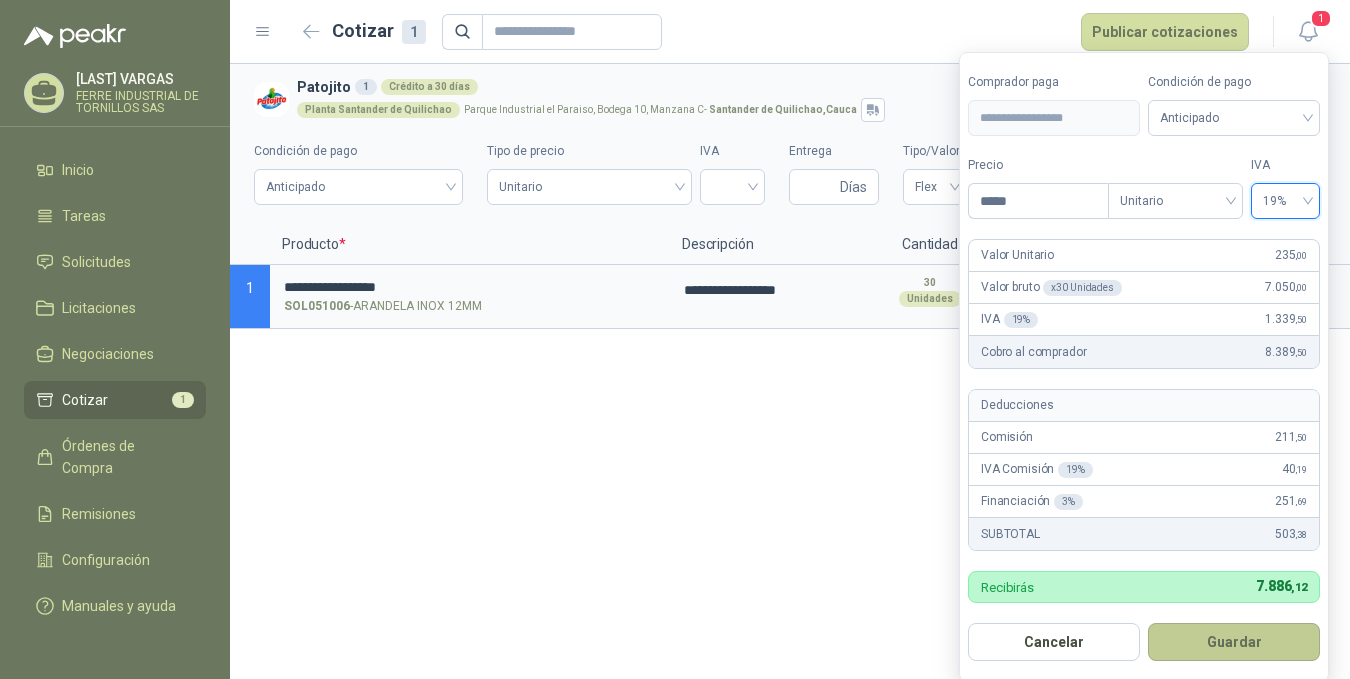 click on "Guardar" at bounding box center [1234, 642] 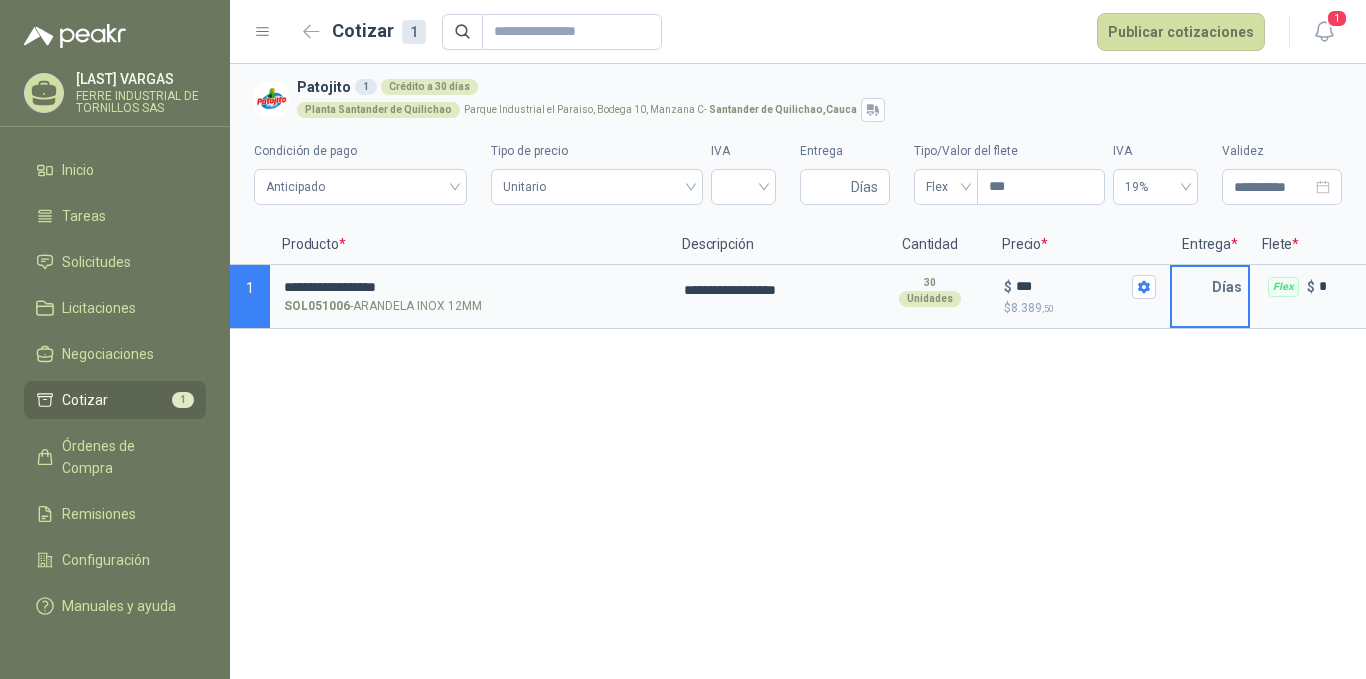 click at bounding box center [1192, 287] 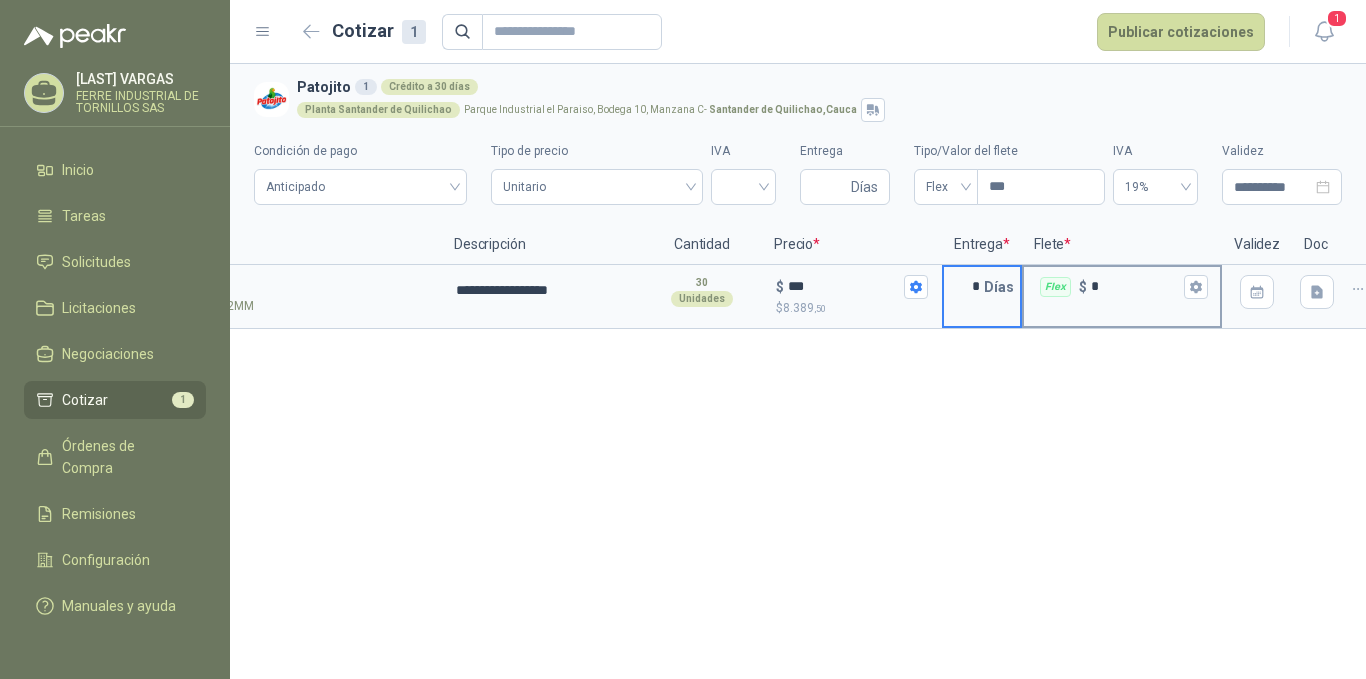 scroll, scrollTop: 0, scrollLeft: 222, axis: horizontal 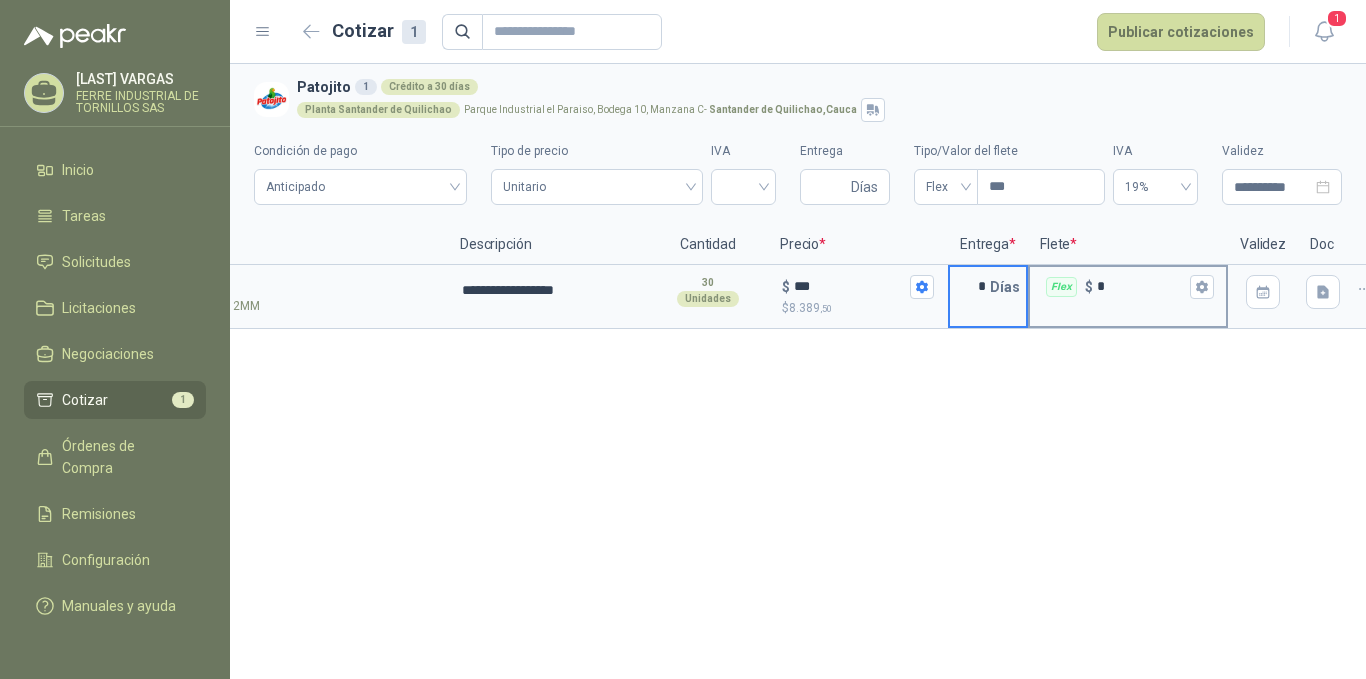 type on "*" 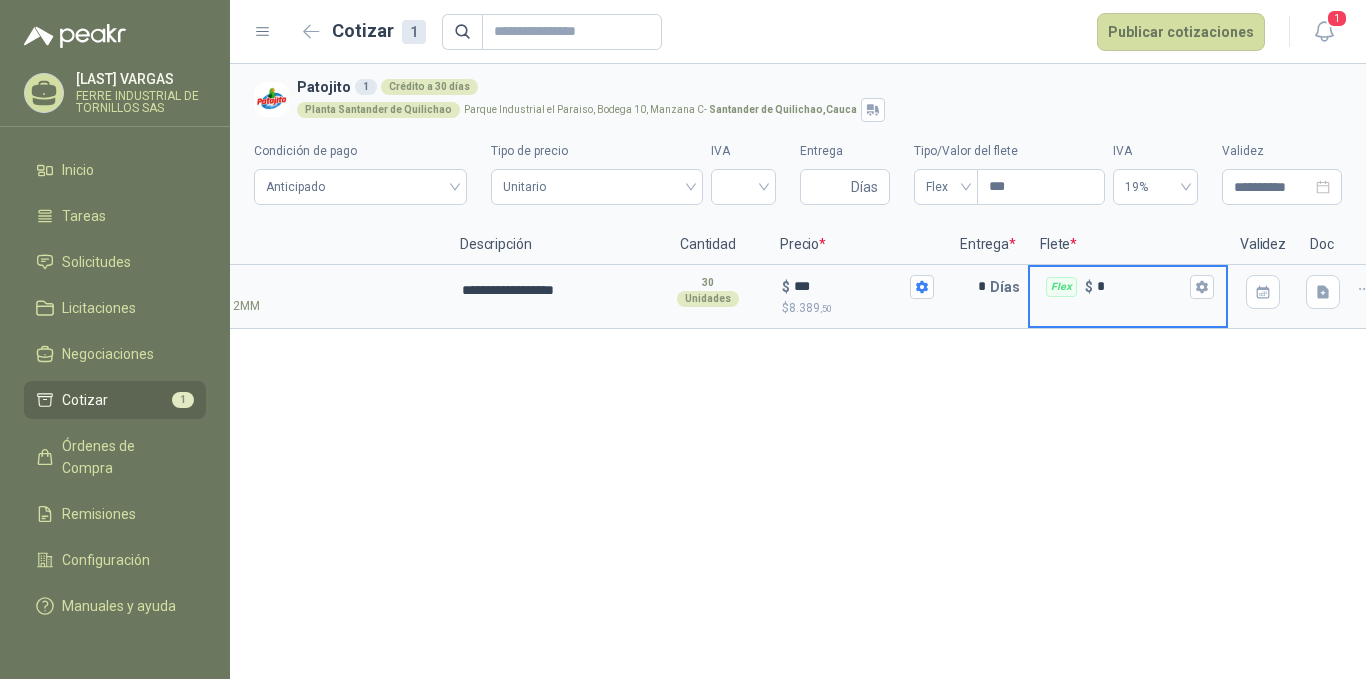 click on "*" at bounding box center (1141, 286) 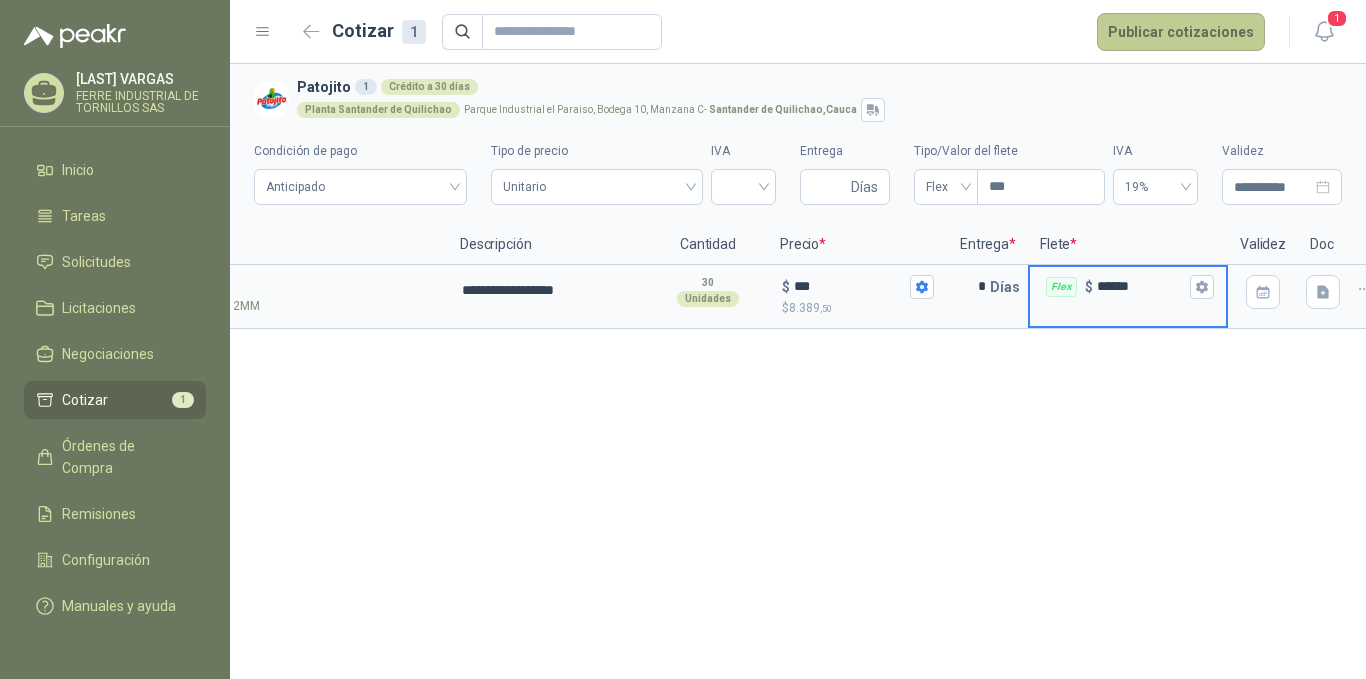 type on "******" 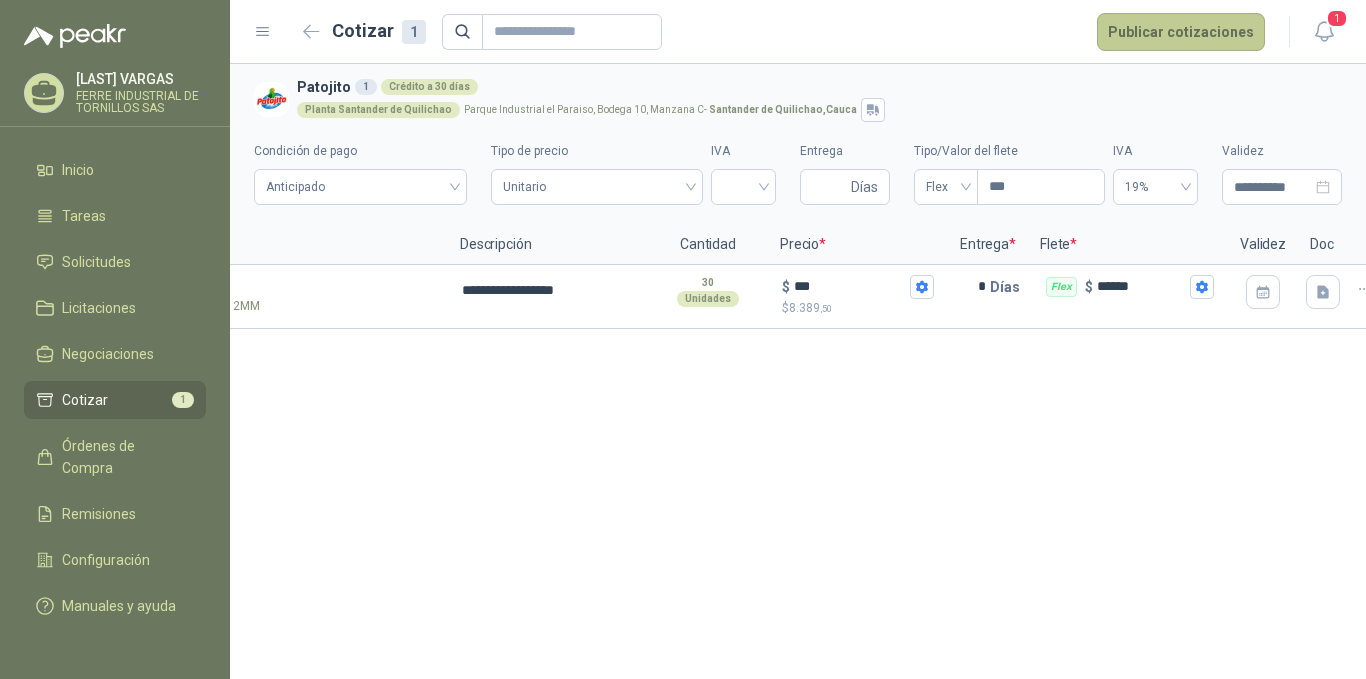 click on "Publicar cotizaciones" at bounding box center (1181, 32) 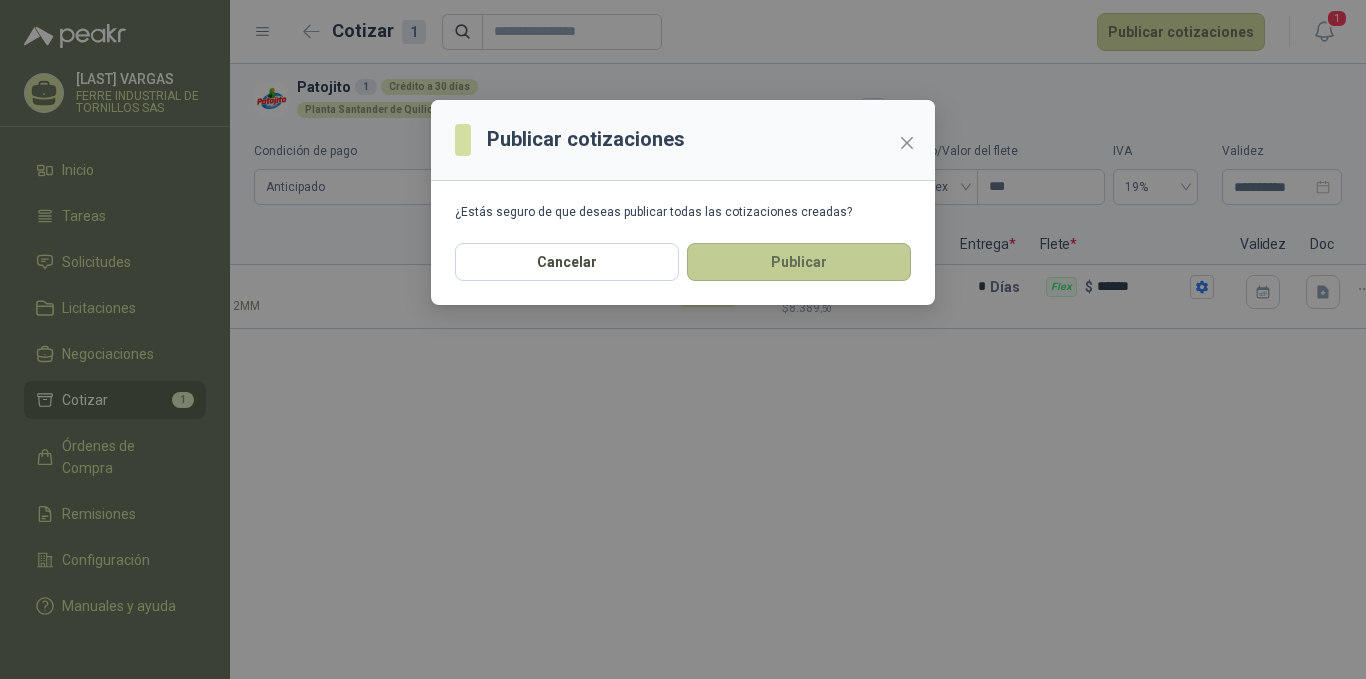 click on "Publicar" at bounding box center (799, 262) 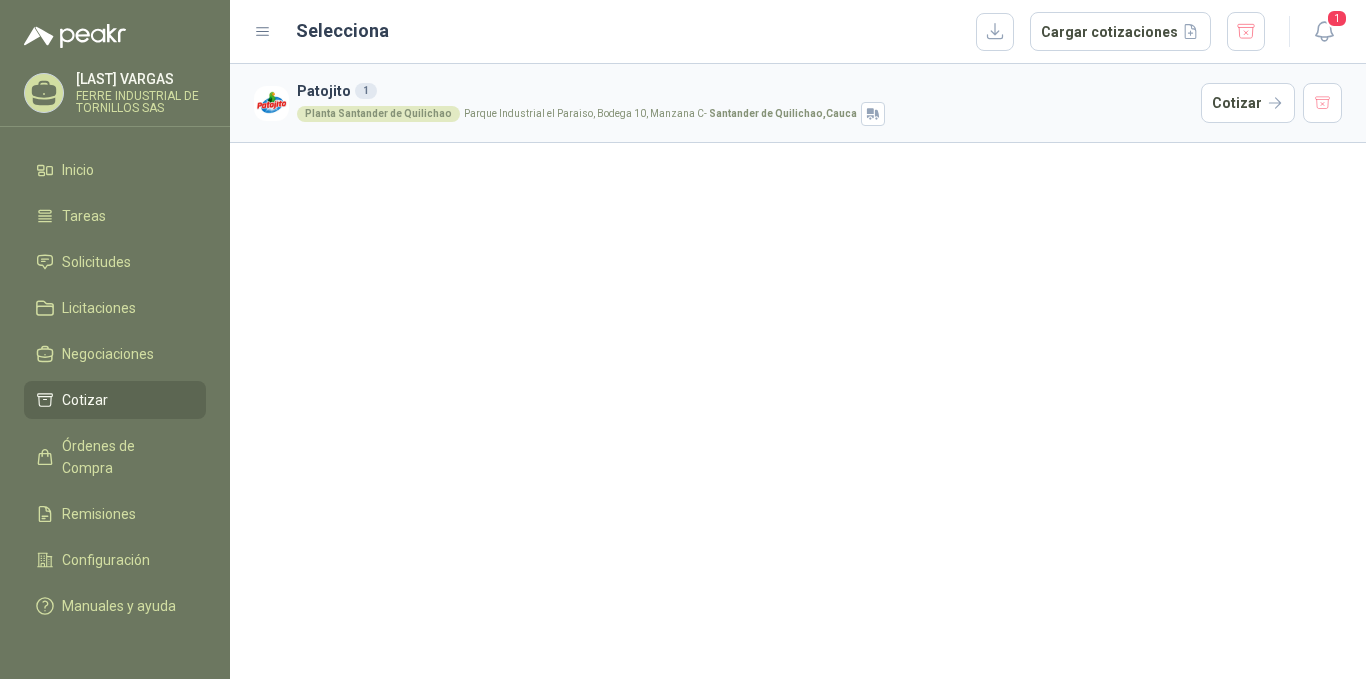click on "Cotizar" at bounding box center (115, 400) 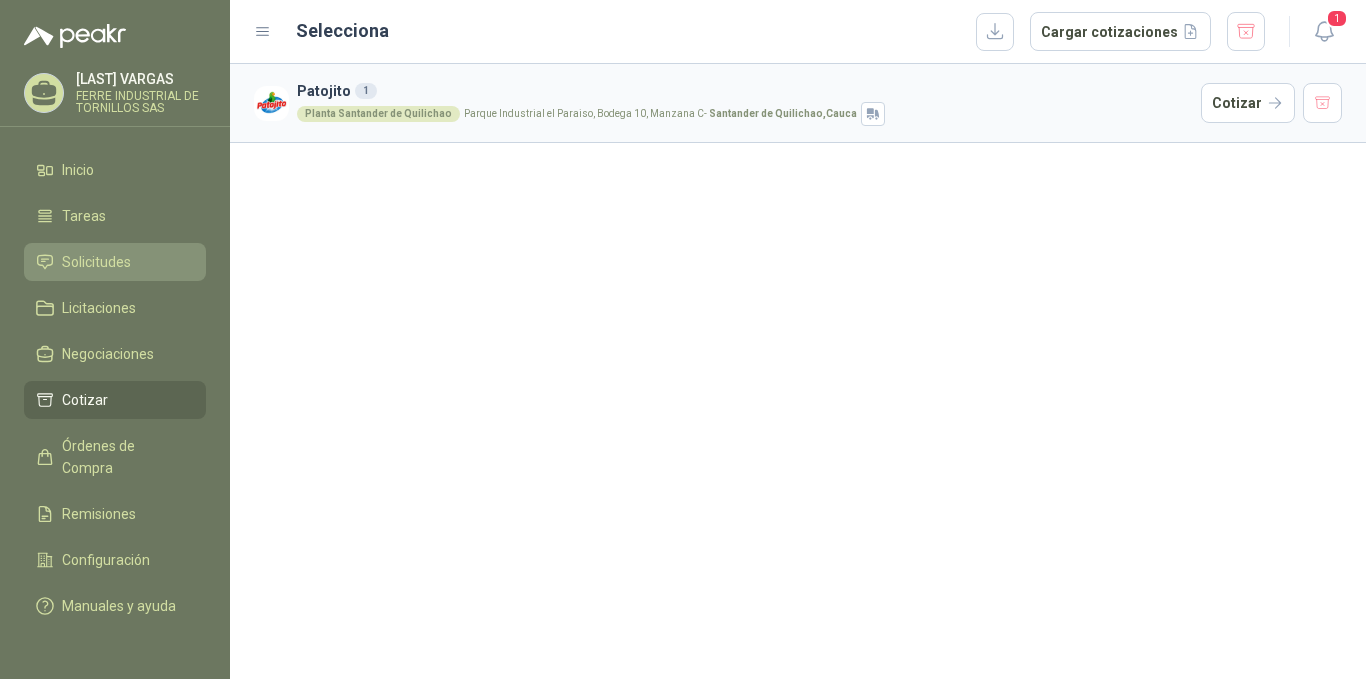 click on "Solicitudes" at bounding box center [96, 262] 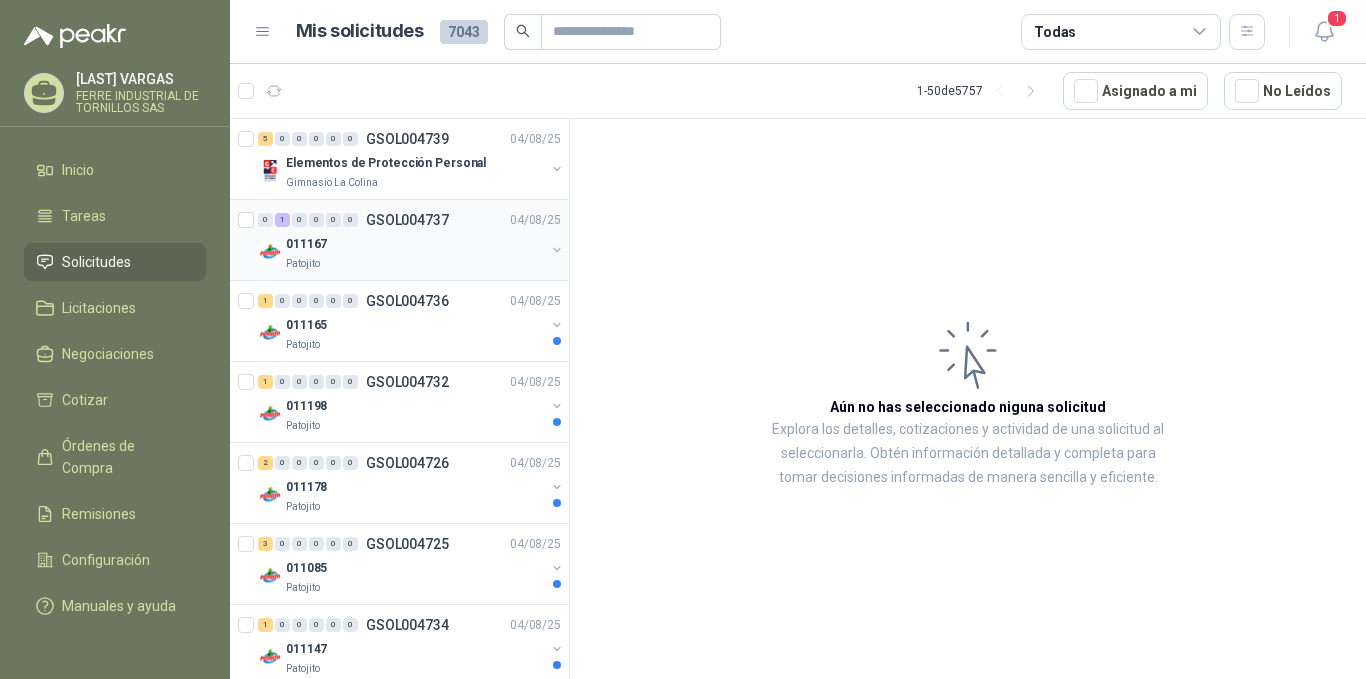 click on "Patojito" at bounding box center (415, 264) 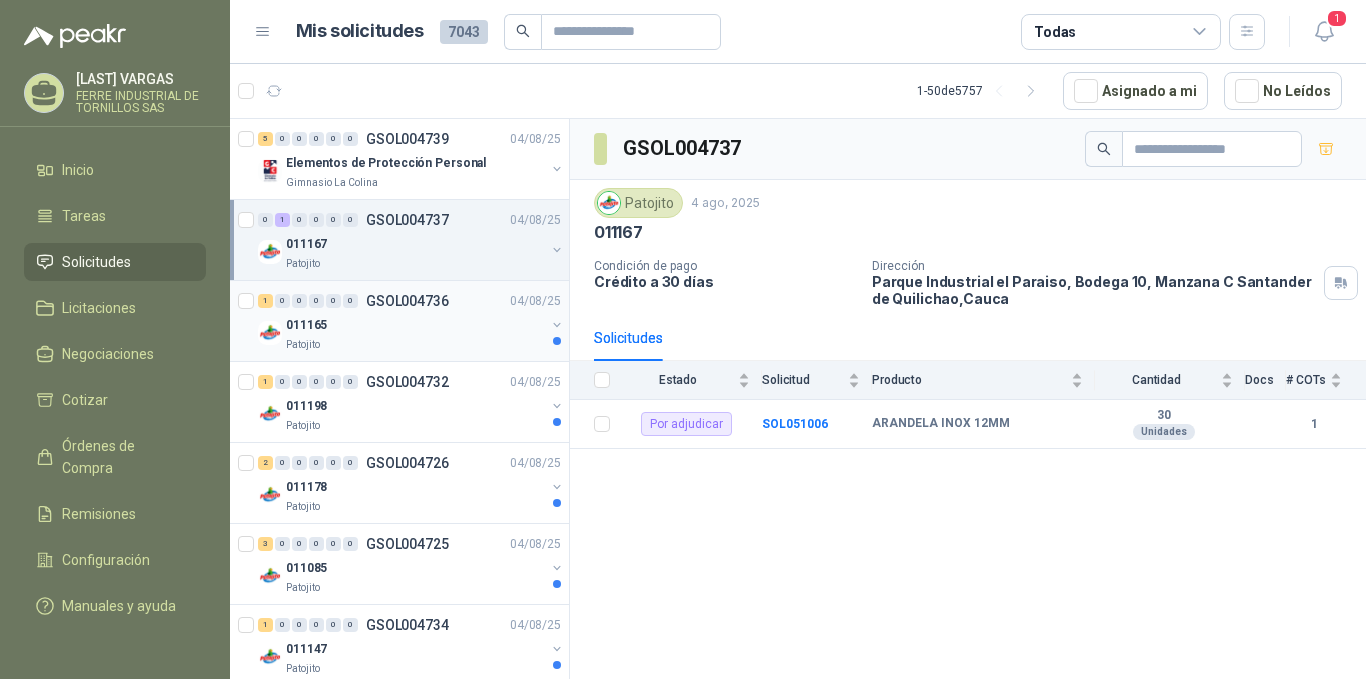 click on "Patojito" at bounding box center [415, 345] 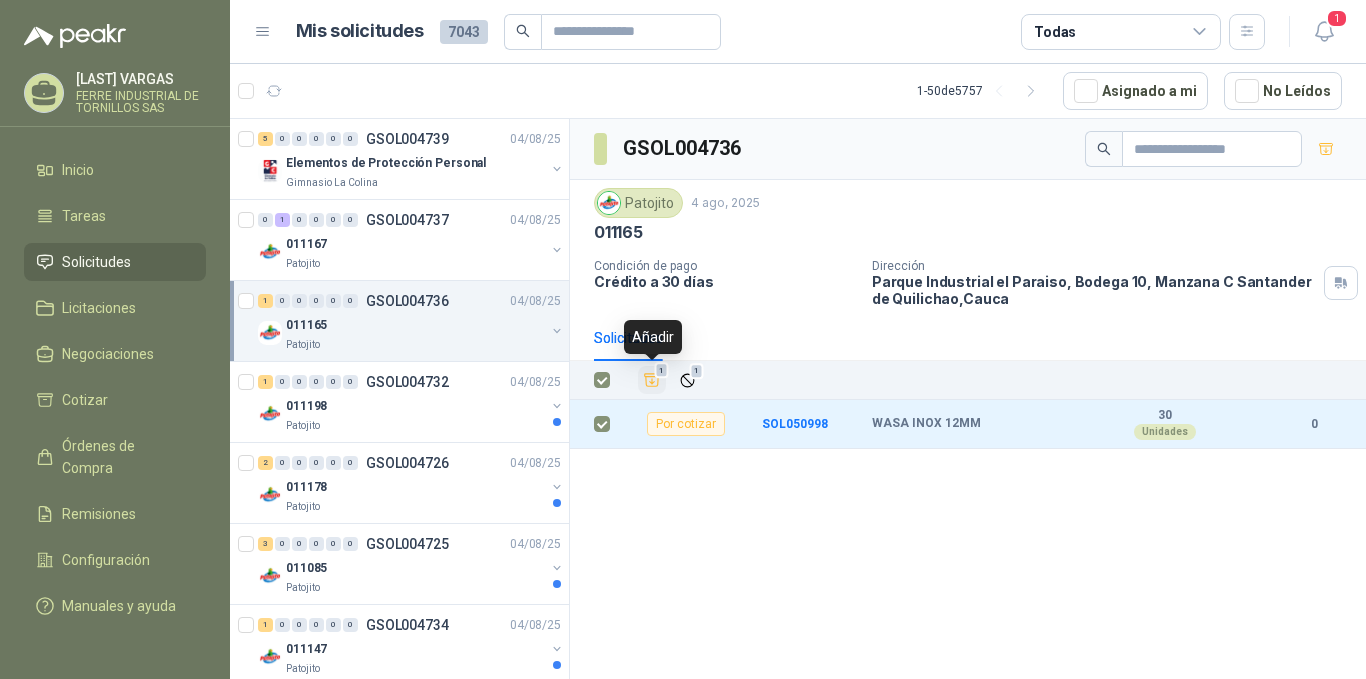 click on "1" at bounding box center (662, 371) 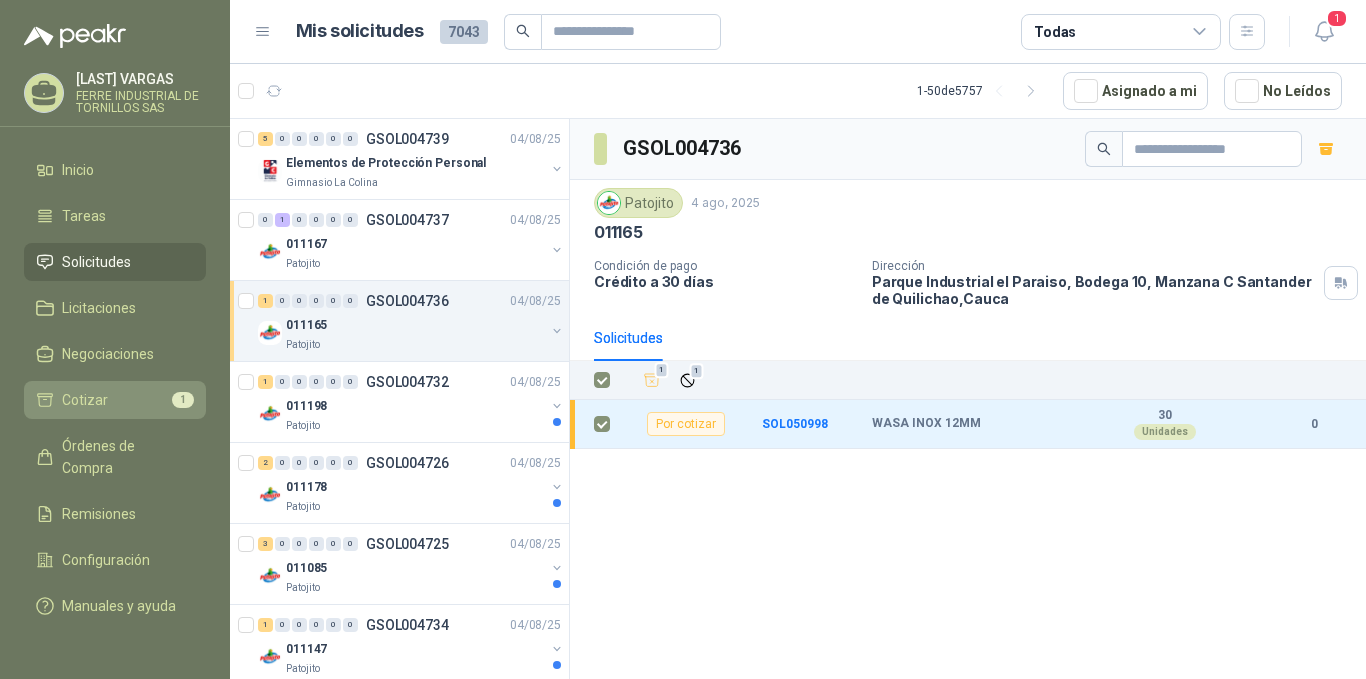 click on "Cotizar 1" at bounding box center [115, 400] 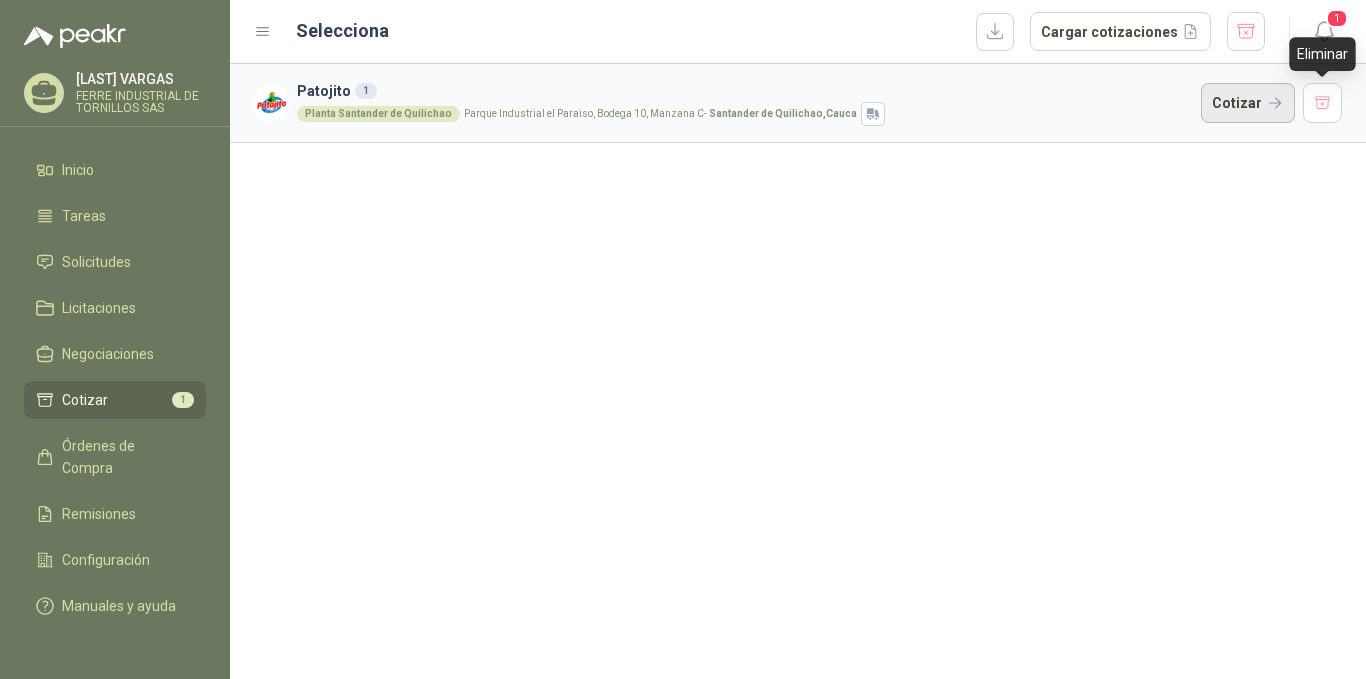 click on "Cotizar" at bounding box center (1248, 103) 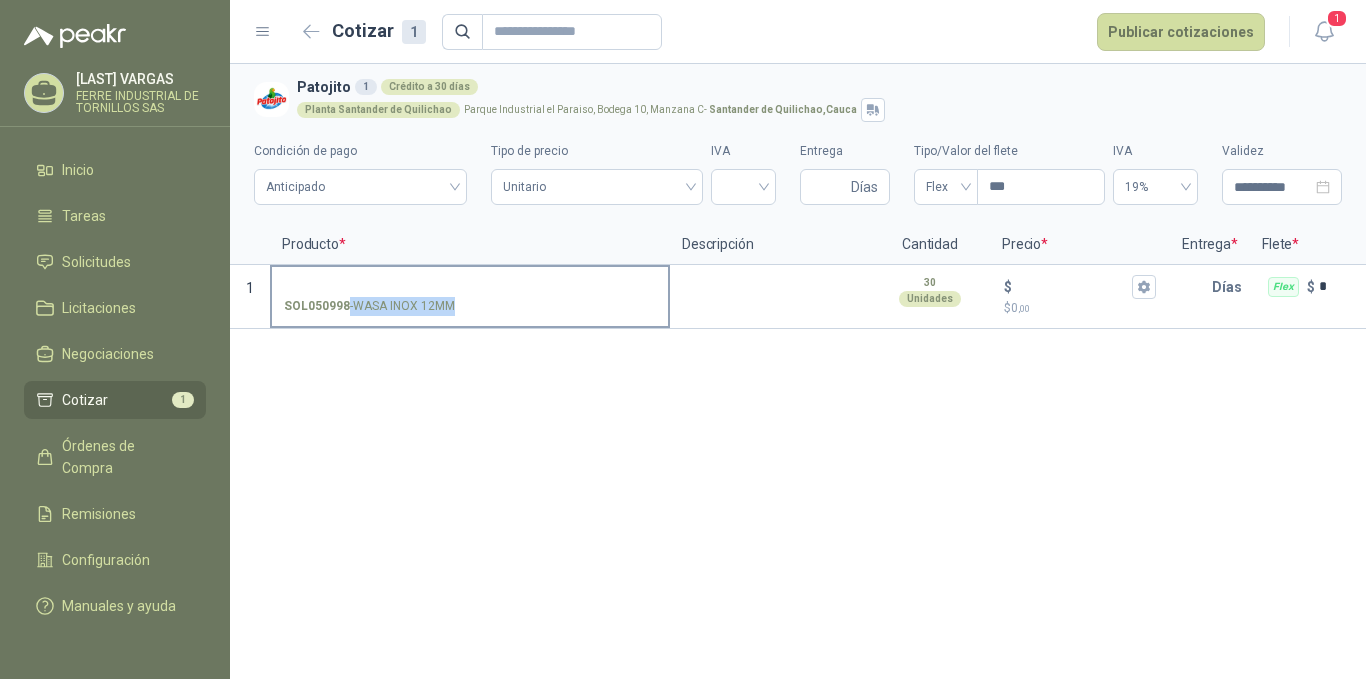 drag, startPoint x: 484, startPoint y: 309, endPoint x: 477, endPoint y: 320, distance: 13.038404 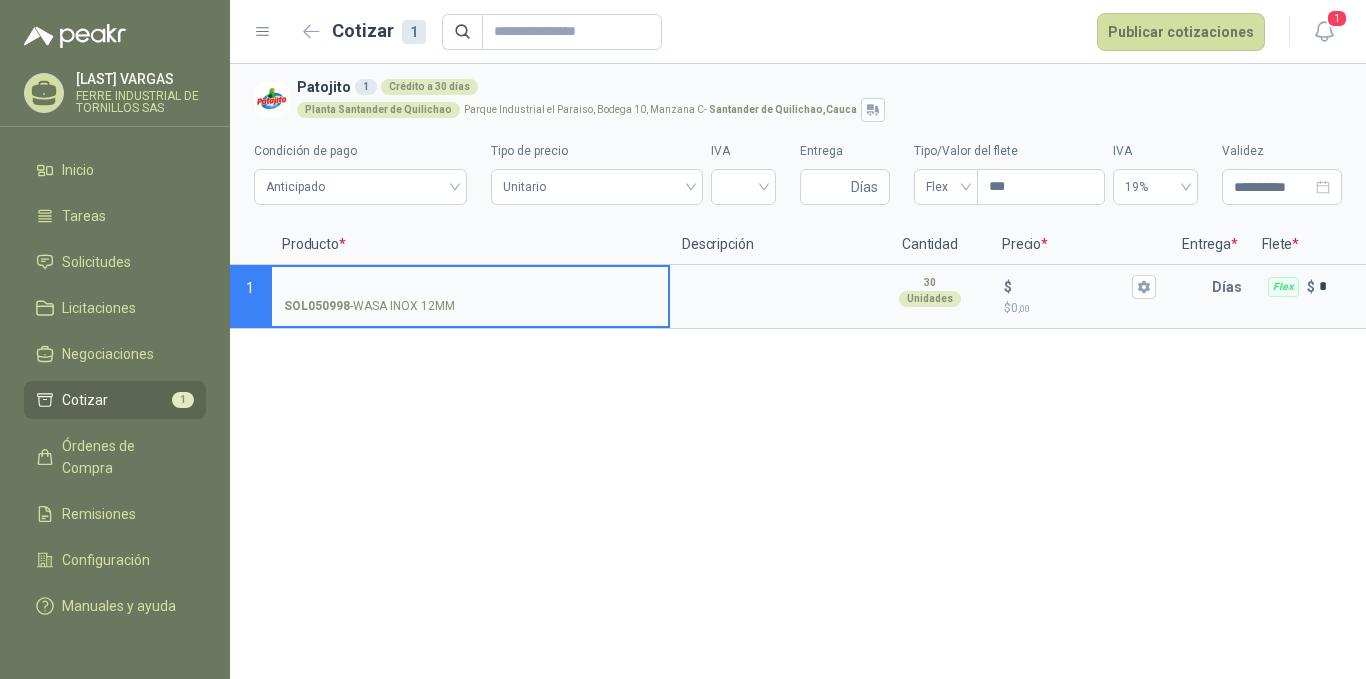 click on "SOL050998  -  WASA INOX 12MM" at bounding box center (470, 287) 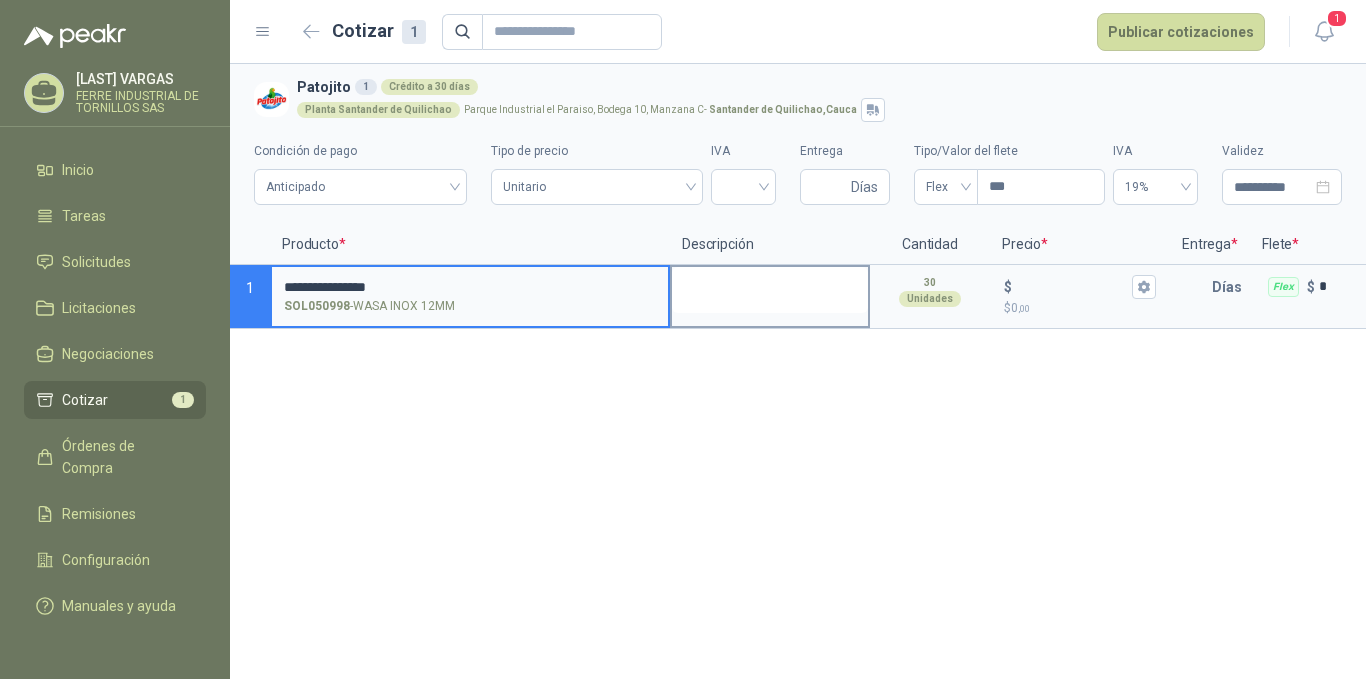click at bounding box center (770, 290) 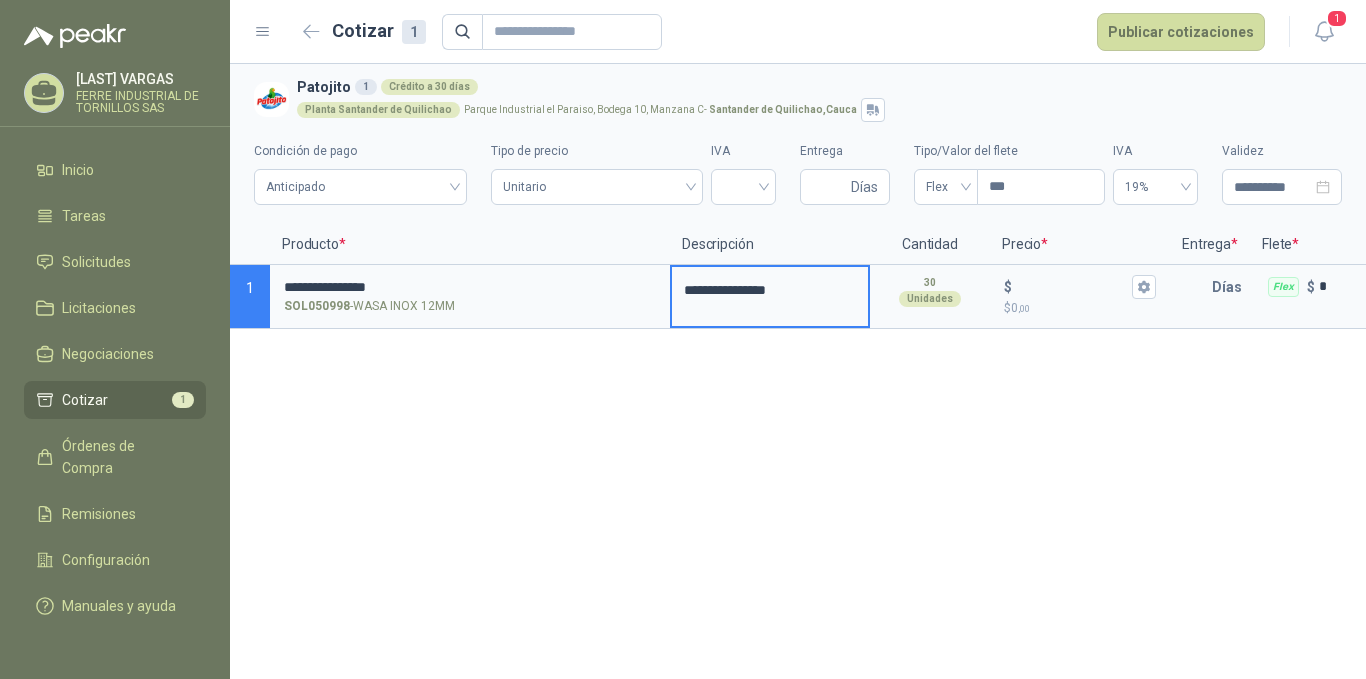 type 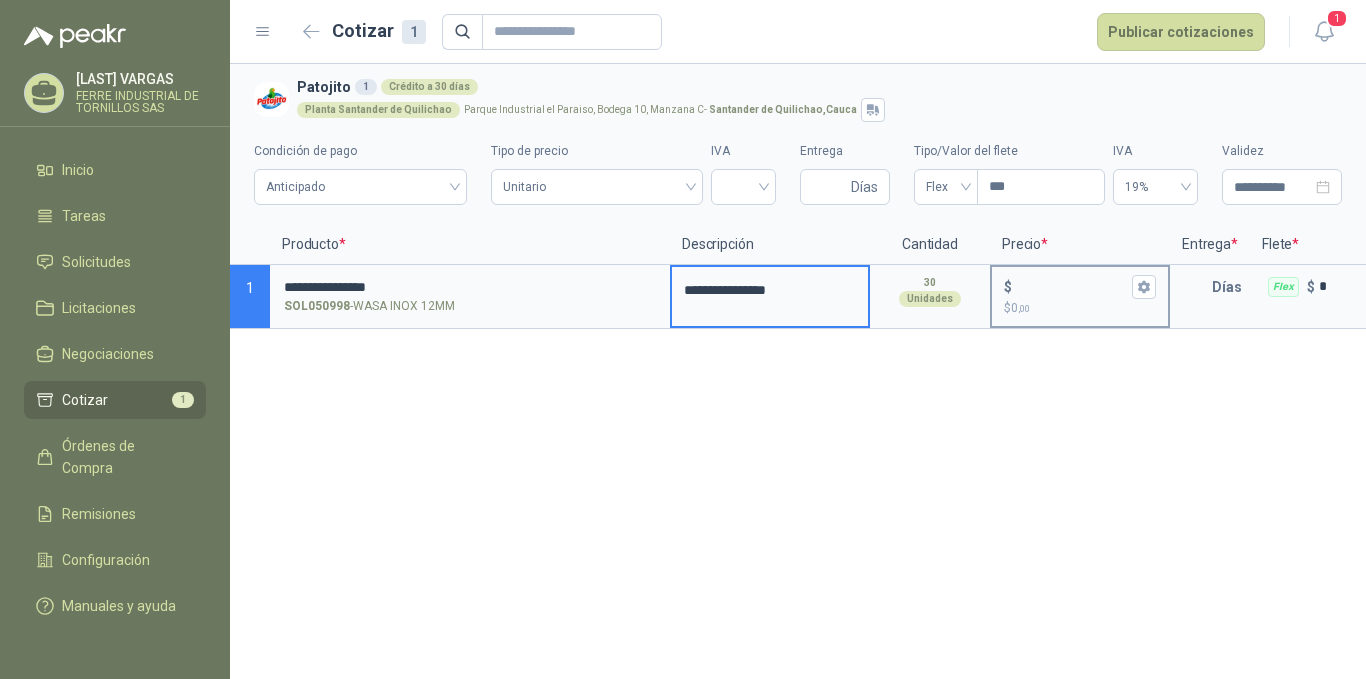 click on "$ $  0 ,00" at bounding box center [1072, 286] 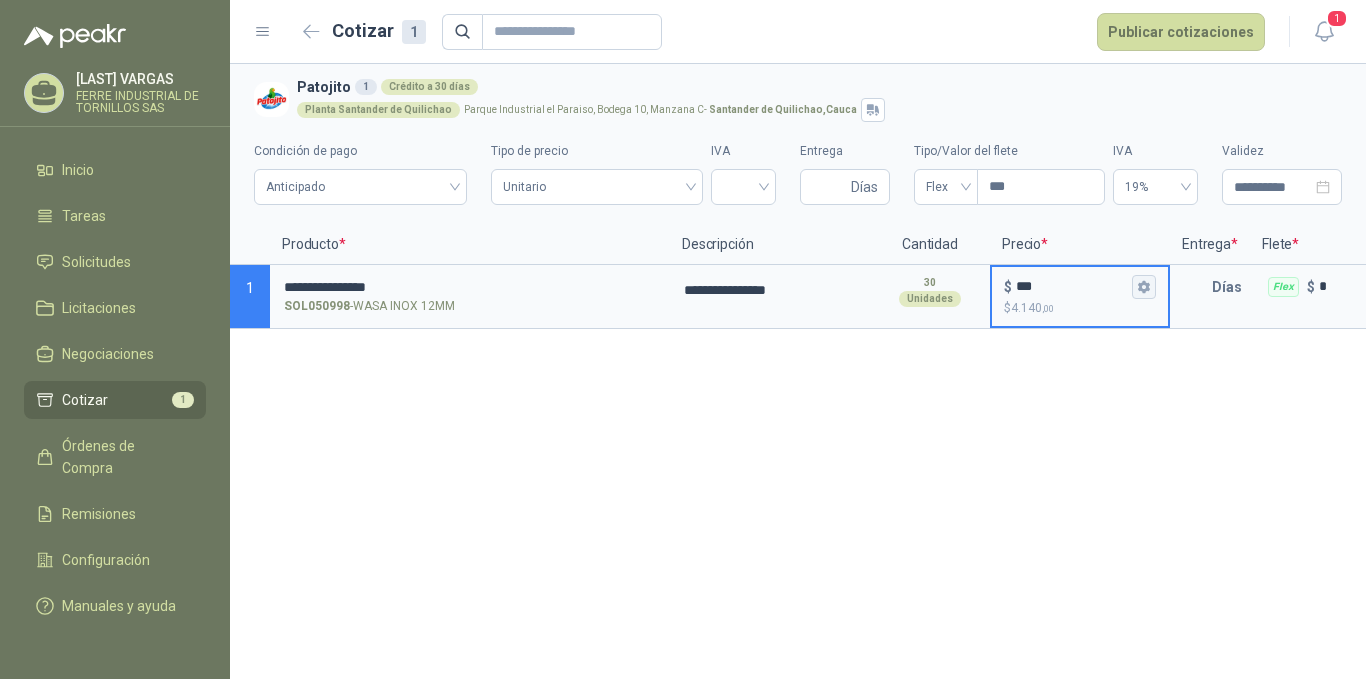 type on "***" 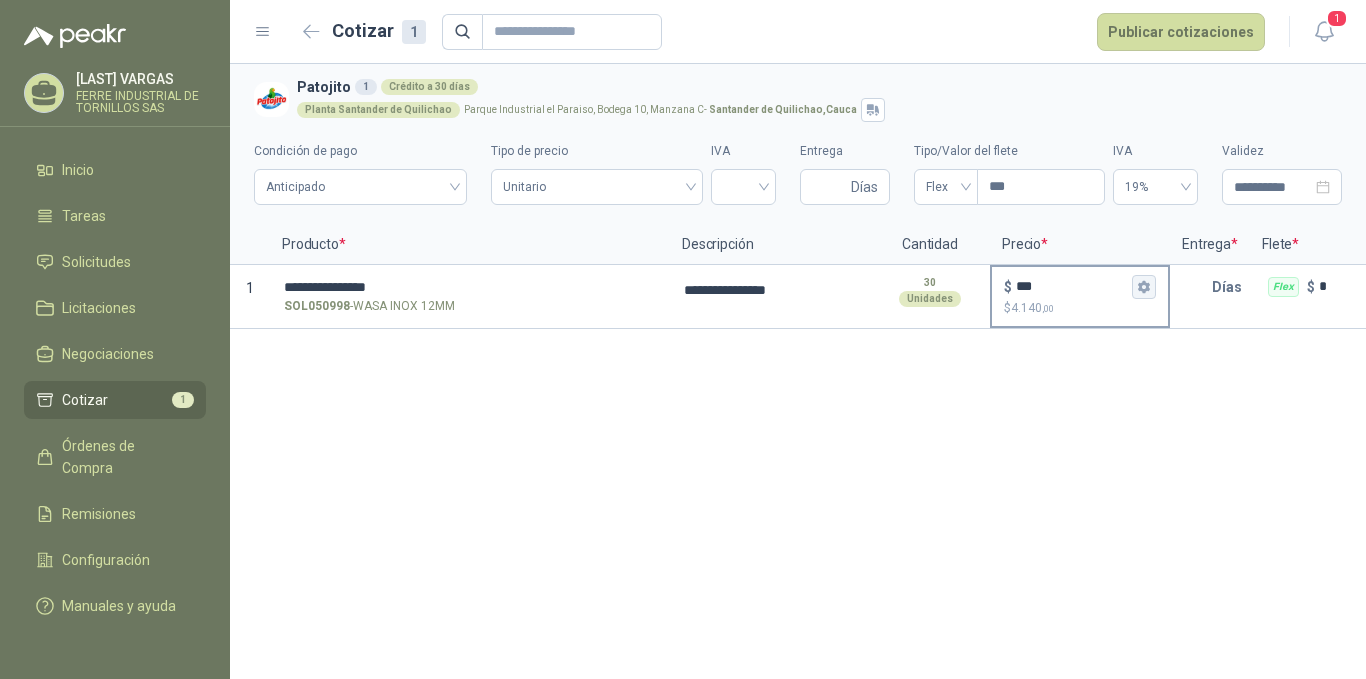 click 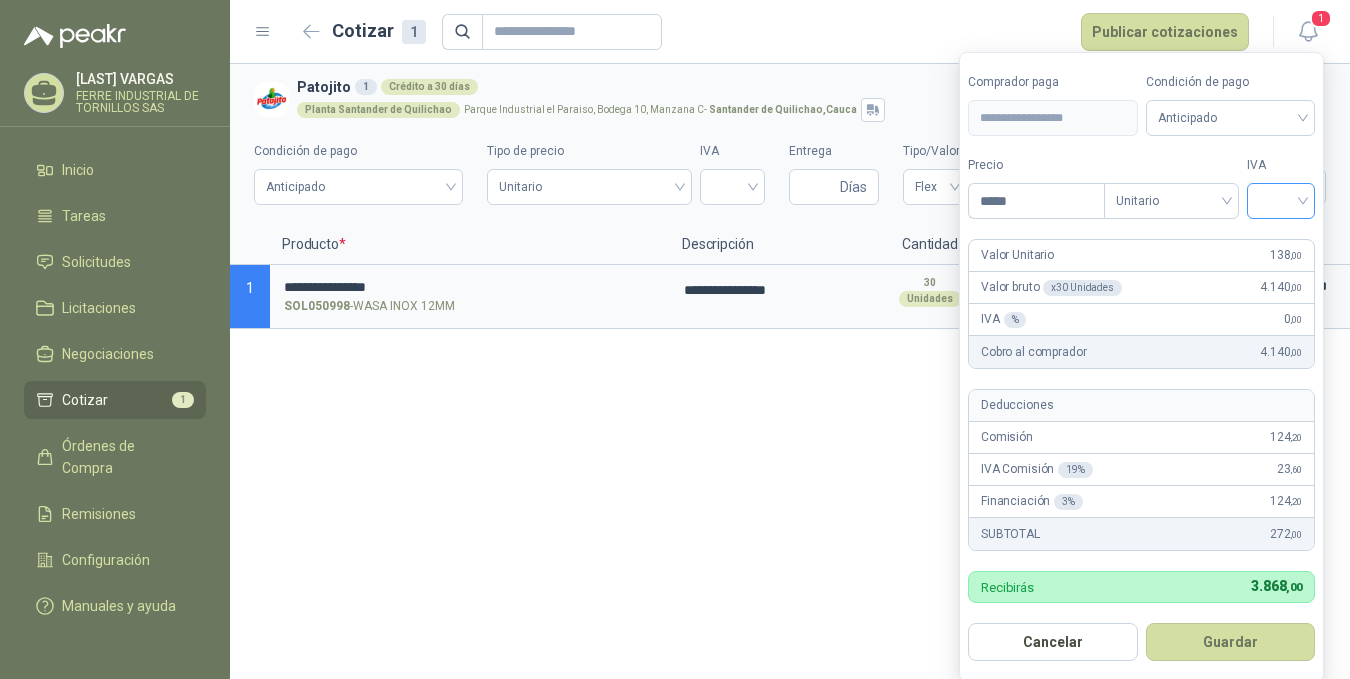 click at bounding box center [1281, 199] 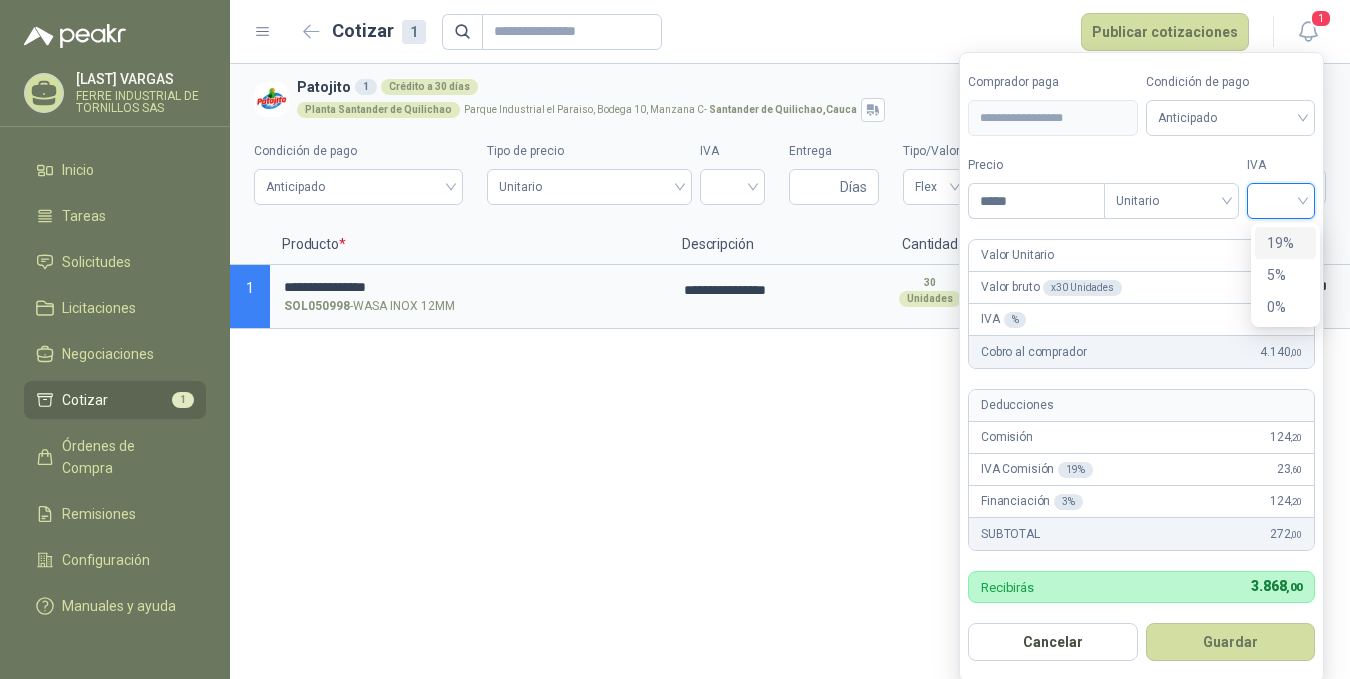 click on "19%" at bounding box center (1285, 243) 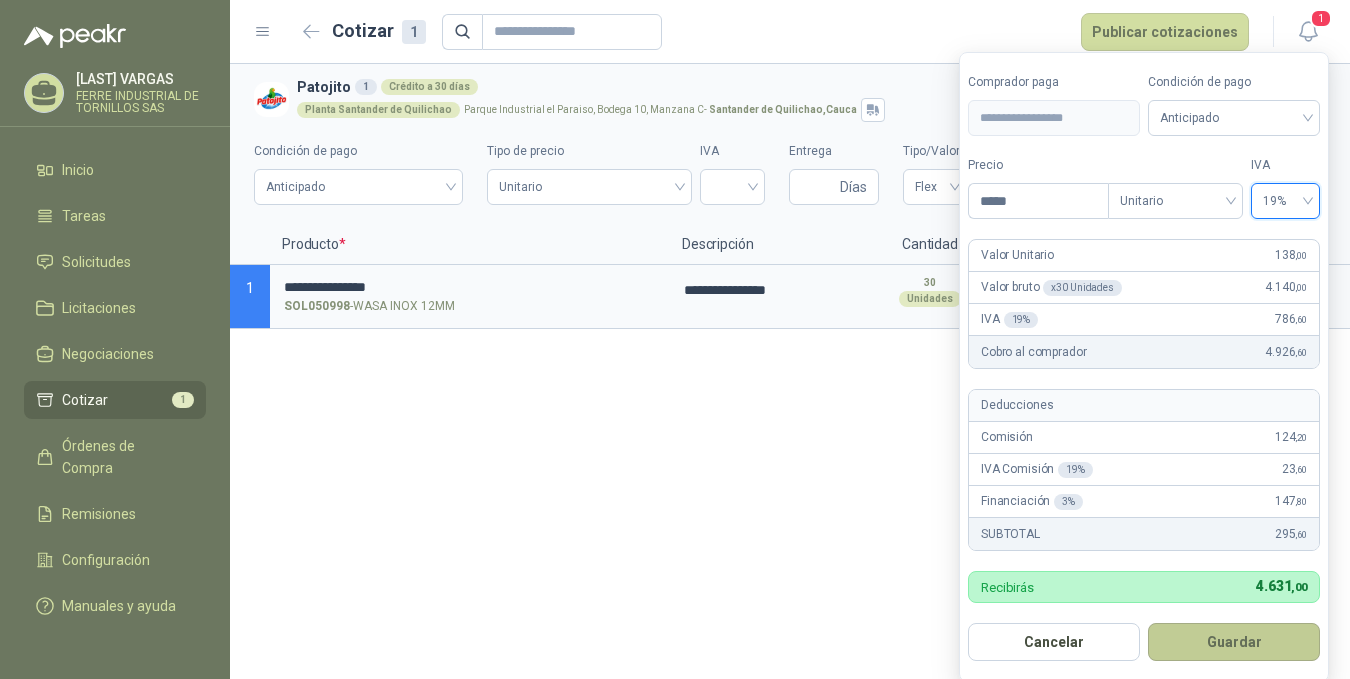 click on "Guardar" at bounding box center (1234, 642) 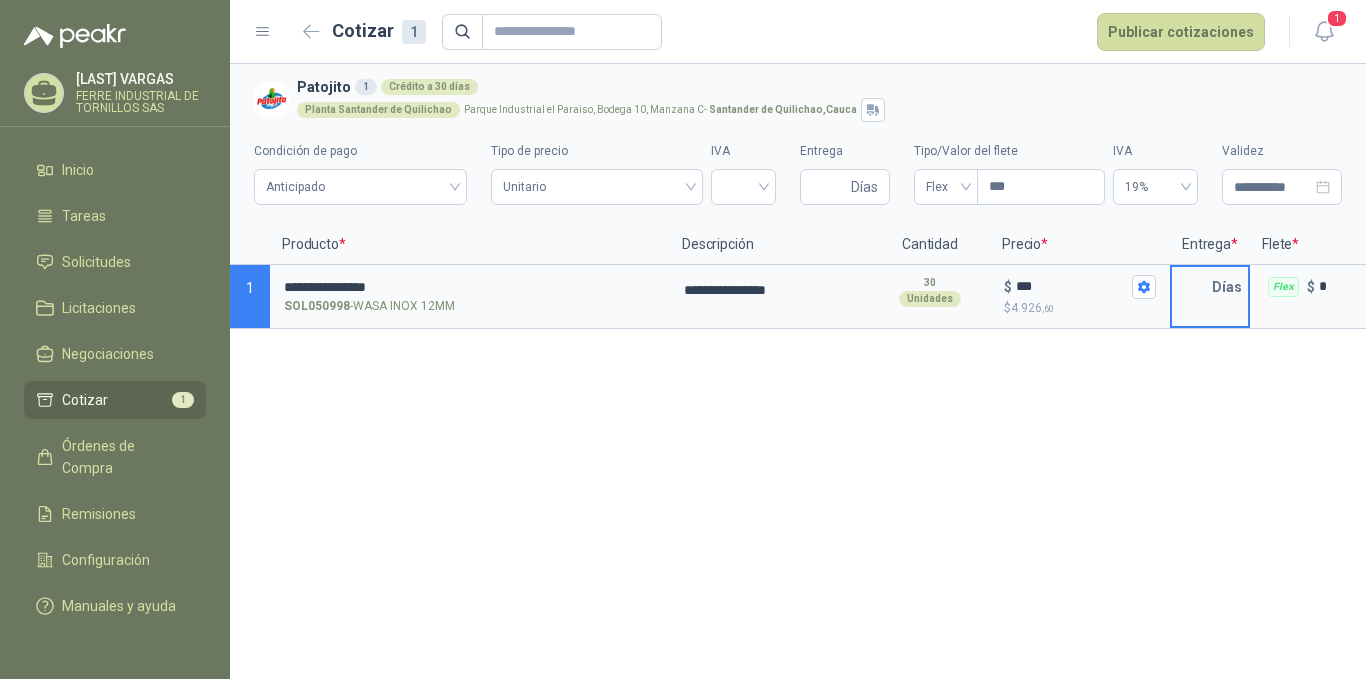click at bounding box center [1192, 287] 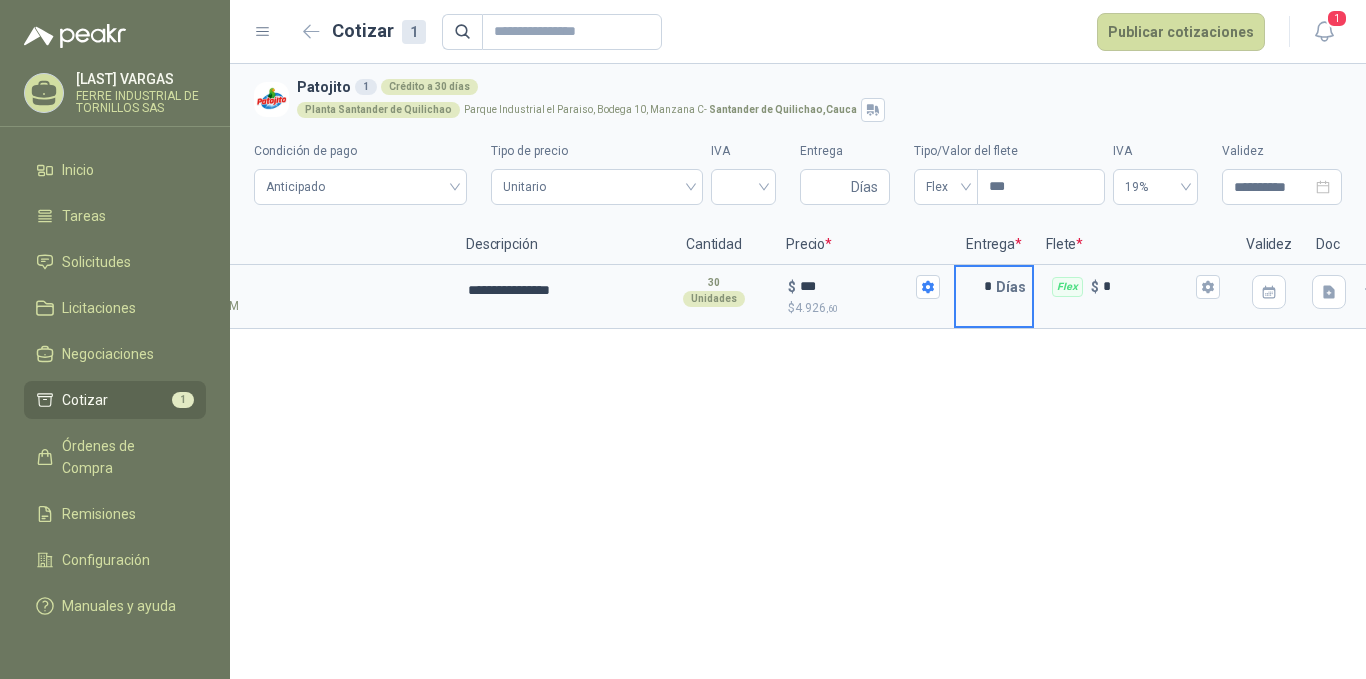 scroll, scrollTop: 0, scrollLeft: 217, axis: horizontal 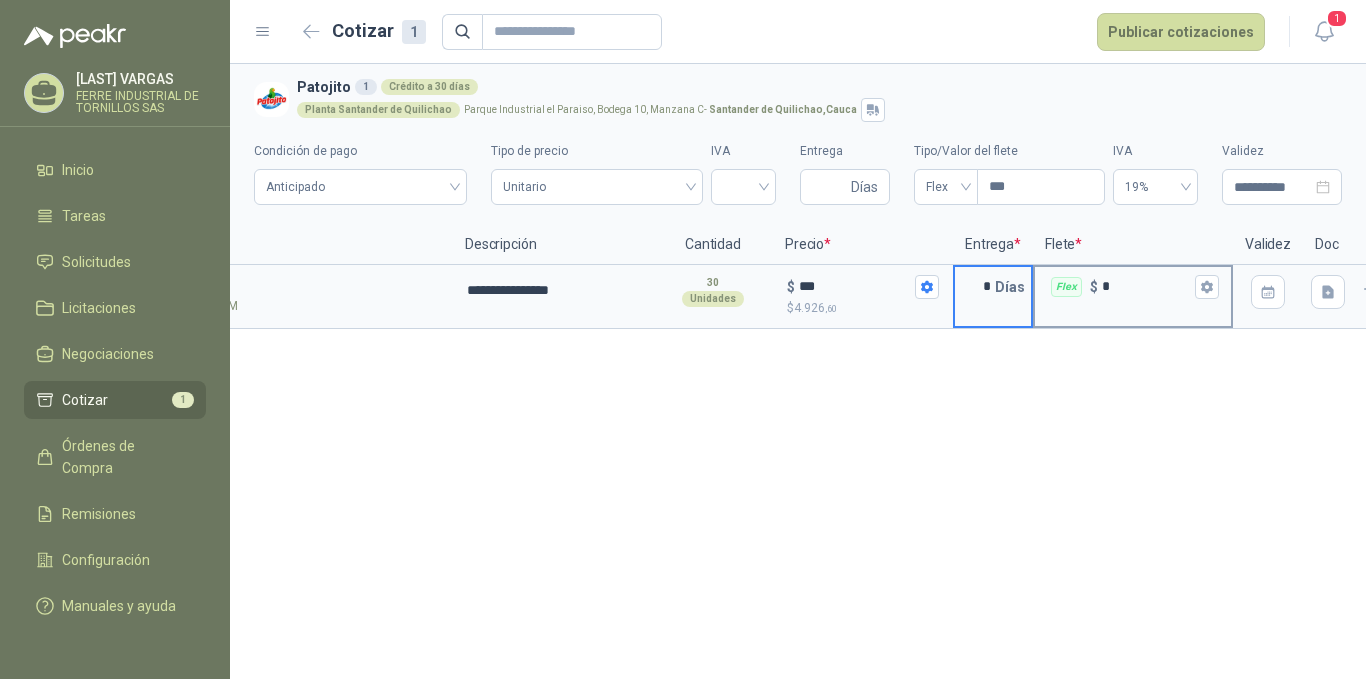 type on "*" 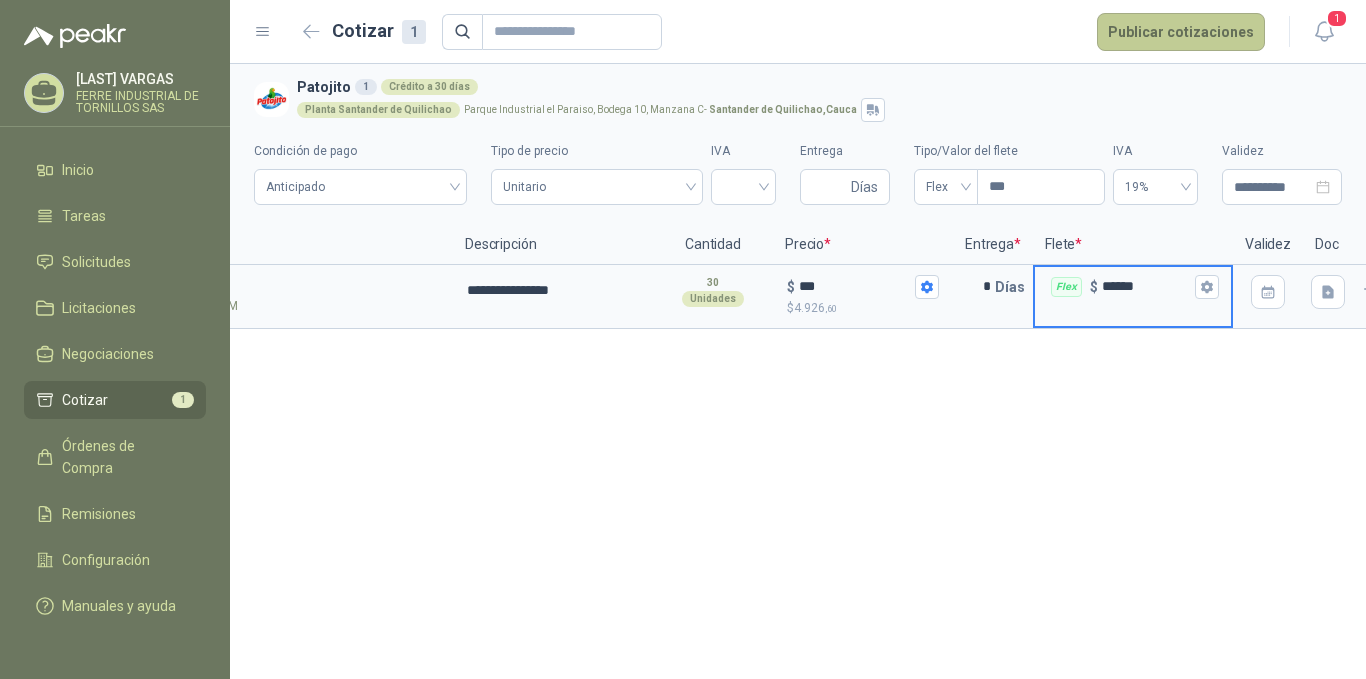 type on "******" 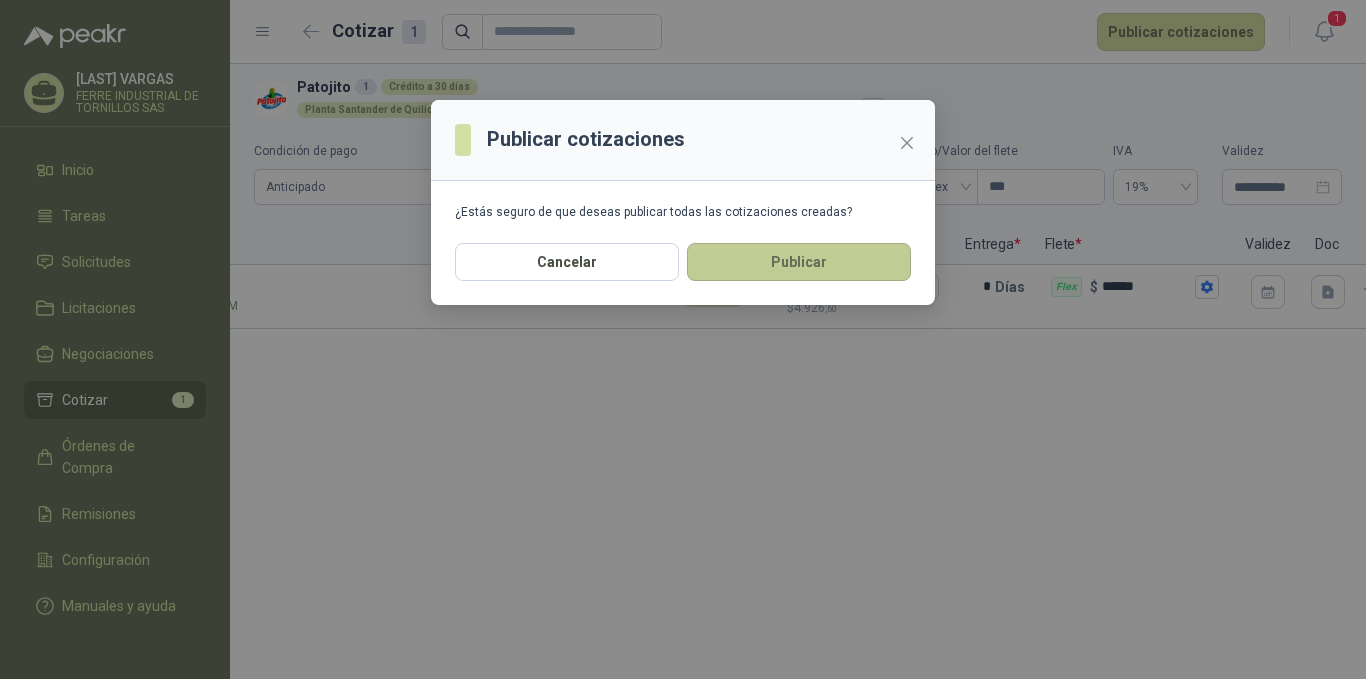 click on "Publicar" at bounding box center [799, 262] 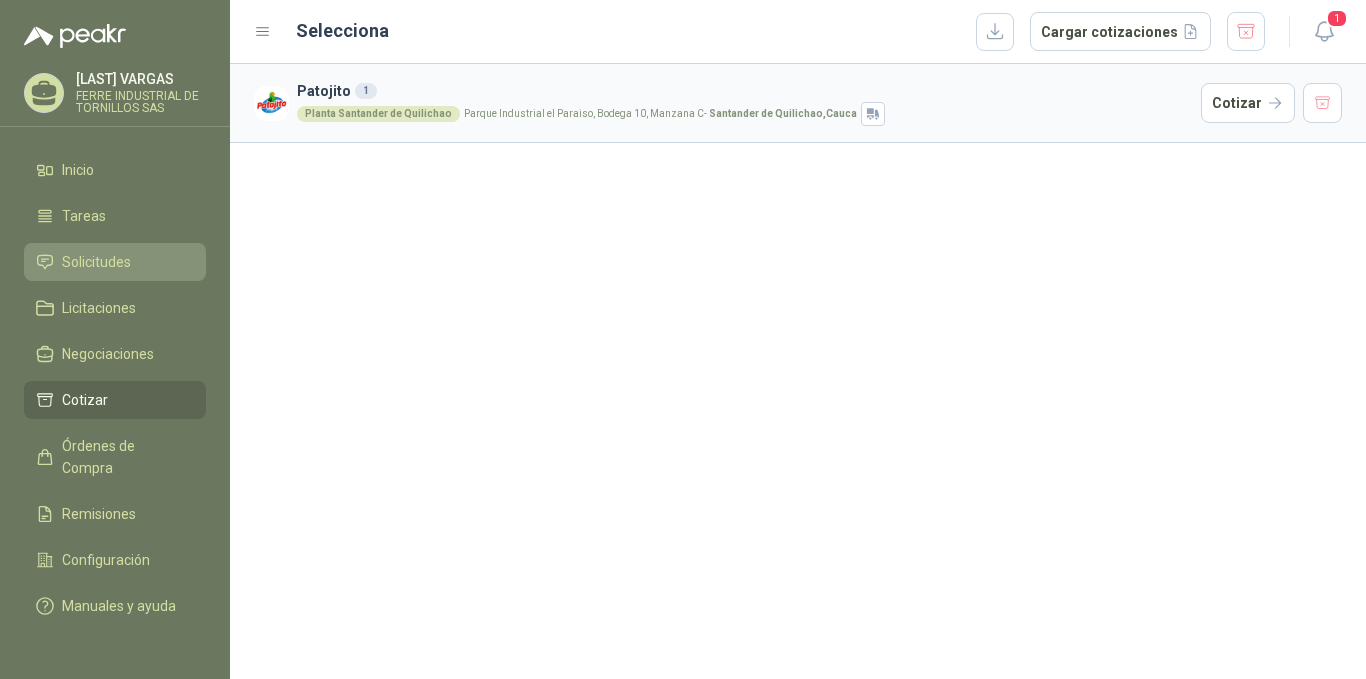 click on "Solicitudes" at bounding box center (96, 262) 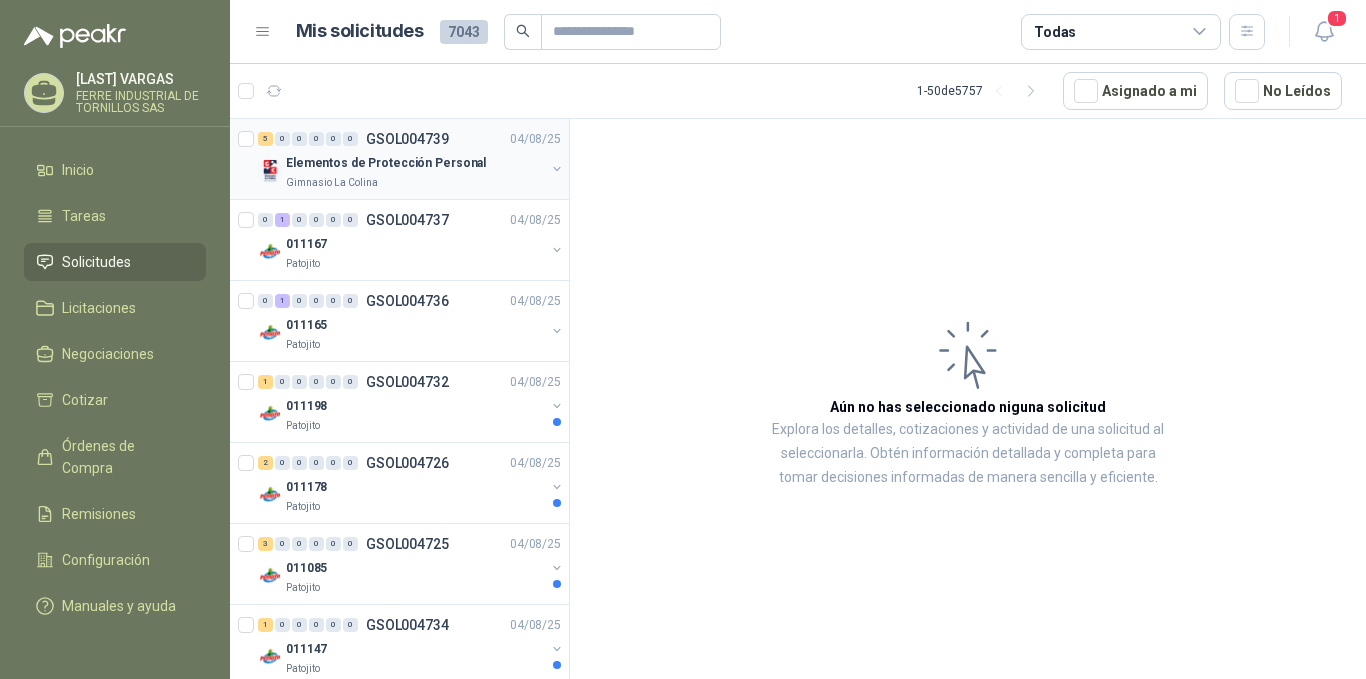 click on "Elementos de Protección Personal" at bounding box center [386, 163] 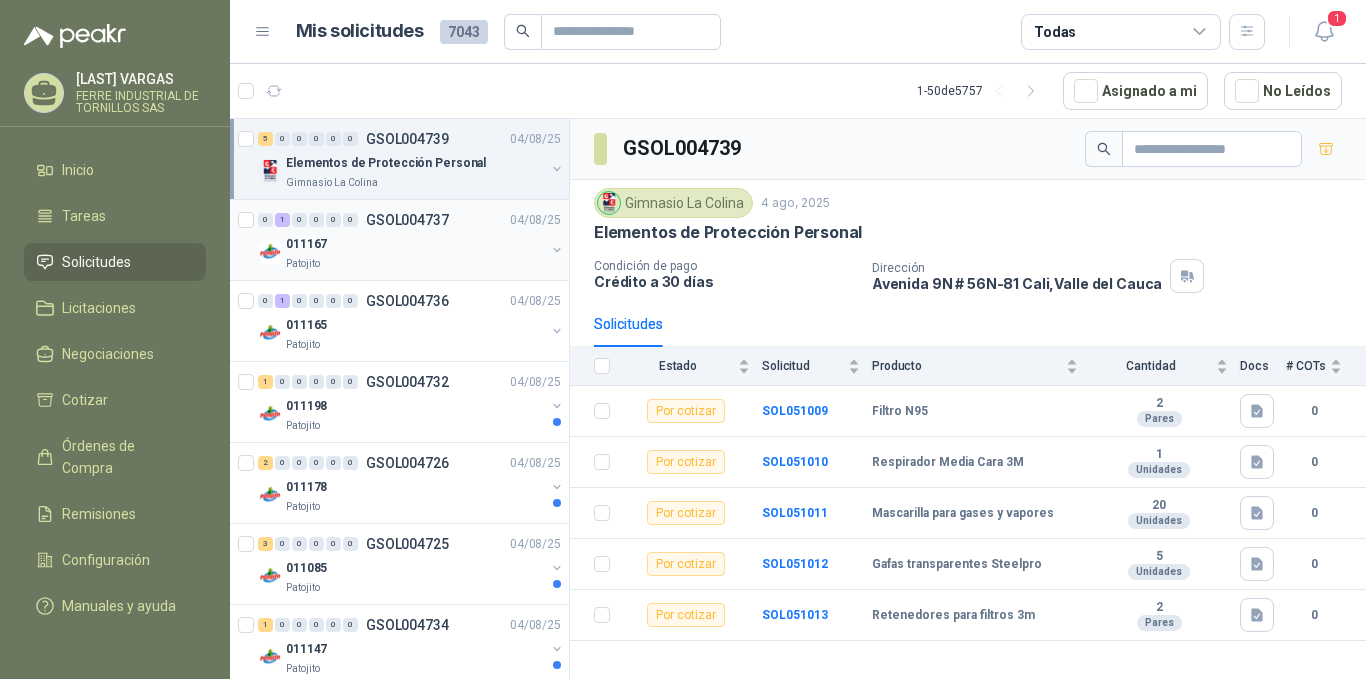 click on "GSOL004737" at bounding box center (407, 220) 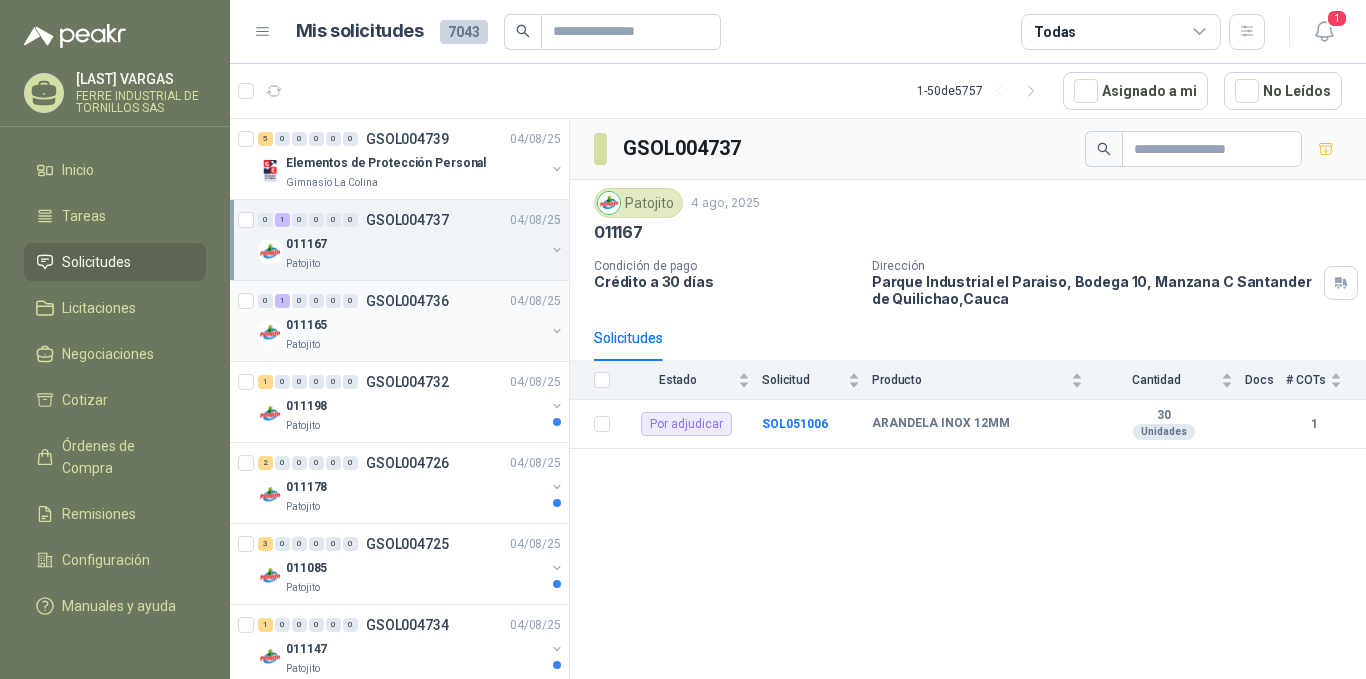 click on "011165" at bounding box center [415, 325] 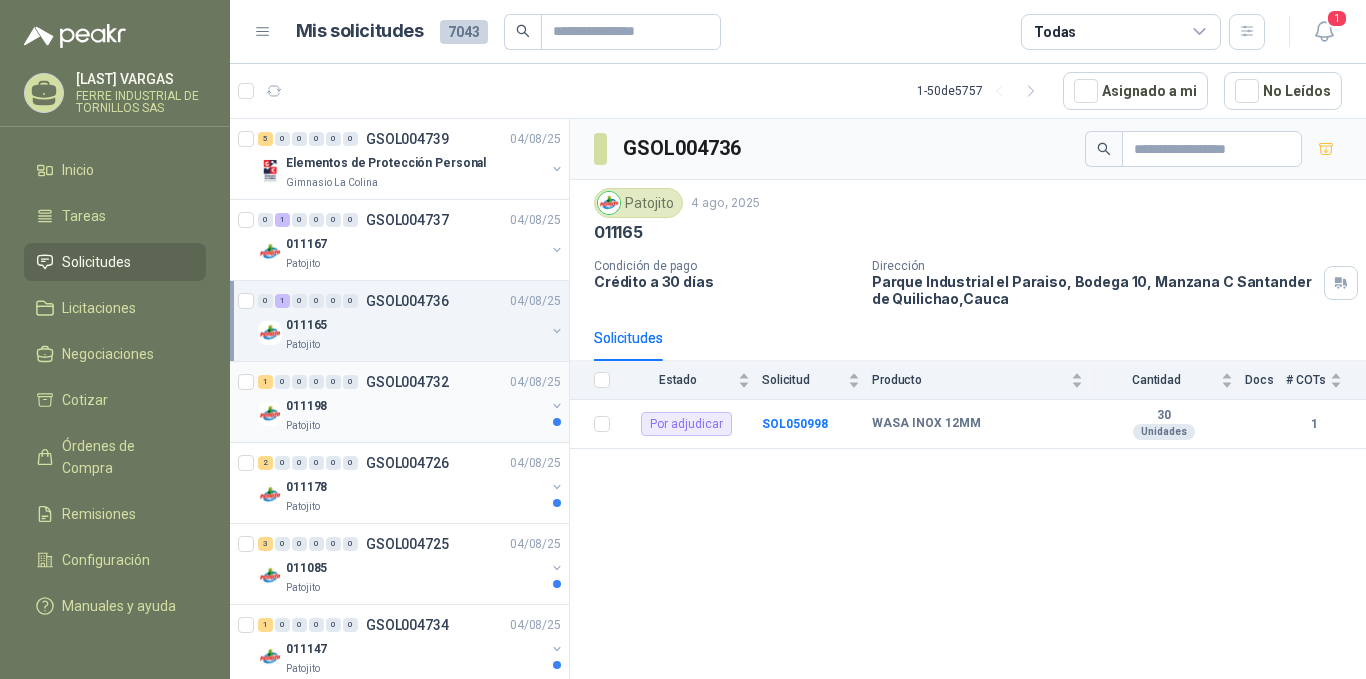 click on "011198" at bounding box center [415, 406] 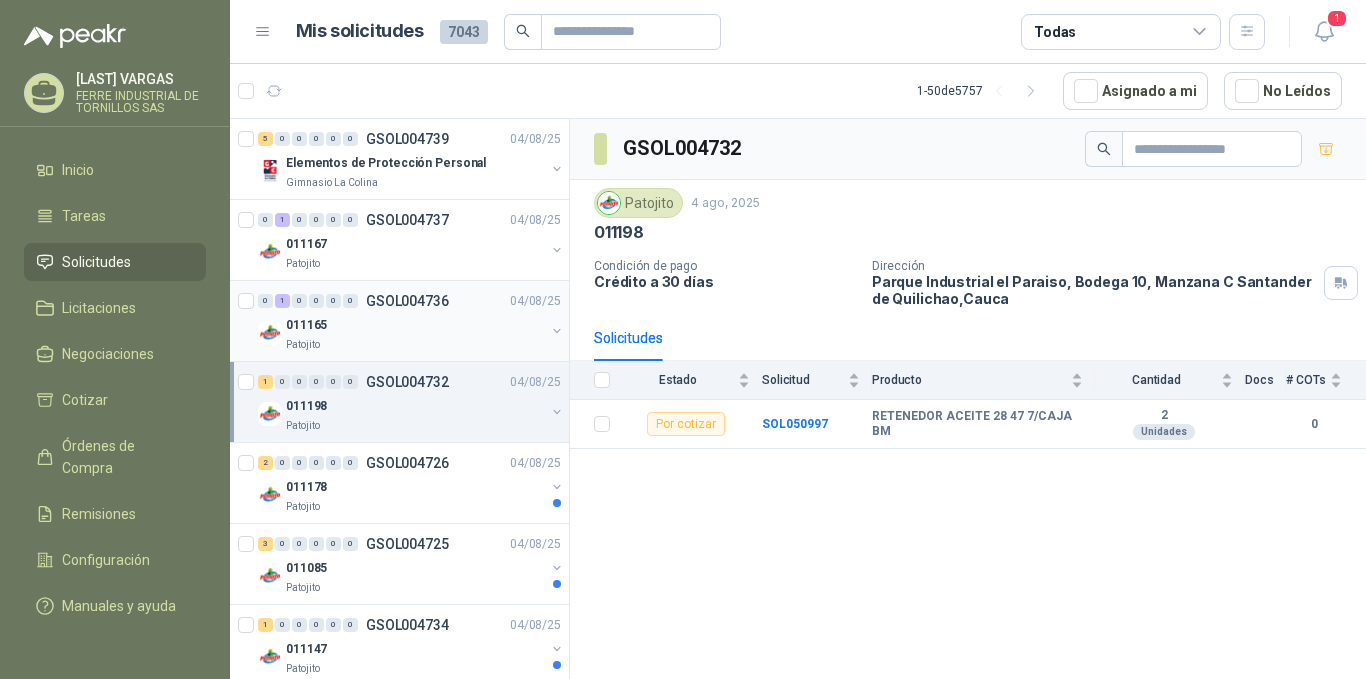 scroll, scrollTop: 100, scrollLeft: 0, axis: vertical 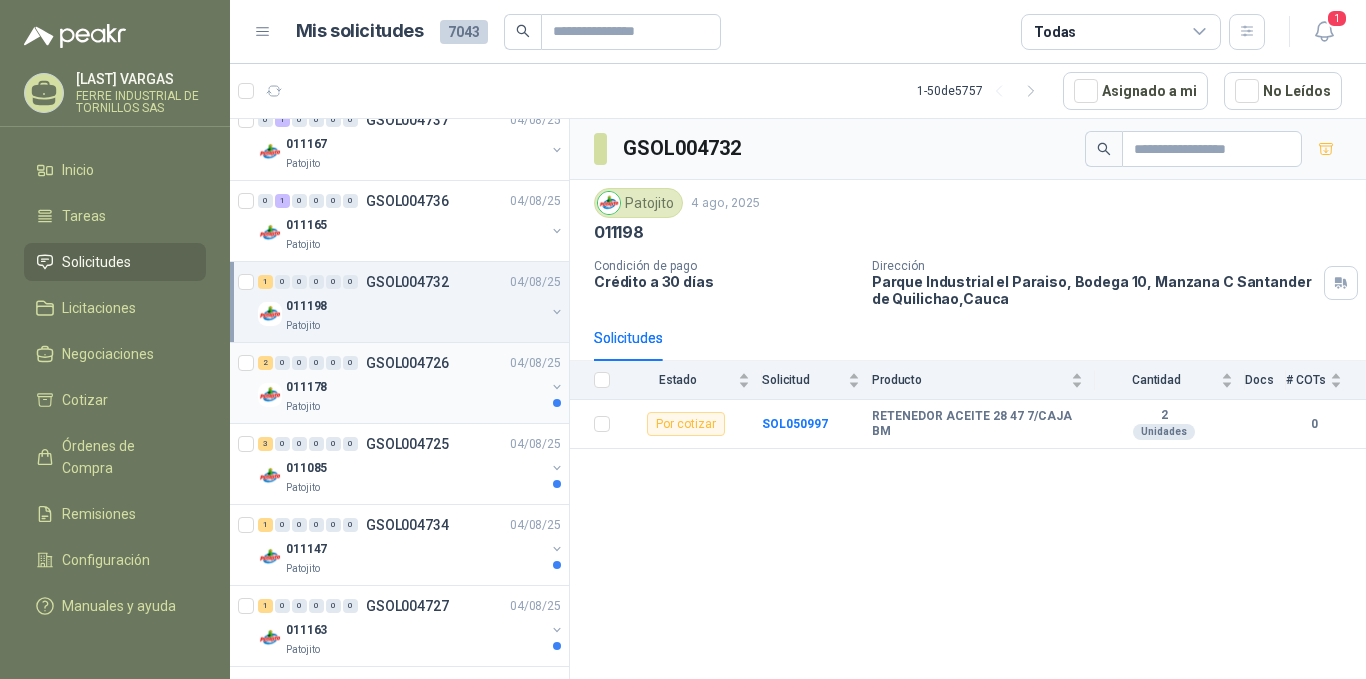 click on "011178" at bounding box center (415, 387) 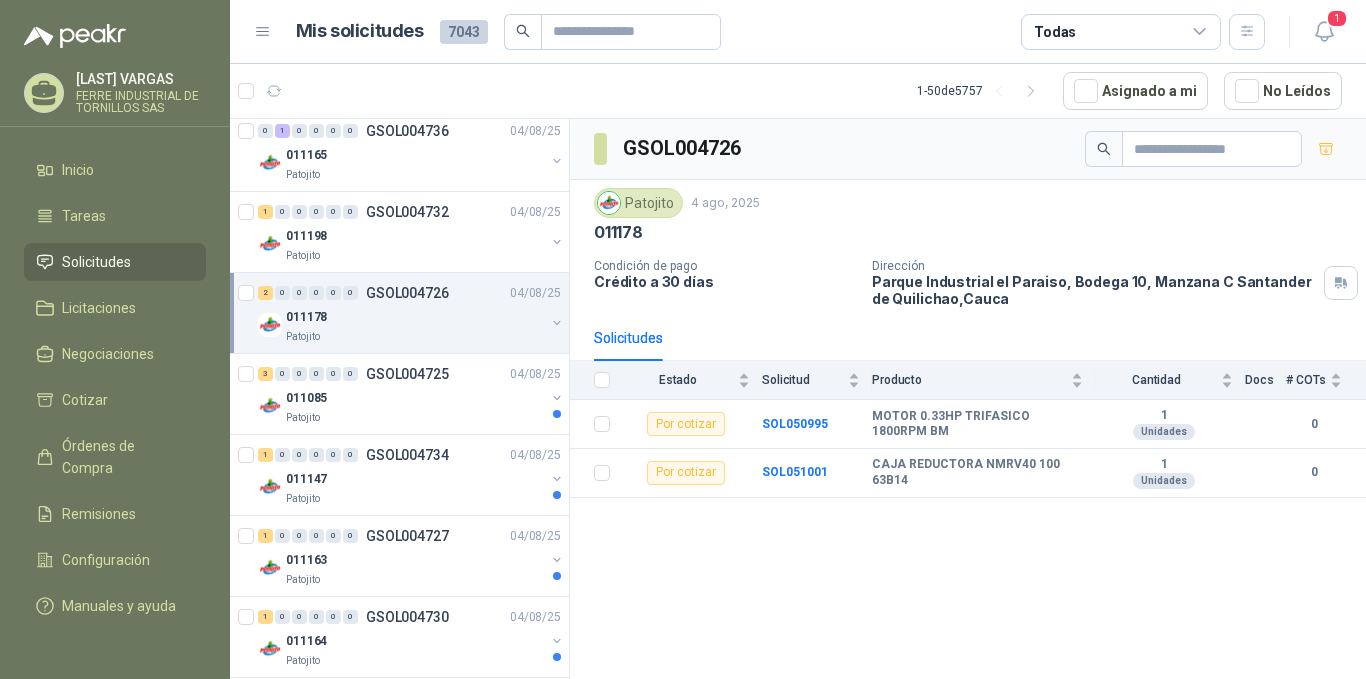 scroll, scrollTop: 200, scrollLeft: 0, axis: vertical 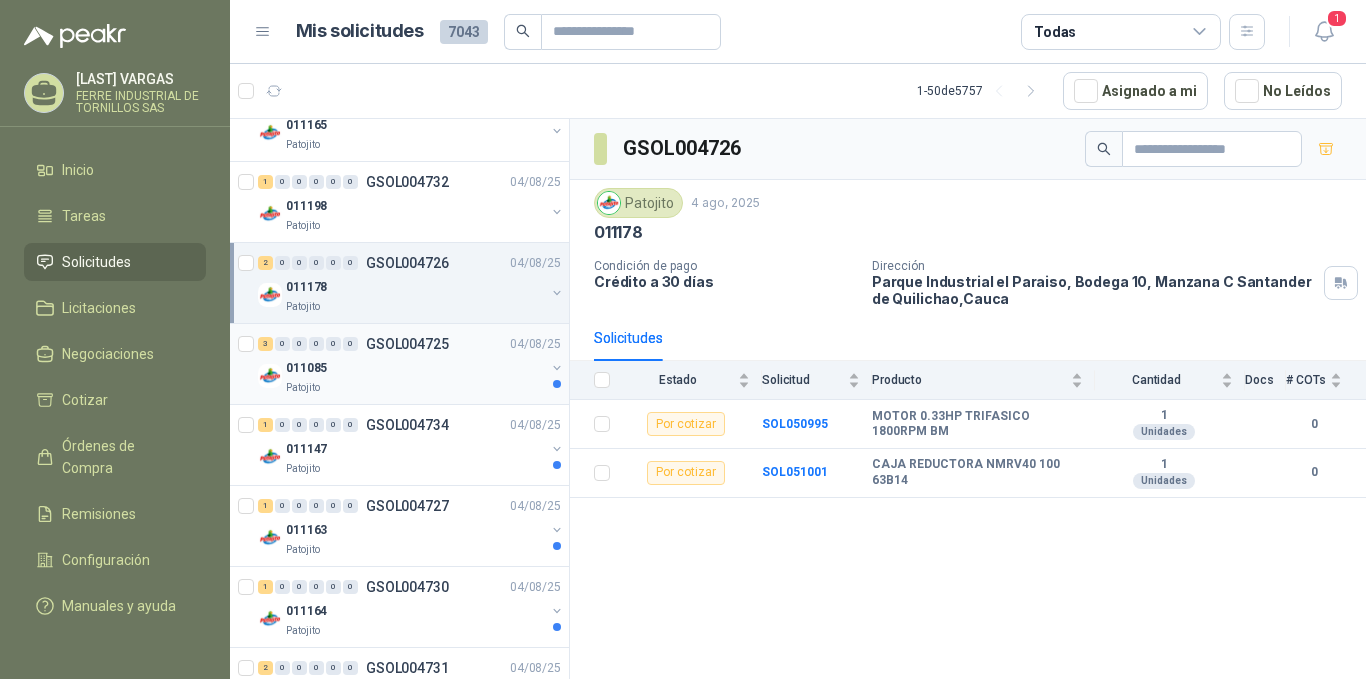 click on "011085" at bounding box center (415, 368) 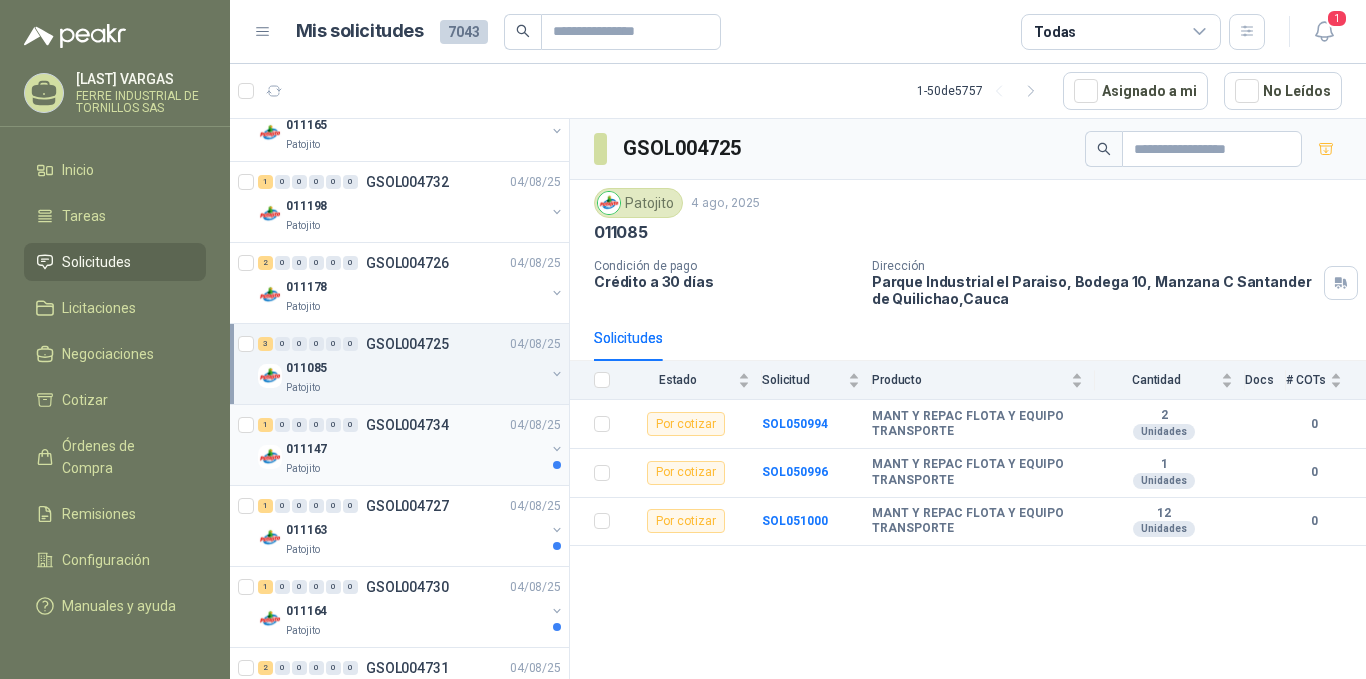 click on "Patojito" at bounding box center [415, 469] 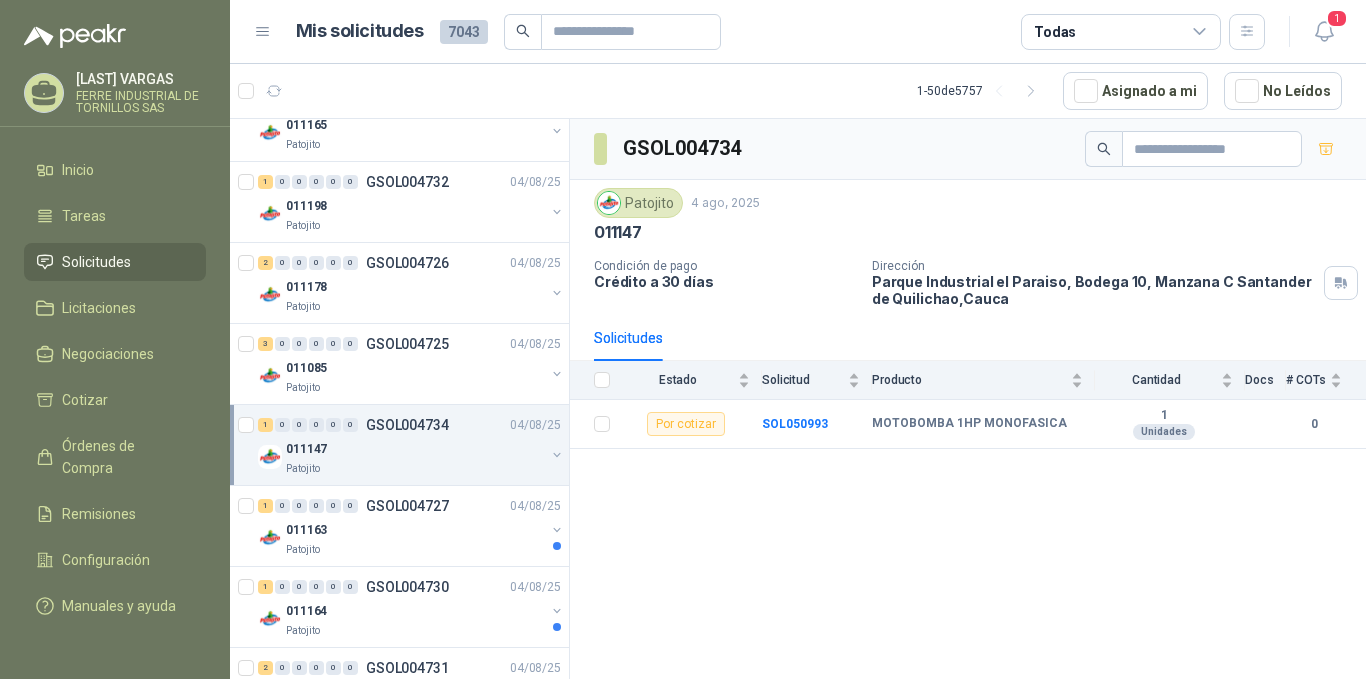 scroll, scrollTop: 300, scrollLeft: 0, axis: vertical 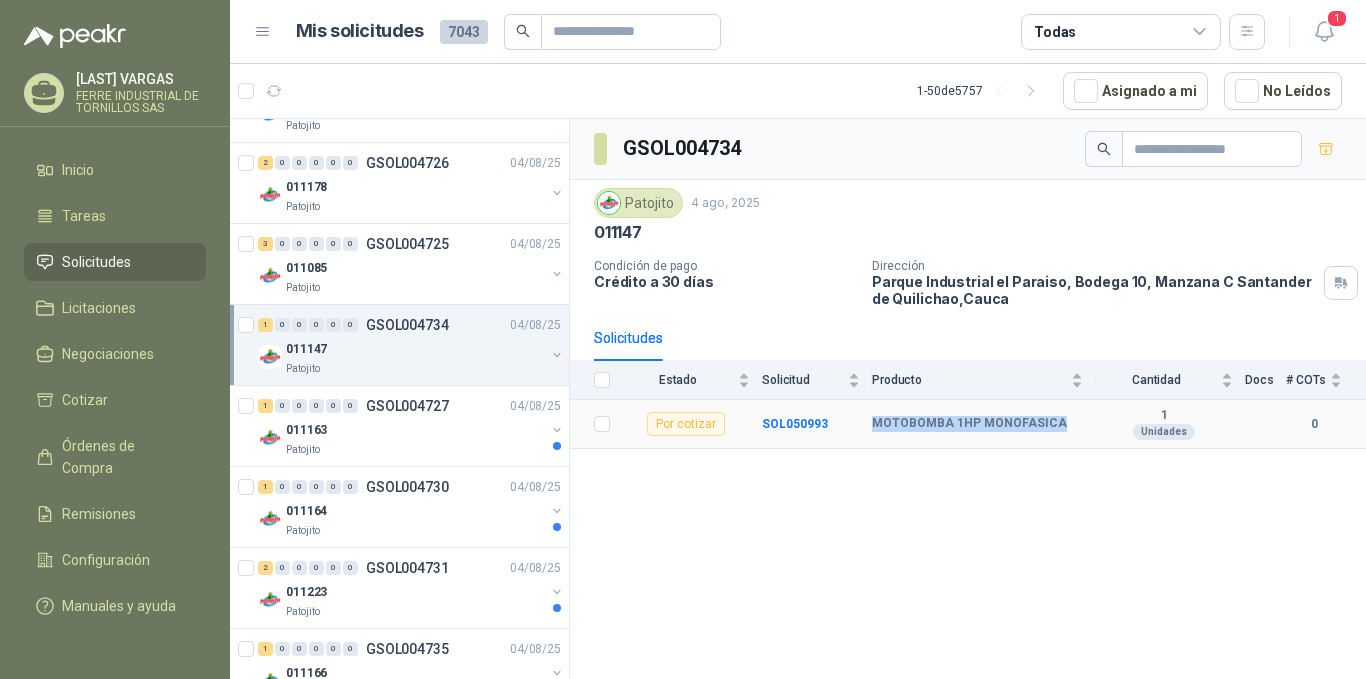 drag, startPoint x: 1072, startPoint y: 421, endPoint x: 871, endPoint y: 429, distance: 201.15913 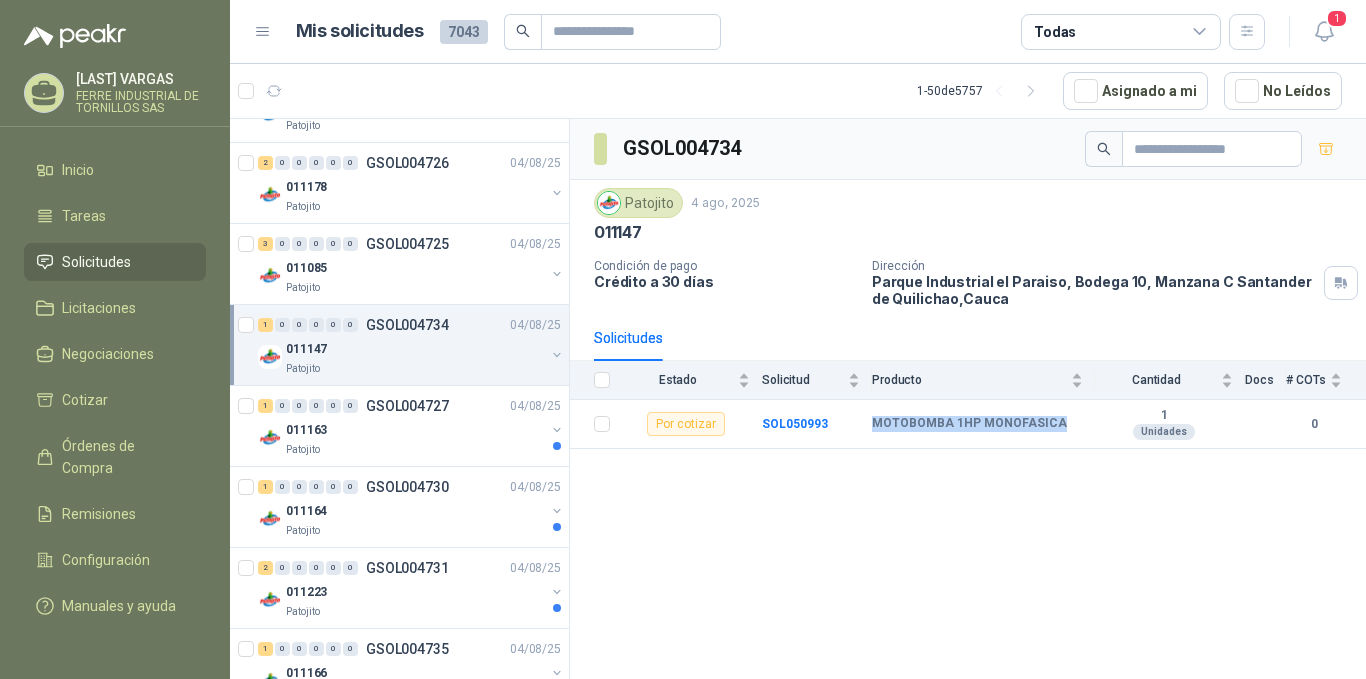 copy on "MOTOBOMBA 1HP MONOFASICA" 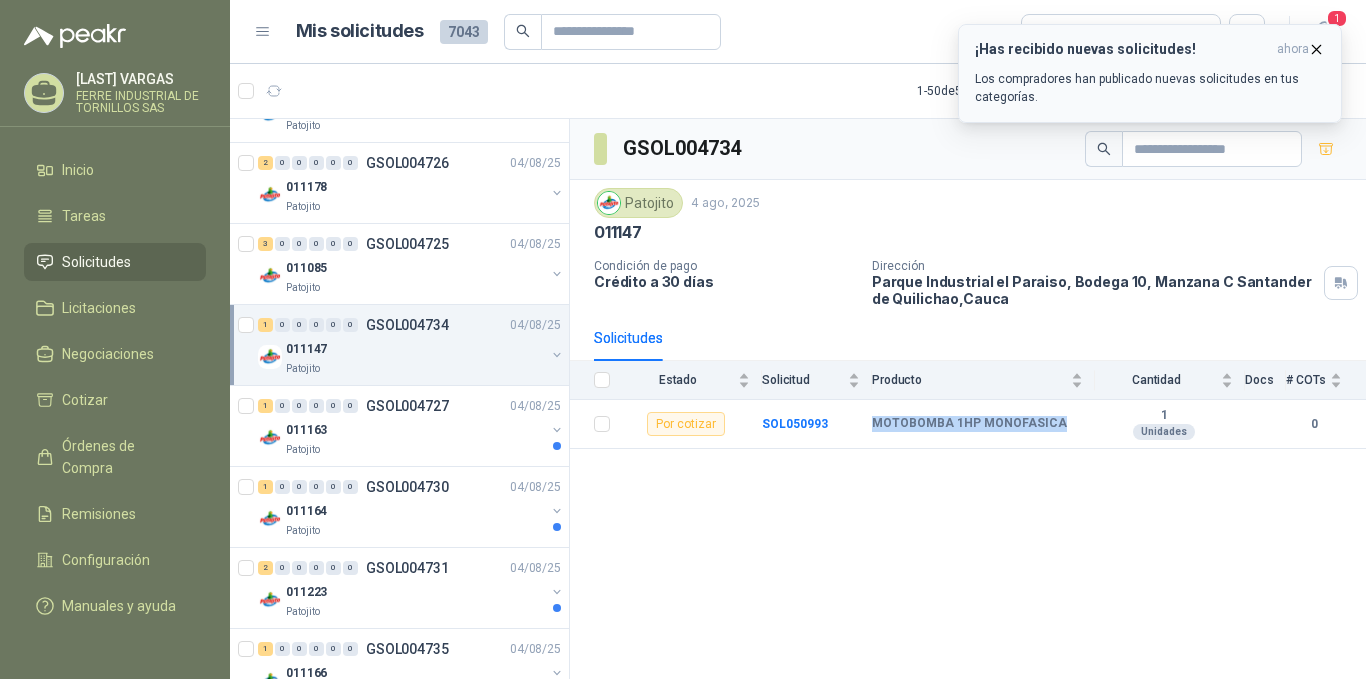click 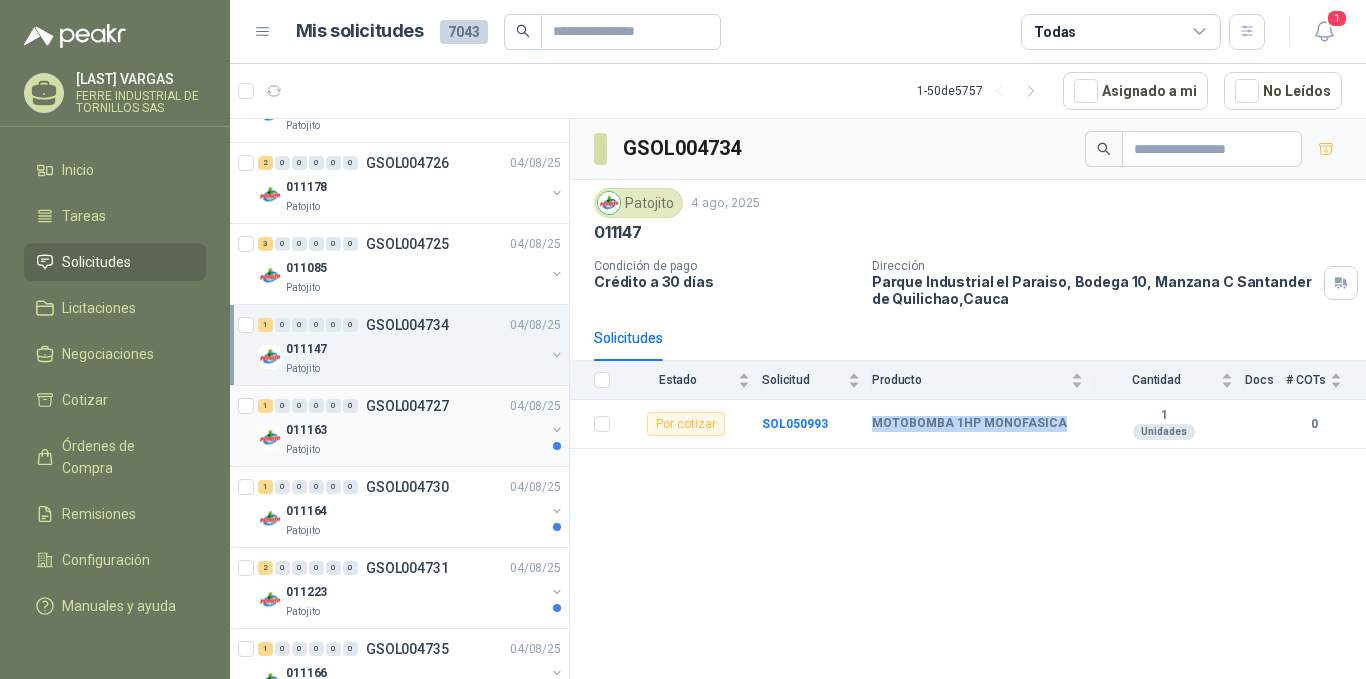 click on "Patojito" at bounding box center [415, 450] 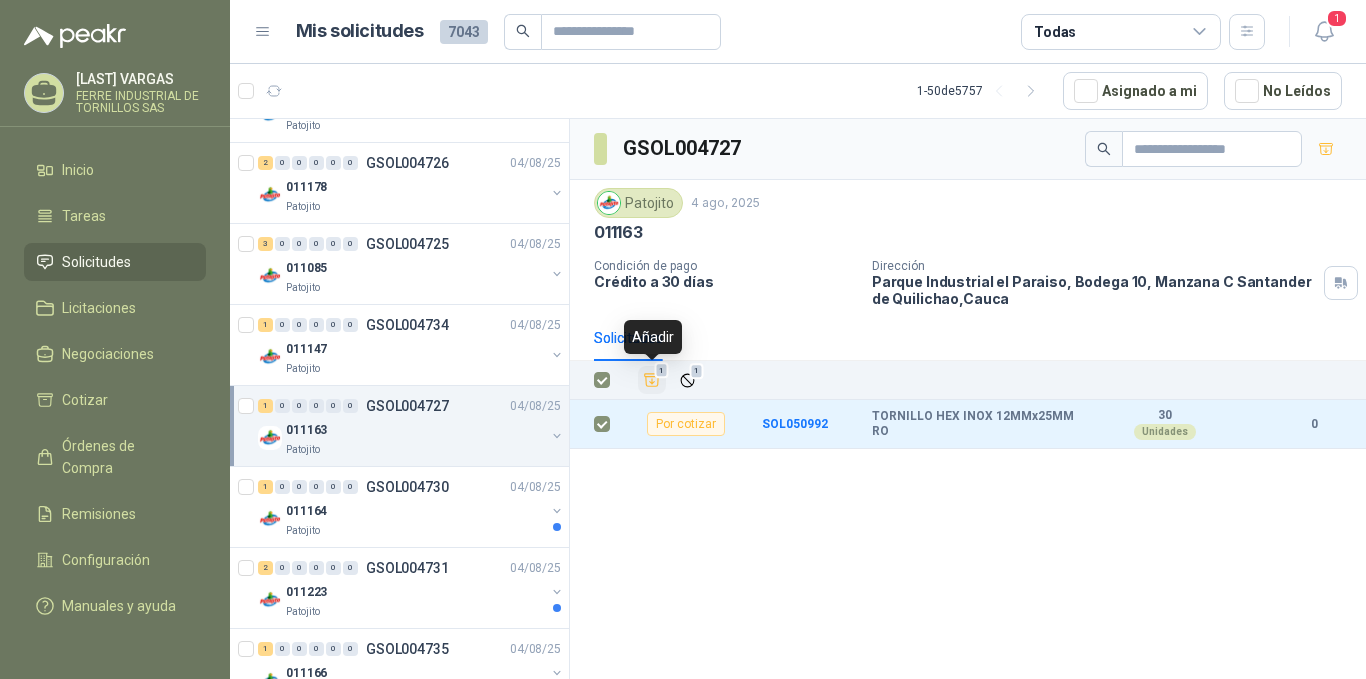 click 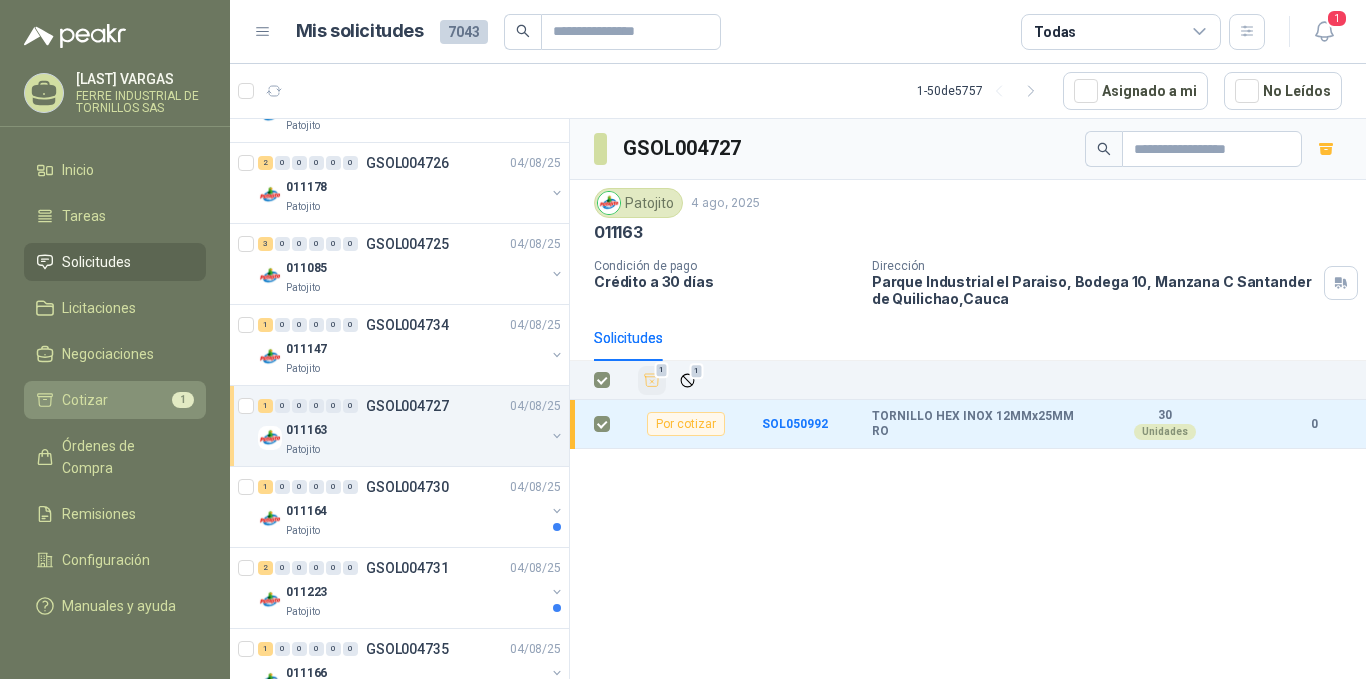 click on "Cotizar" at bounding box center (85, 400) 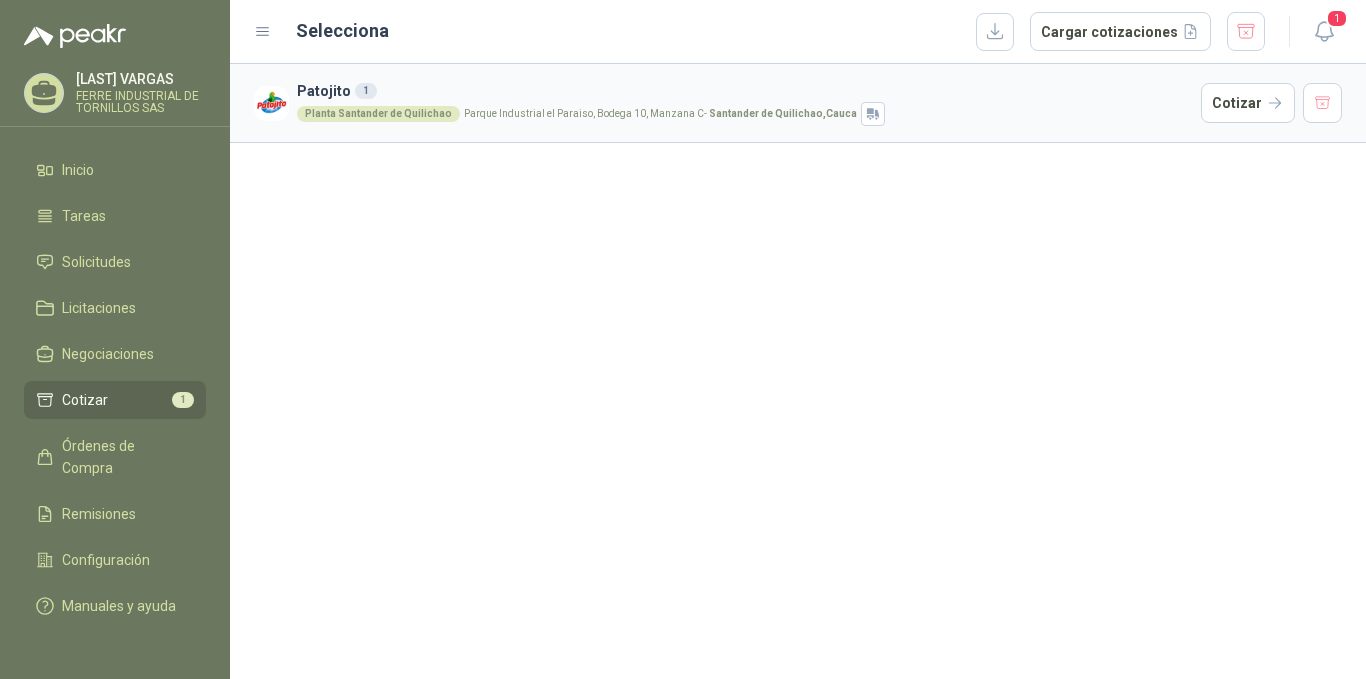 click on "[COMPANY] 1 Planta [CITY] de Quilichao Parque Industrial el Paraiso, Bodega 10, Manzana C - [CITY], [STATE] Cotizar" at bounding box center [798, 103] 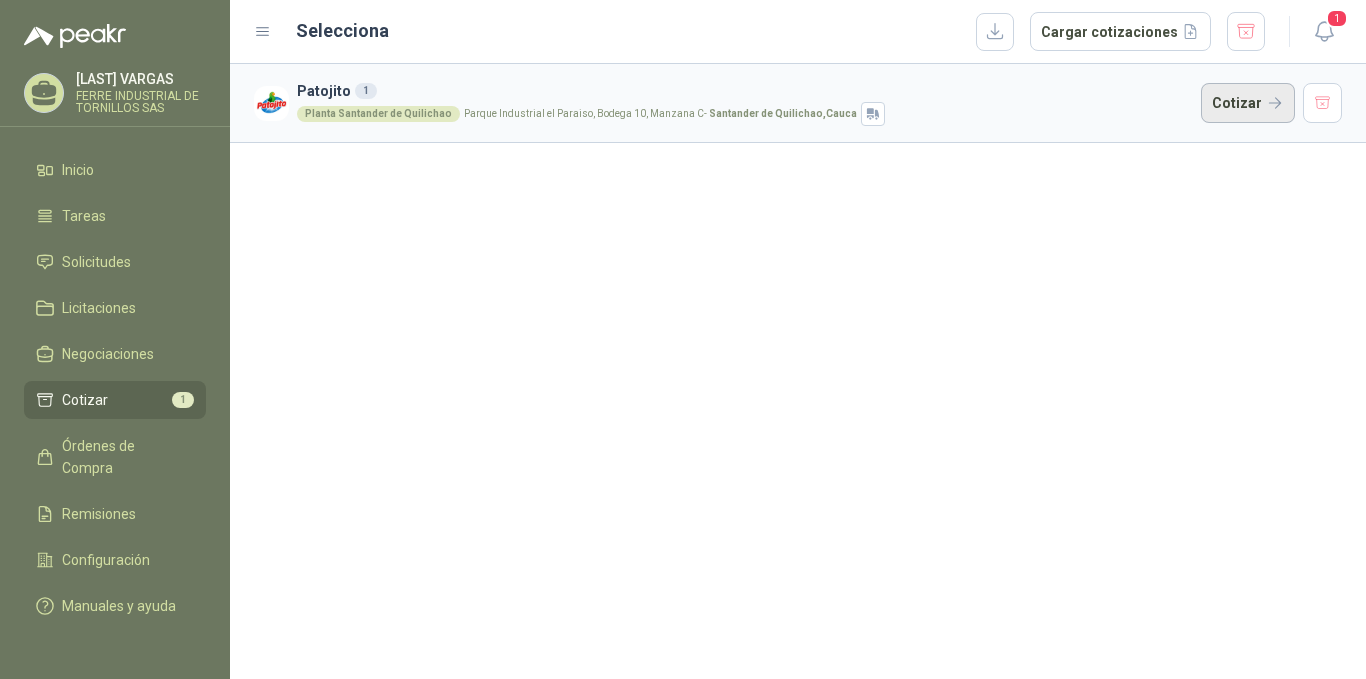 click on "Cotizar" at bounding box center [1248, 103] 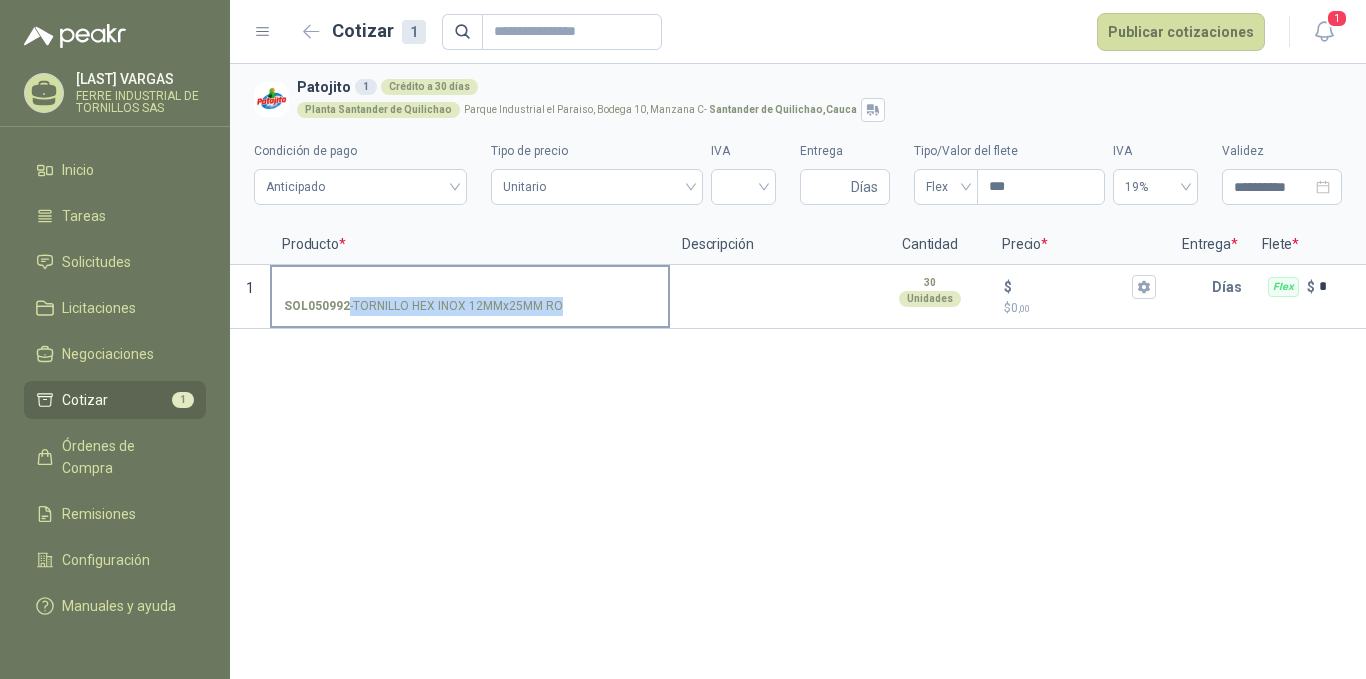 drag, startPoint x: 572, startPoint y: 311, endPoint x: 573, endPoint y: 327, distance: 16.03122 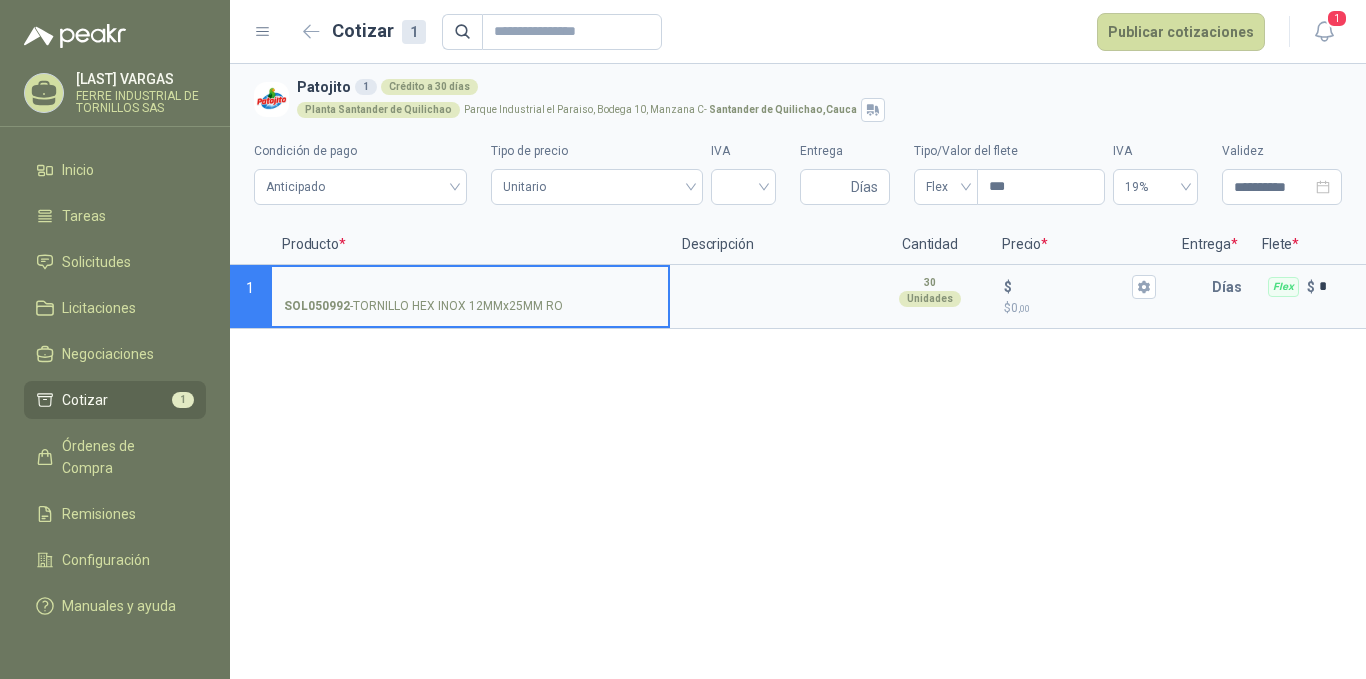 click on "SOL050992  -  TORNILLO HEX INOX 12MMx25MM RO" at bounding box center [470, 287] 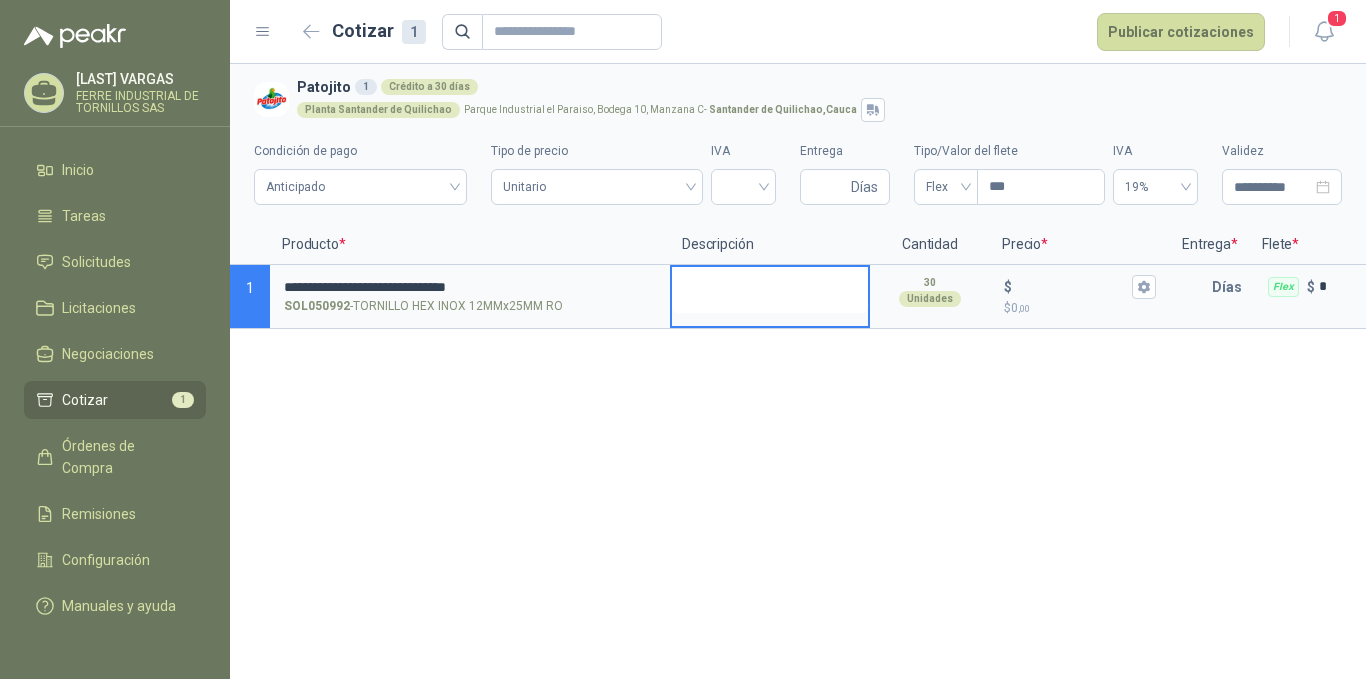 click at bounding box center (770, 290) 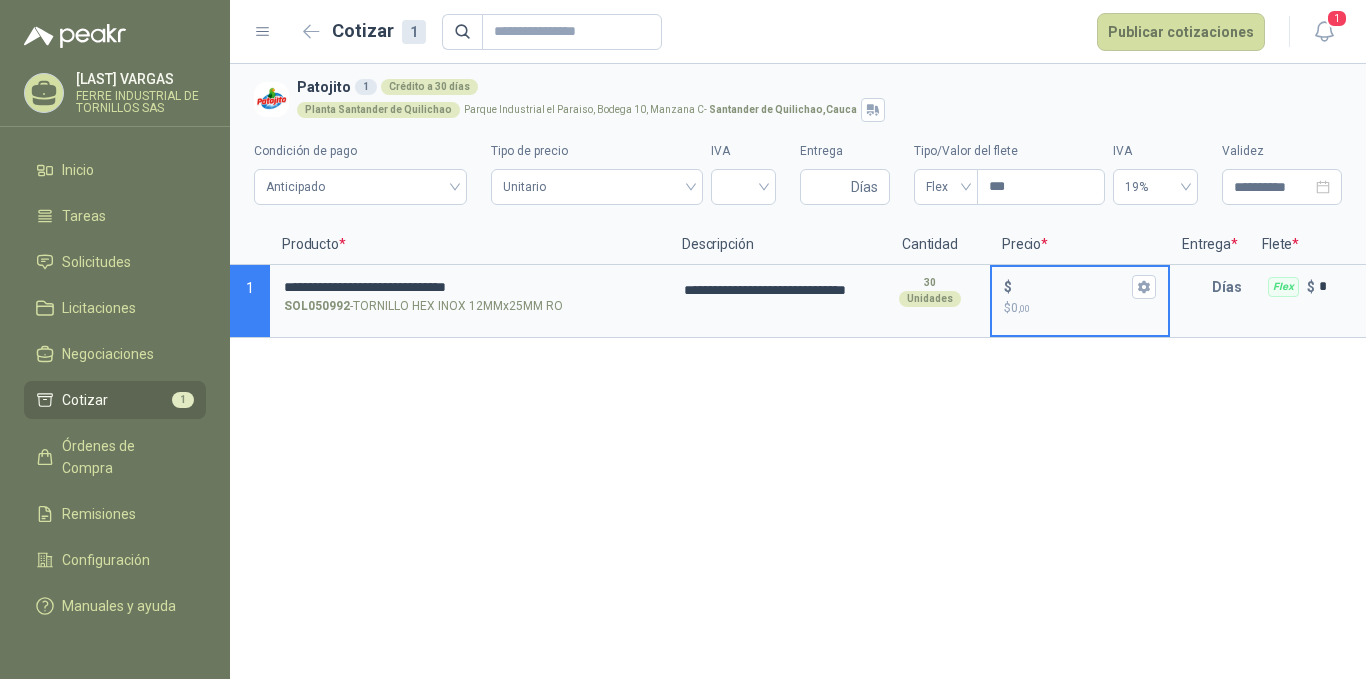 click on "$ $  0 ,00" at bounding box center [1072, 286] 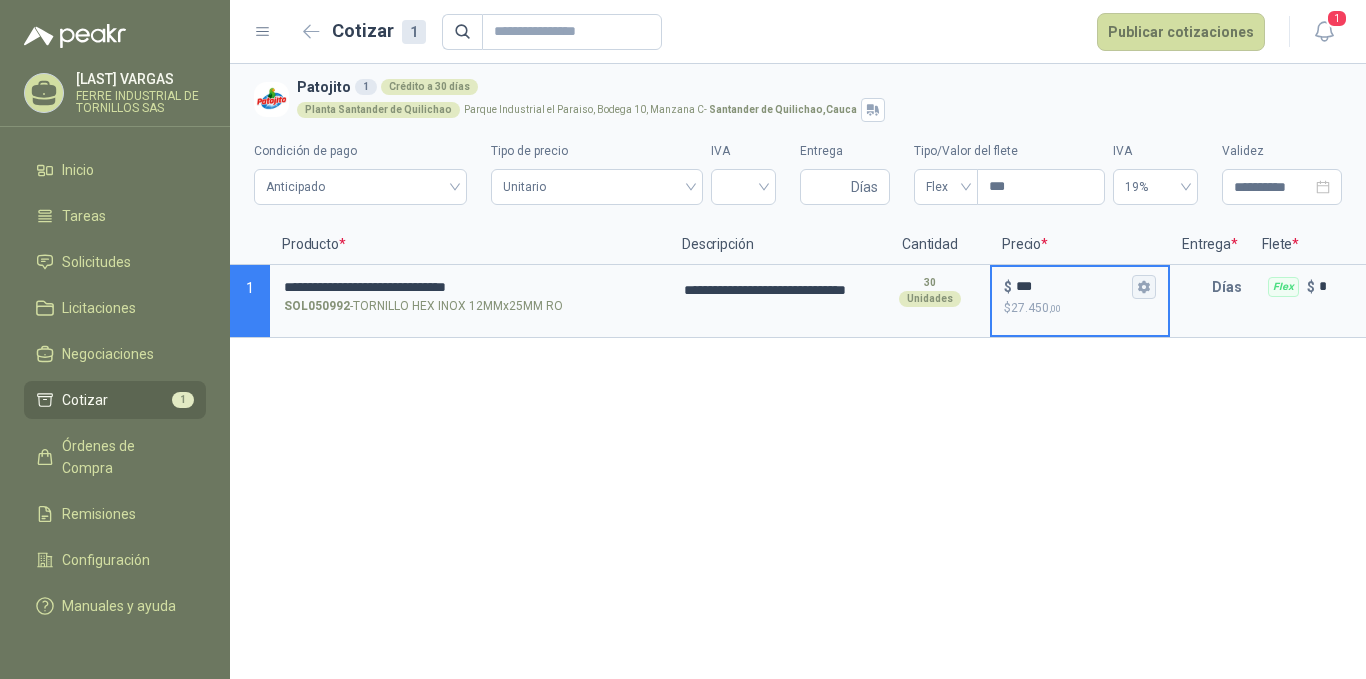 type on "***" 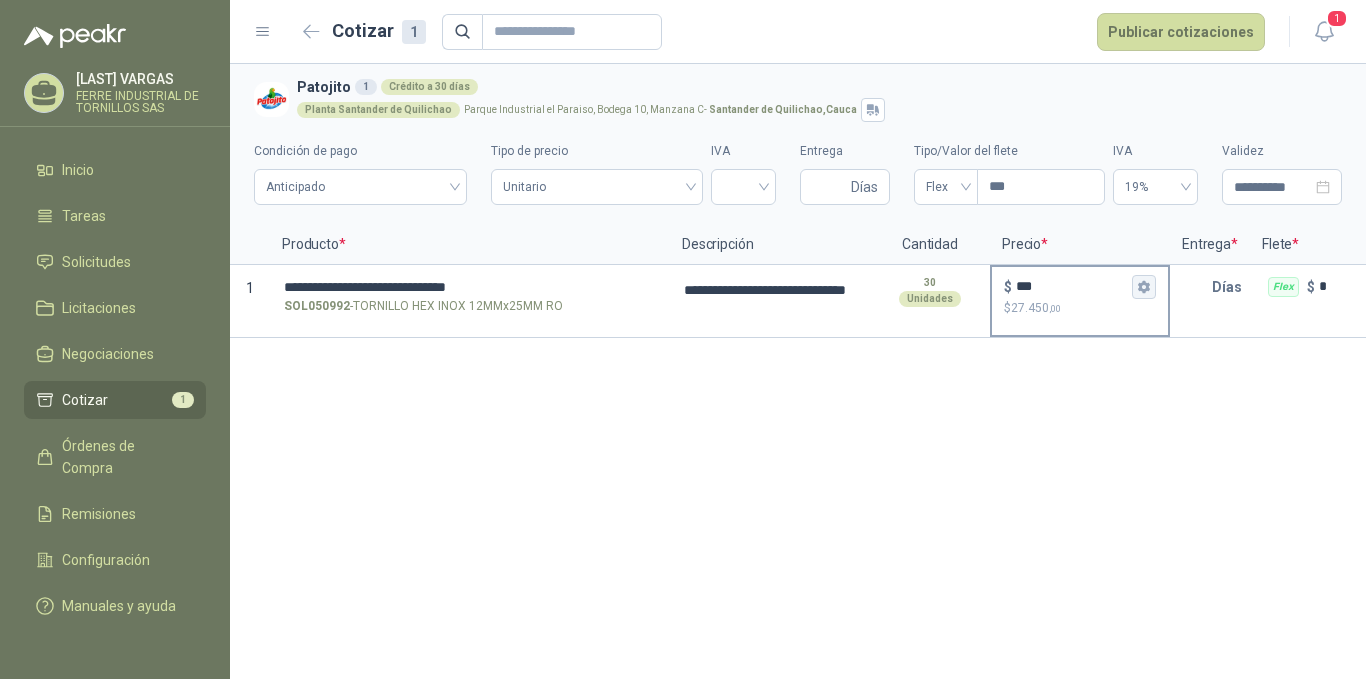 click 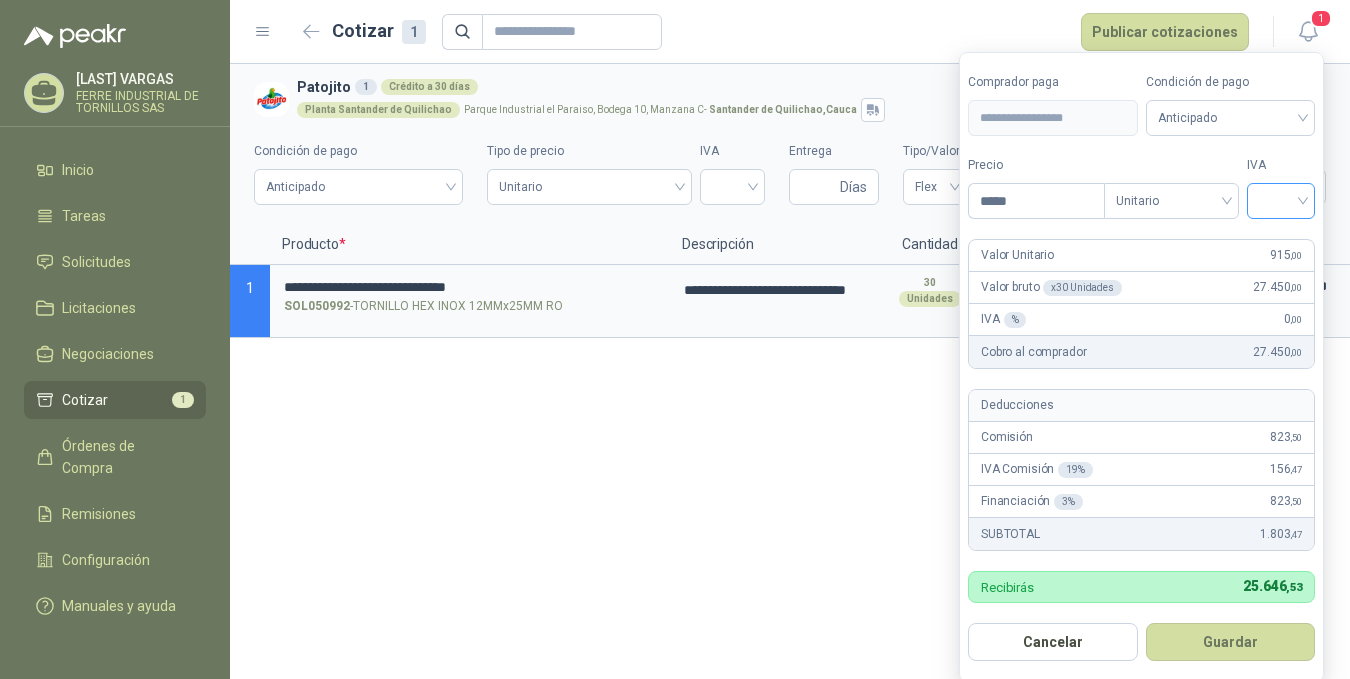 click at bounding box center [1281, 199] 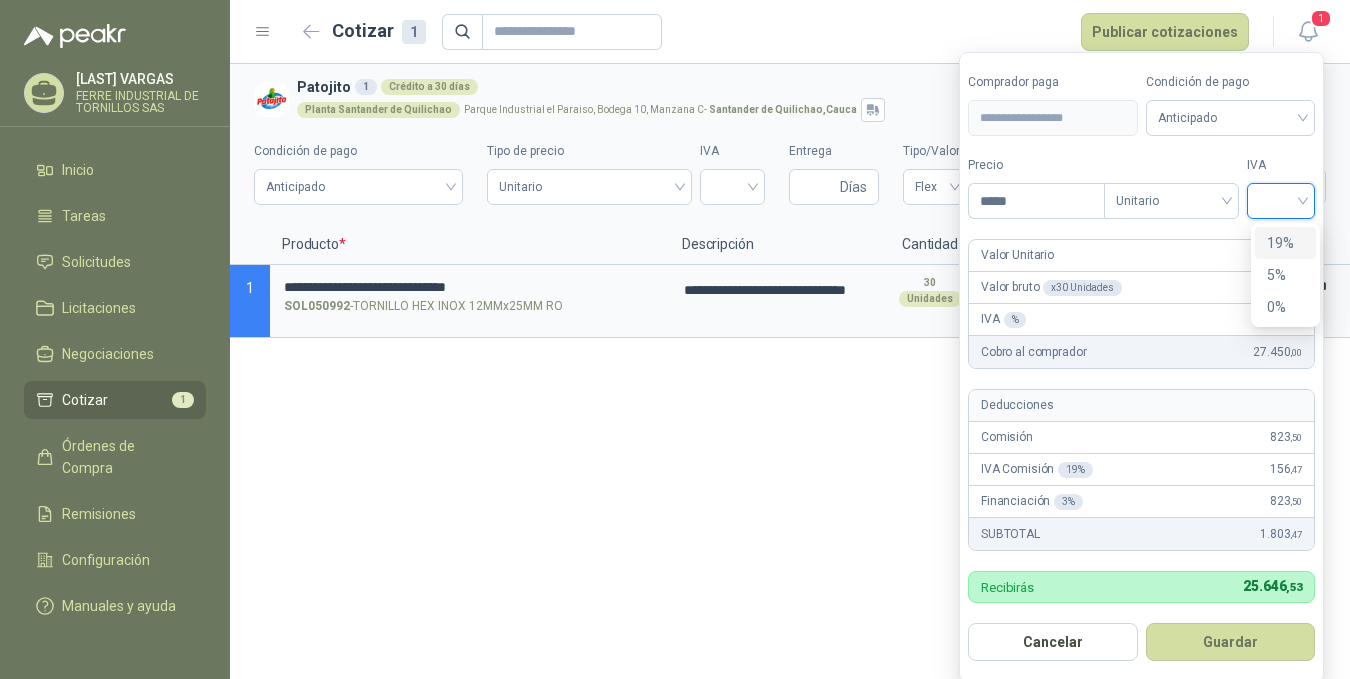 click on "19%" at bounding box center [1285, 243] 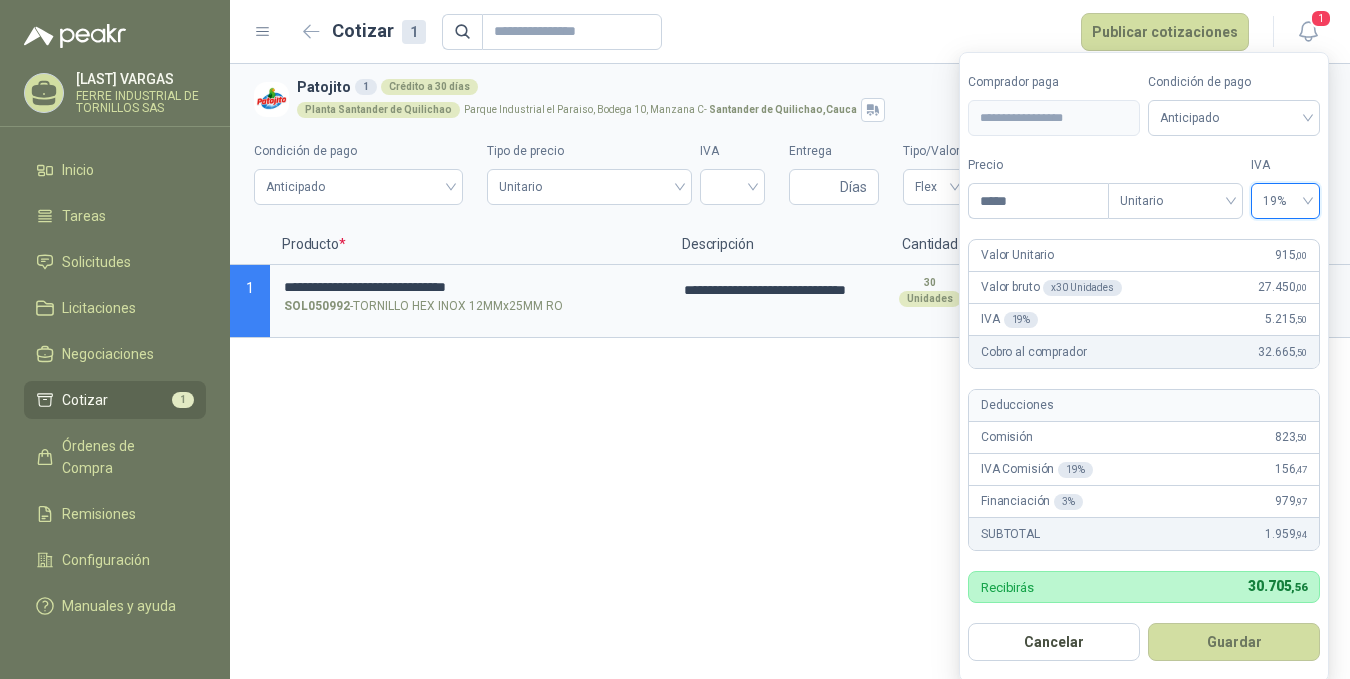 click on "Guardar" at bounding box center (1234, 642) 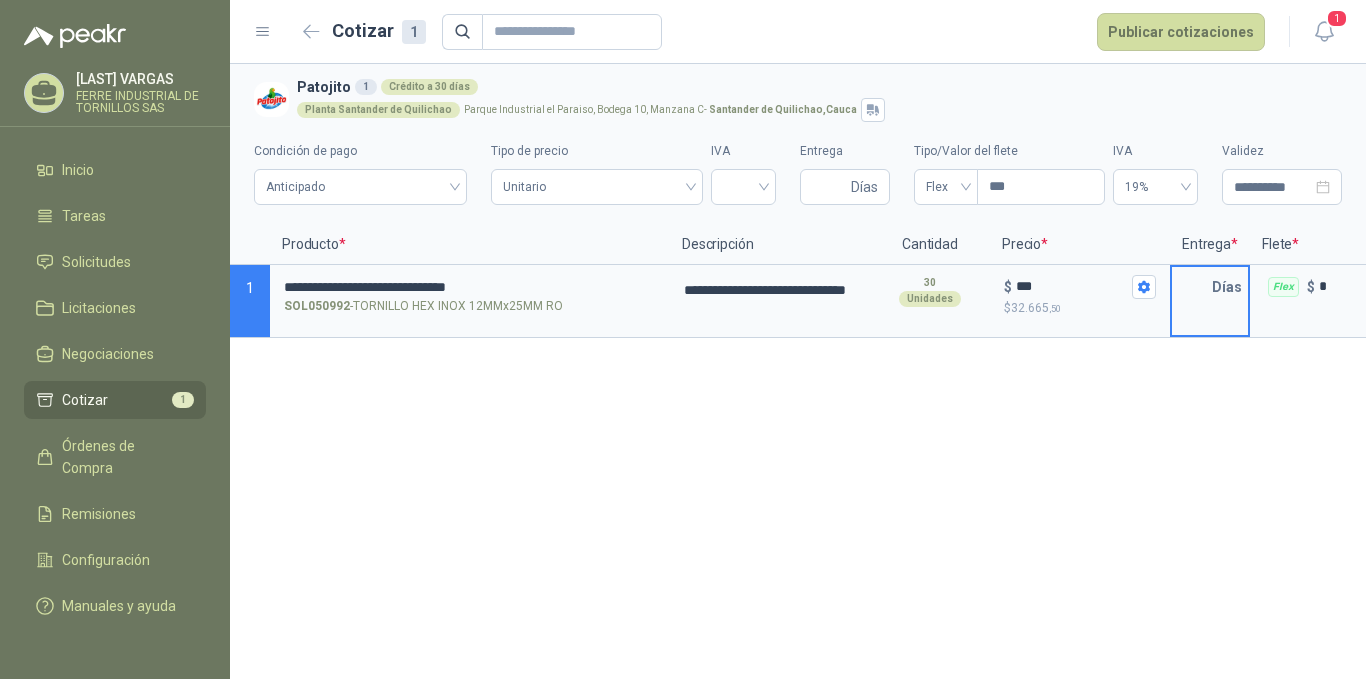 click at bounding box center [1192, 287] 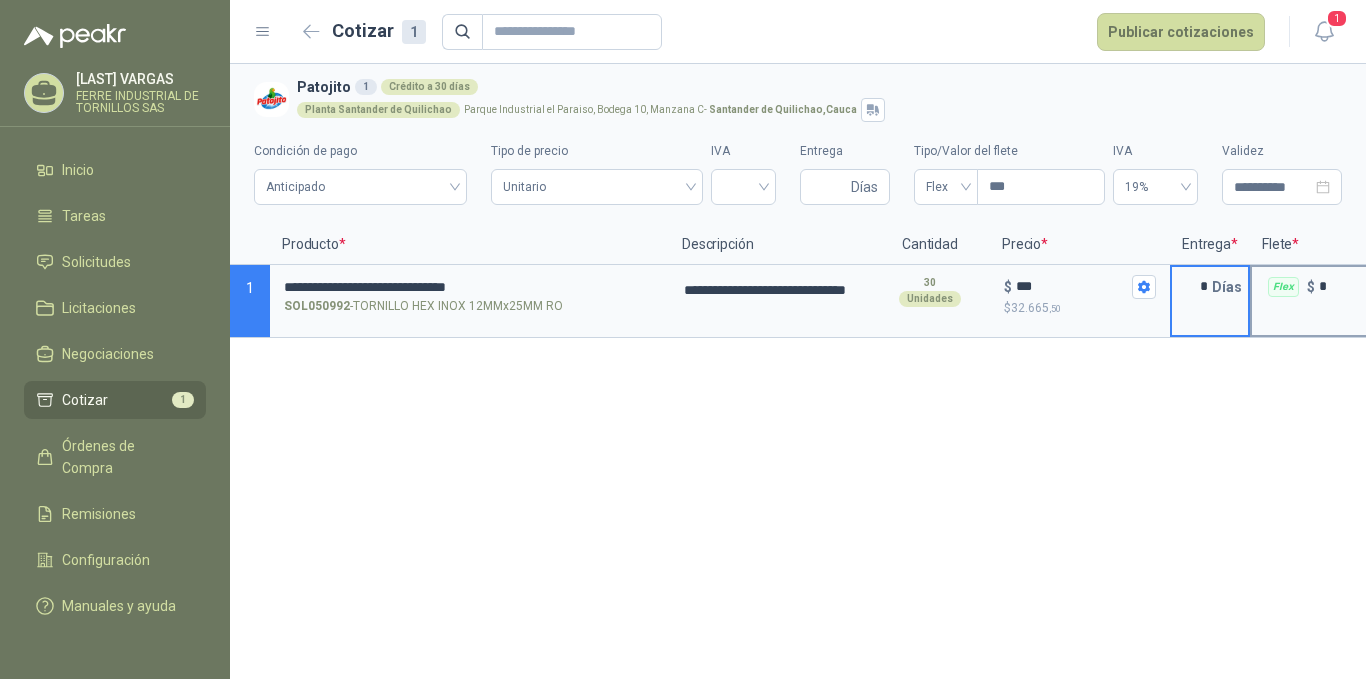 type on "*" 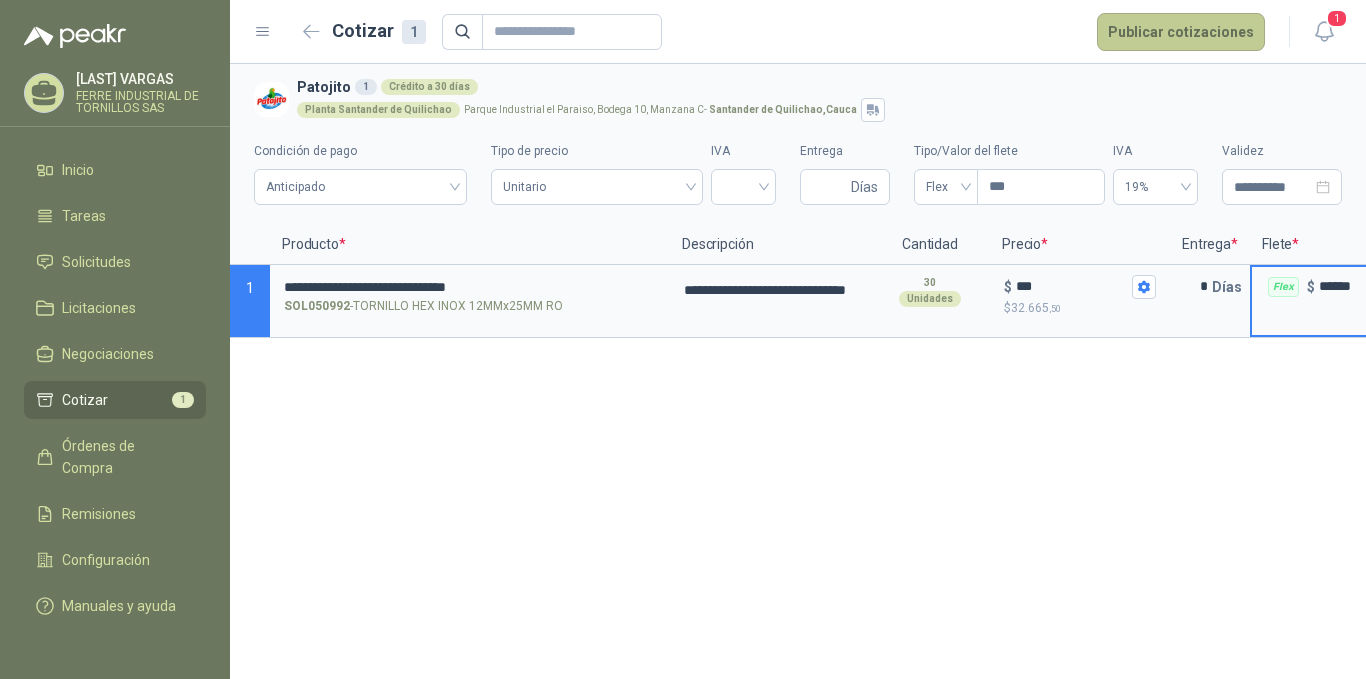 type on "******" 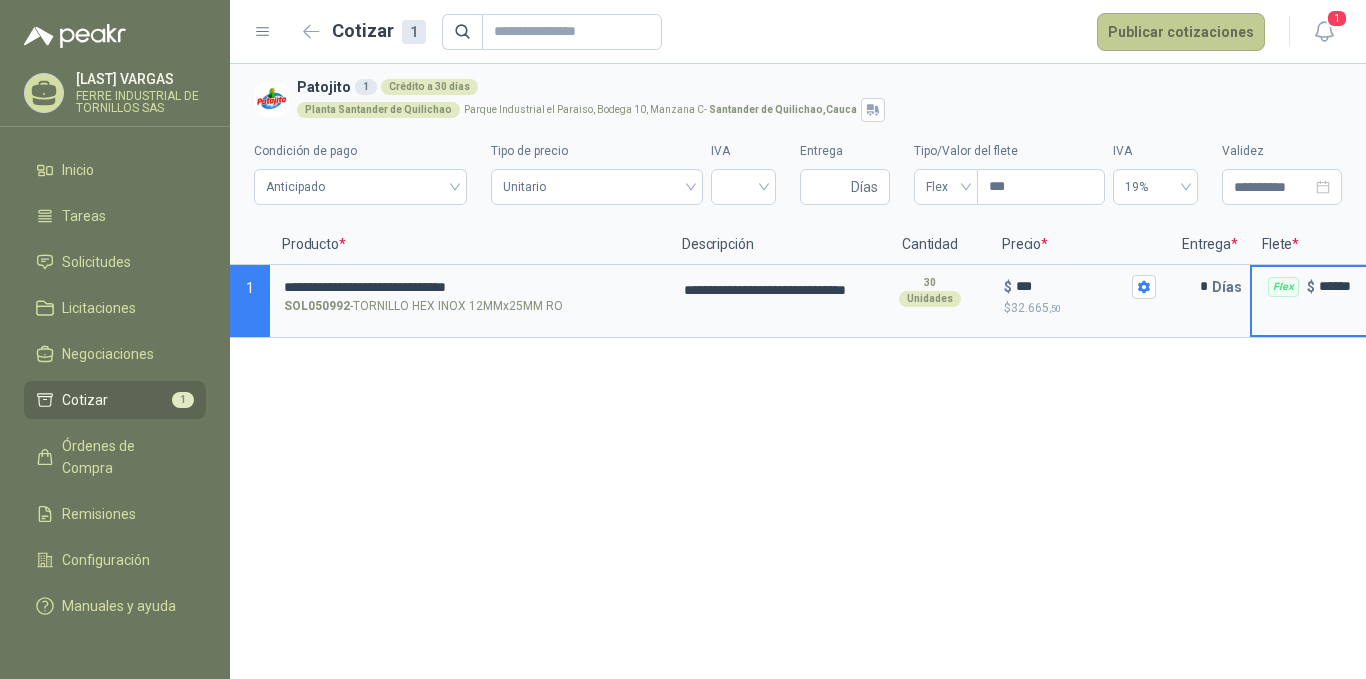 click on "Publicar cotizaciones" at bounding box center [1181, 32] 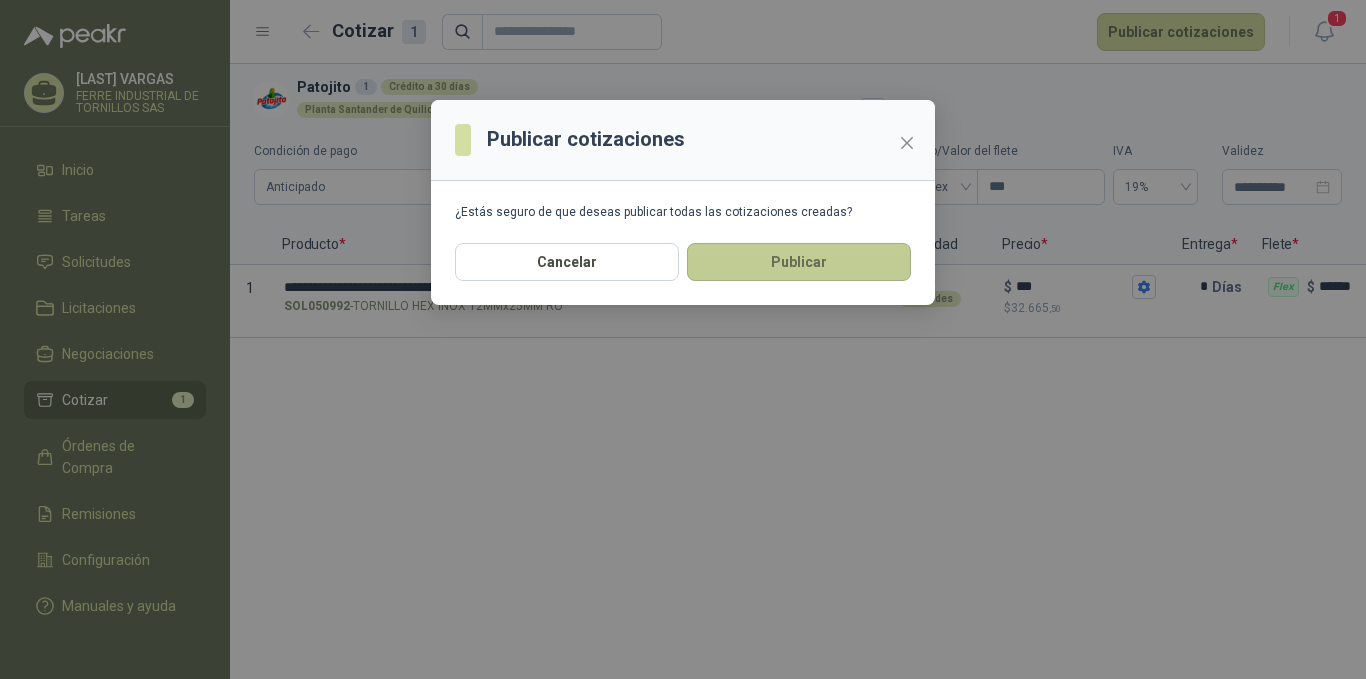 click on "Publicar" at bounding box center (799, 262) 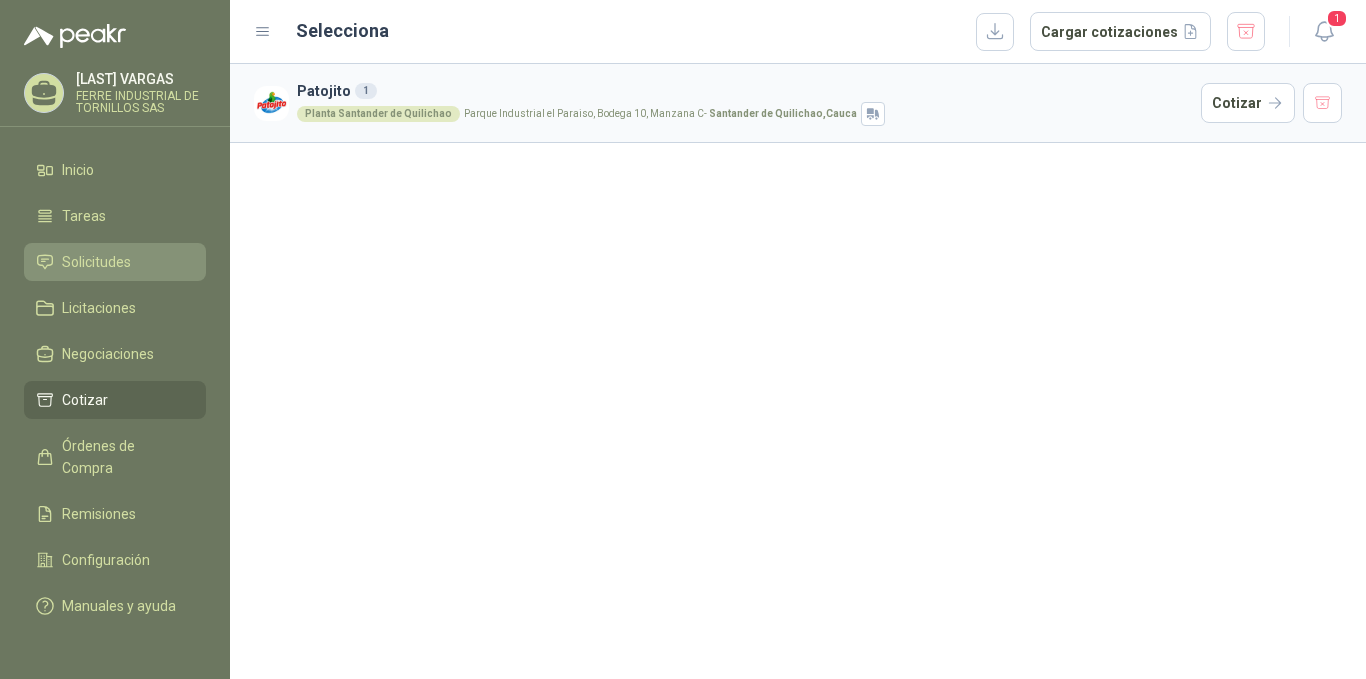 click on "Solicitudes" at bounding box center [115, 262] 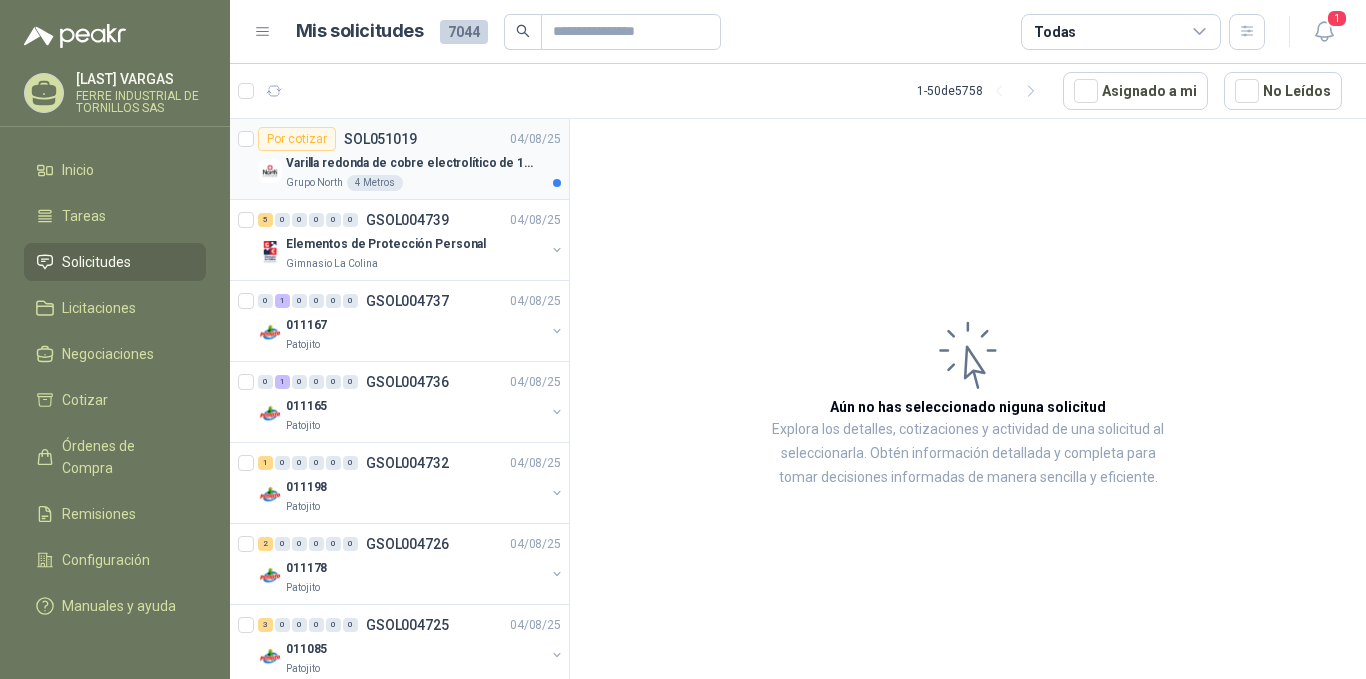 click on "Por cotizar SOL051019 04/08/25   Varilla redonda de cobre electrolítico de 1/4" x 1 metro Grupo North 4   Metros" at bounding box center [399, 159] 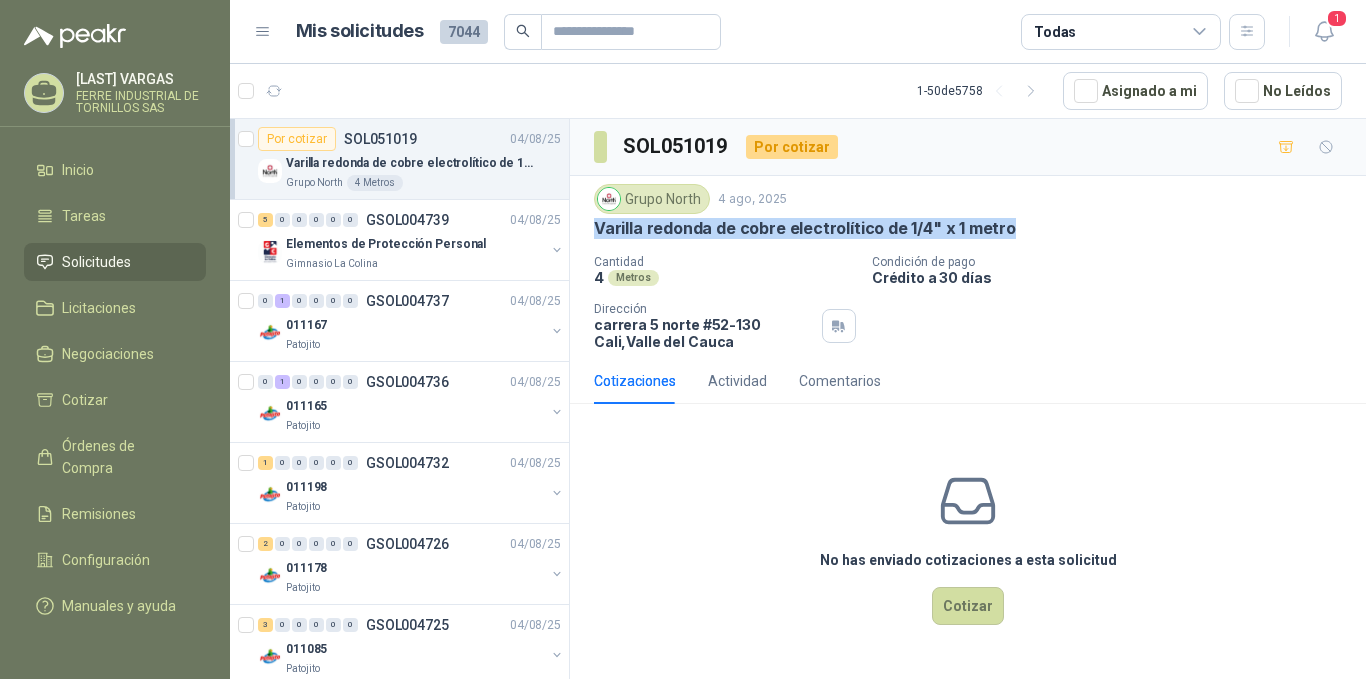 drag, startPoint x: 1058, startPoint y: 246, endPoint x: 596, endPoint y: 235, distance: 462.13092 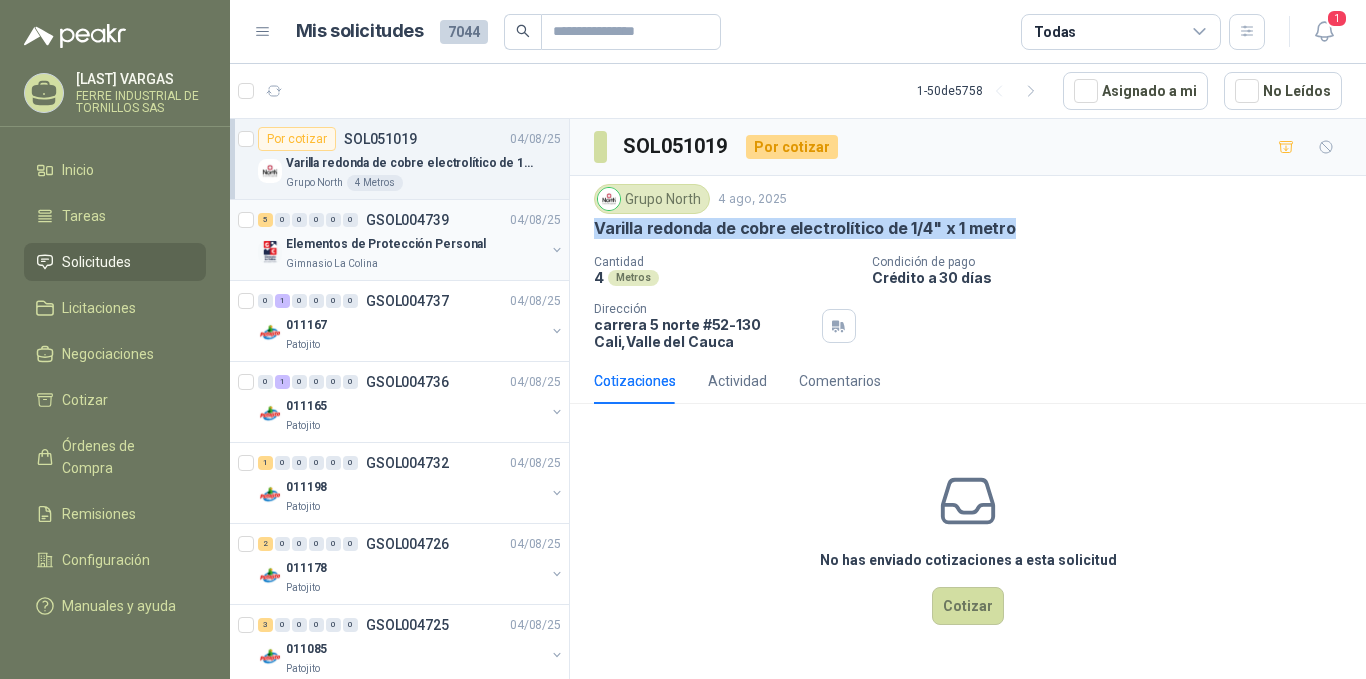 click on "Elementos de Protección Personal  Gimnasio La Colina" at bounding box center [411, 252] 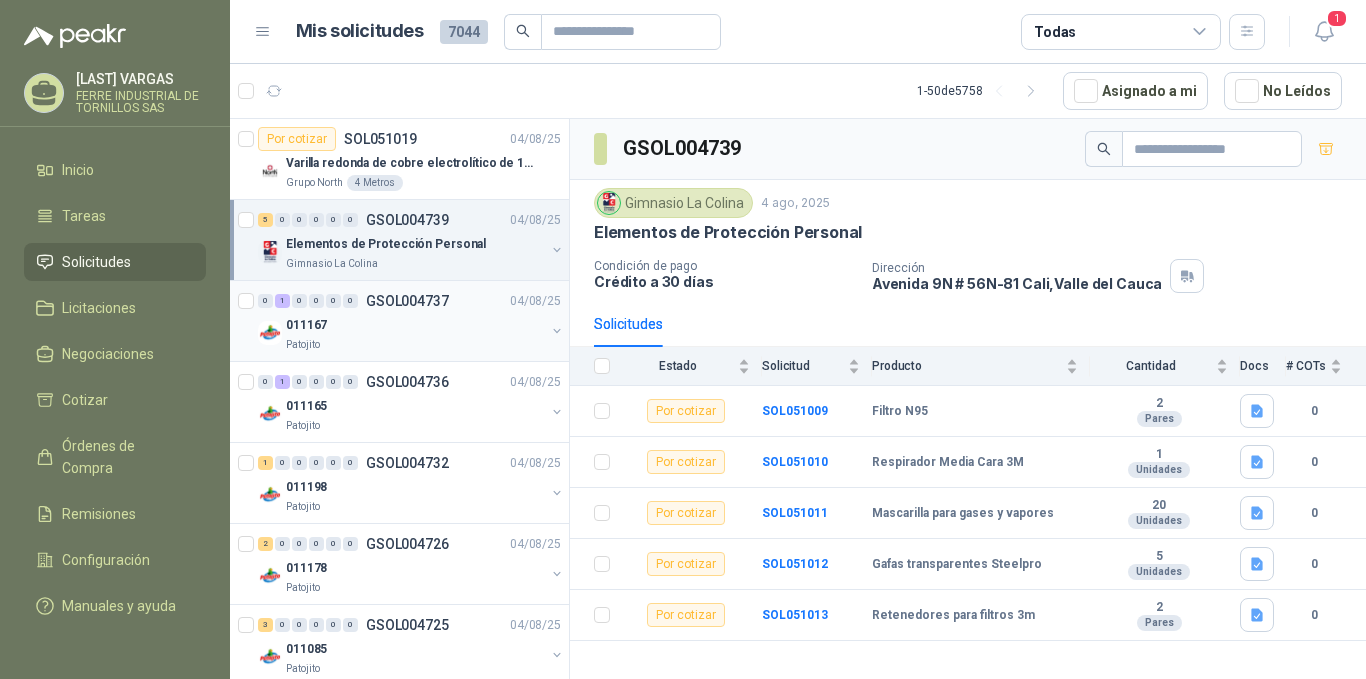 click on "Patojito" at bounding box center [415, 345] 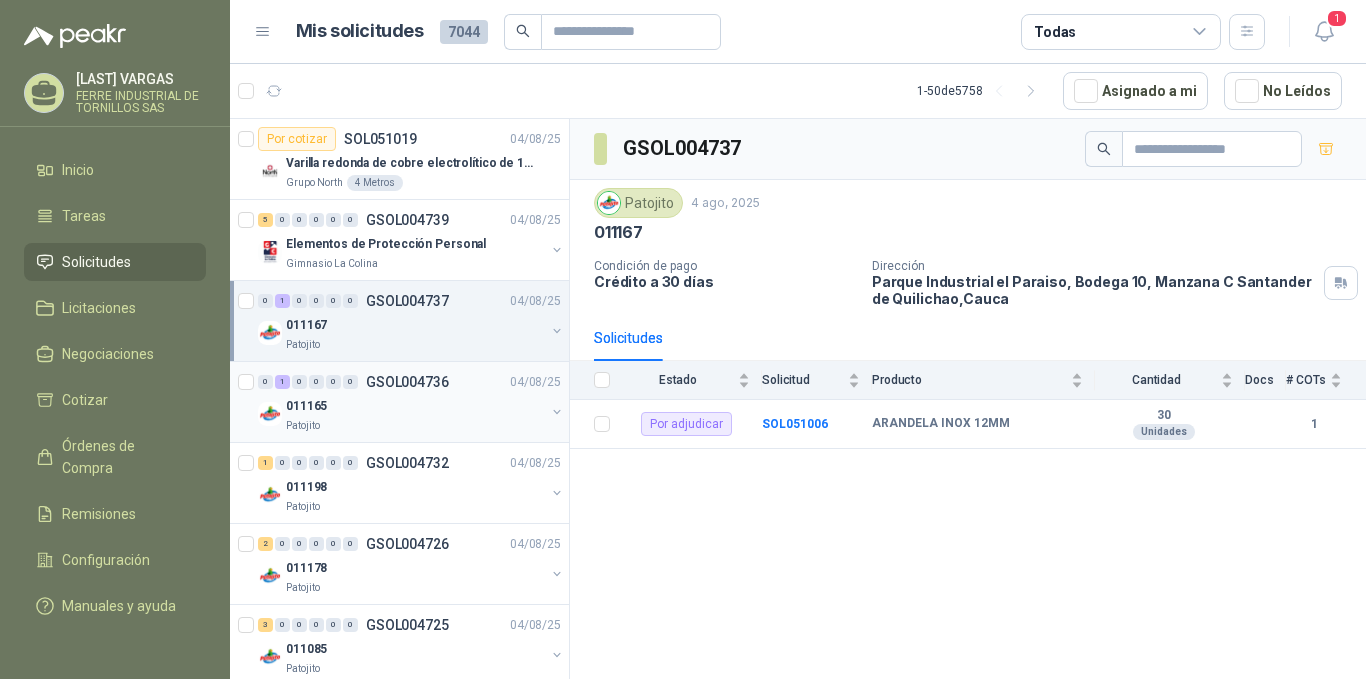 click on "011165" at bounding box center [415, 406] 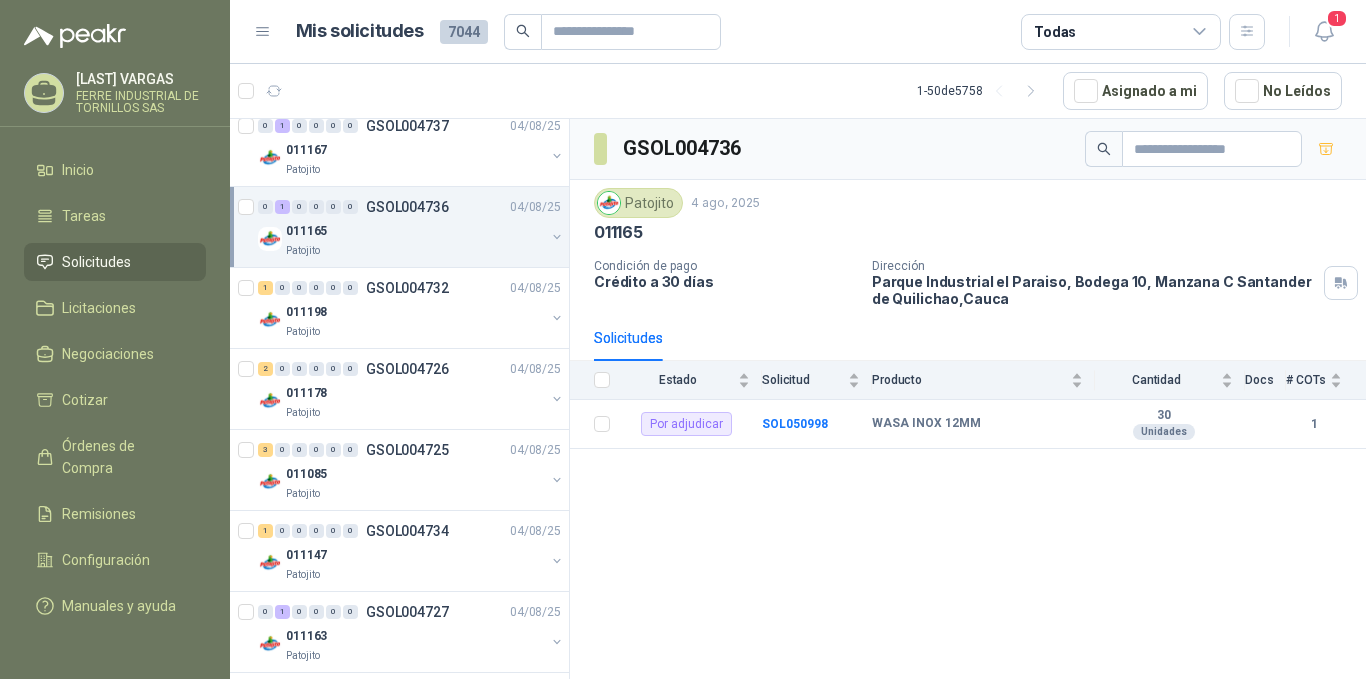 scroll, scrollTop: 200, scrollLeft: 0, axis: vertical 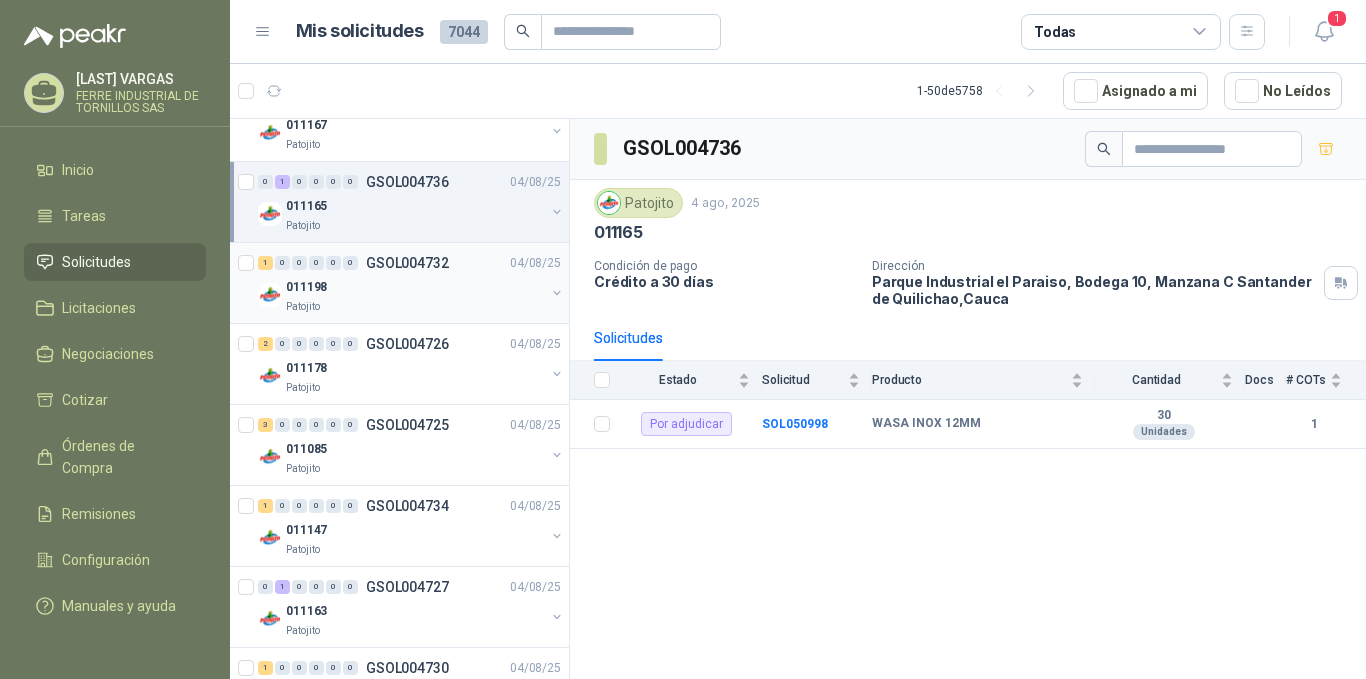click on "011198" at bounding box center [415, 287] 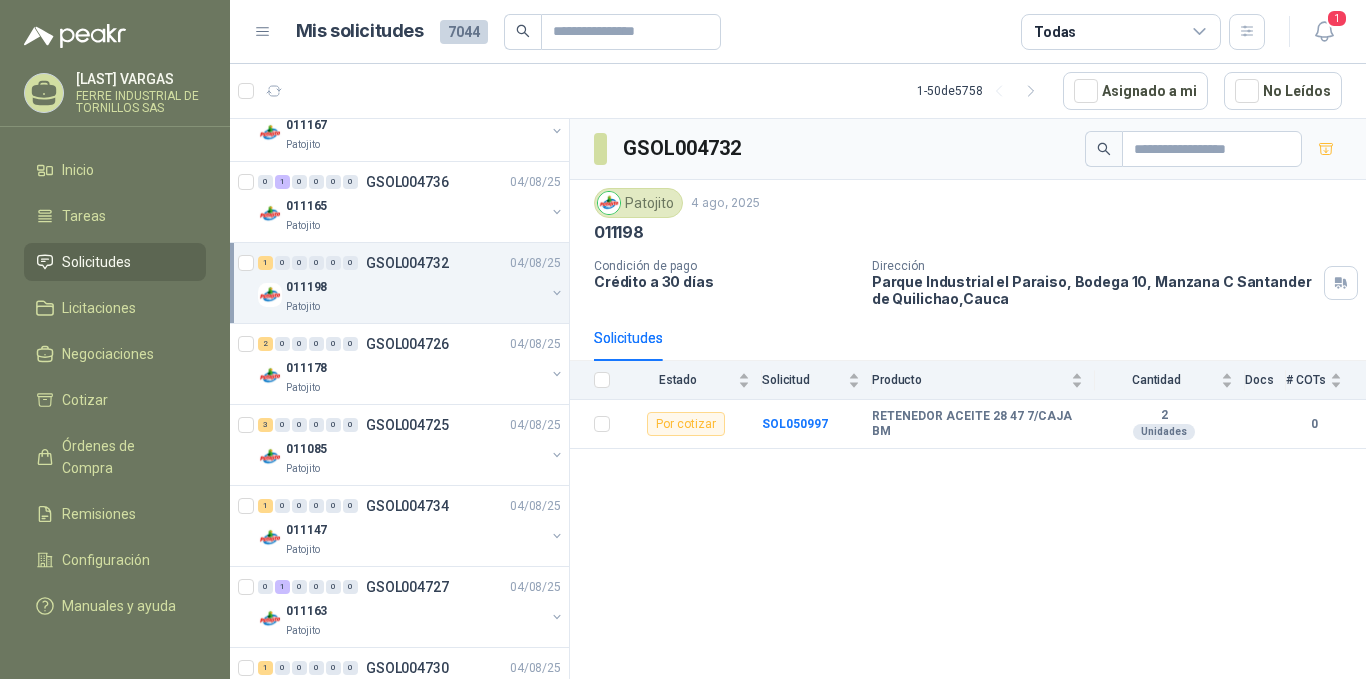 scroll, scrollTop: 300, scrollLeft: 0, axis: vertical 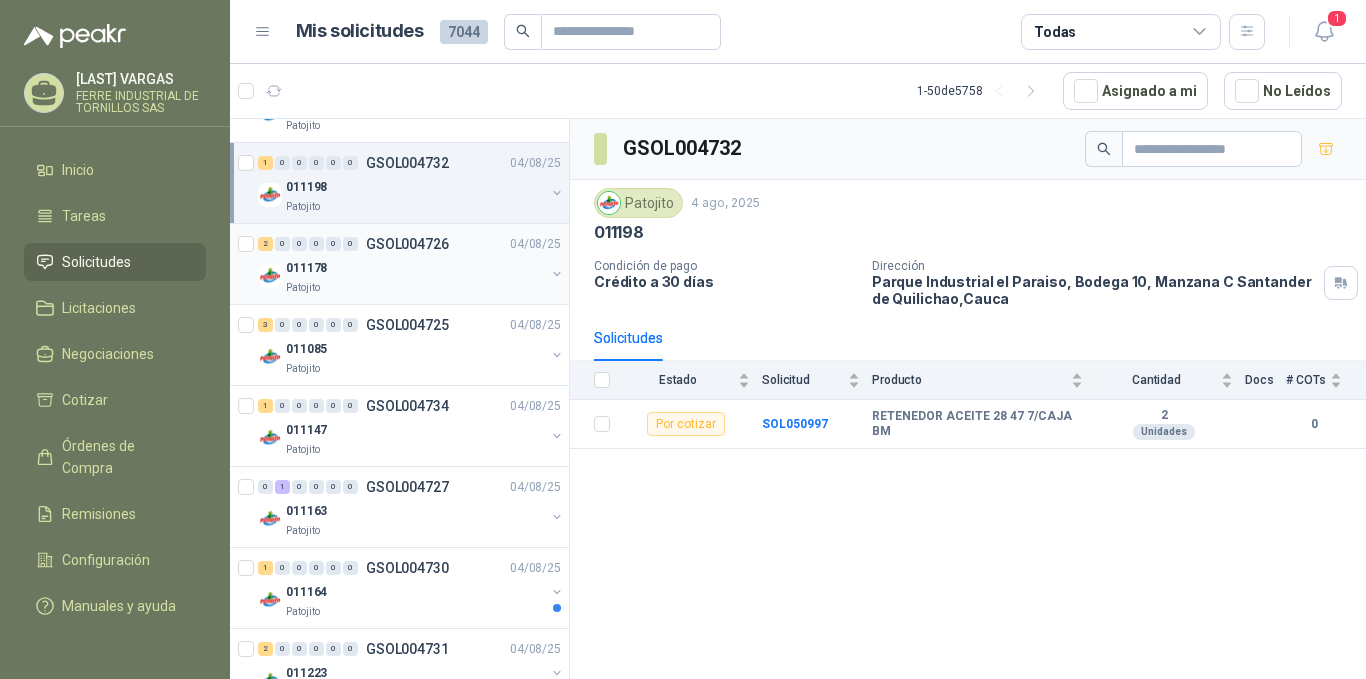 click on "Patojito" at bounding box center [415, 288] 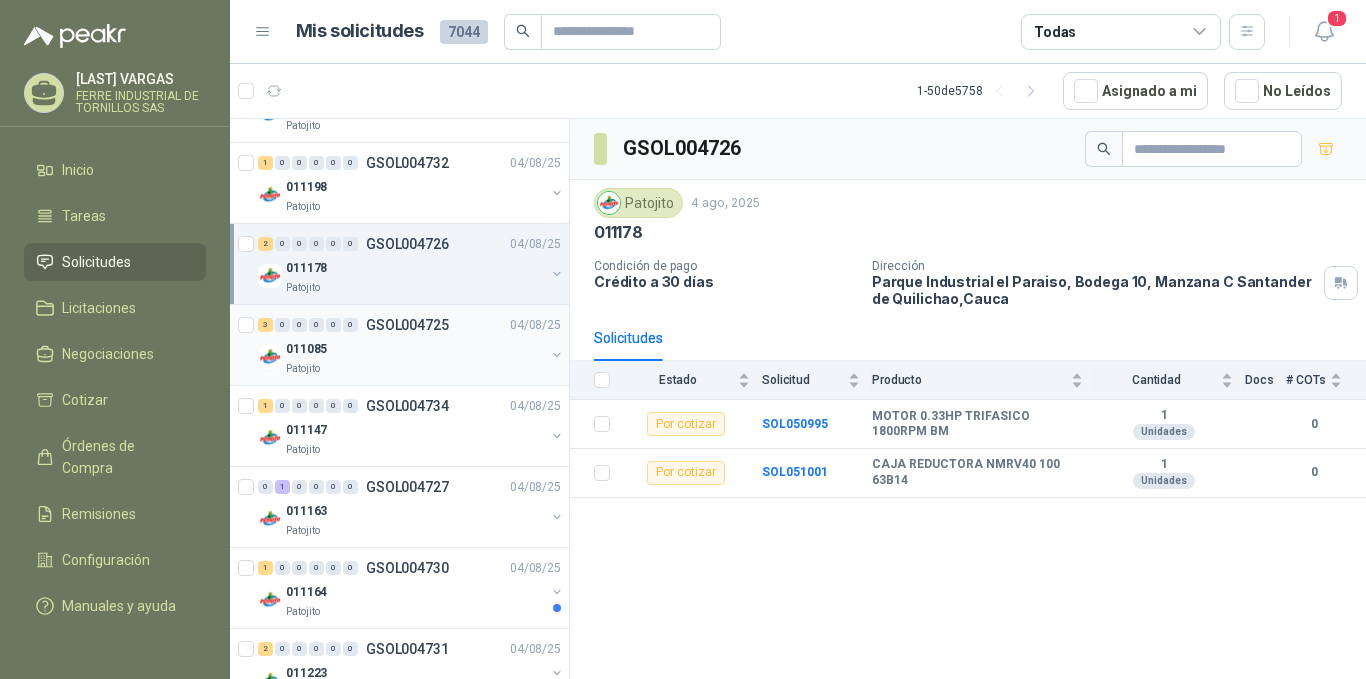 click on "Patojito" at bounding box center (415, 369) 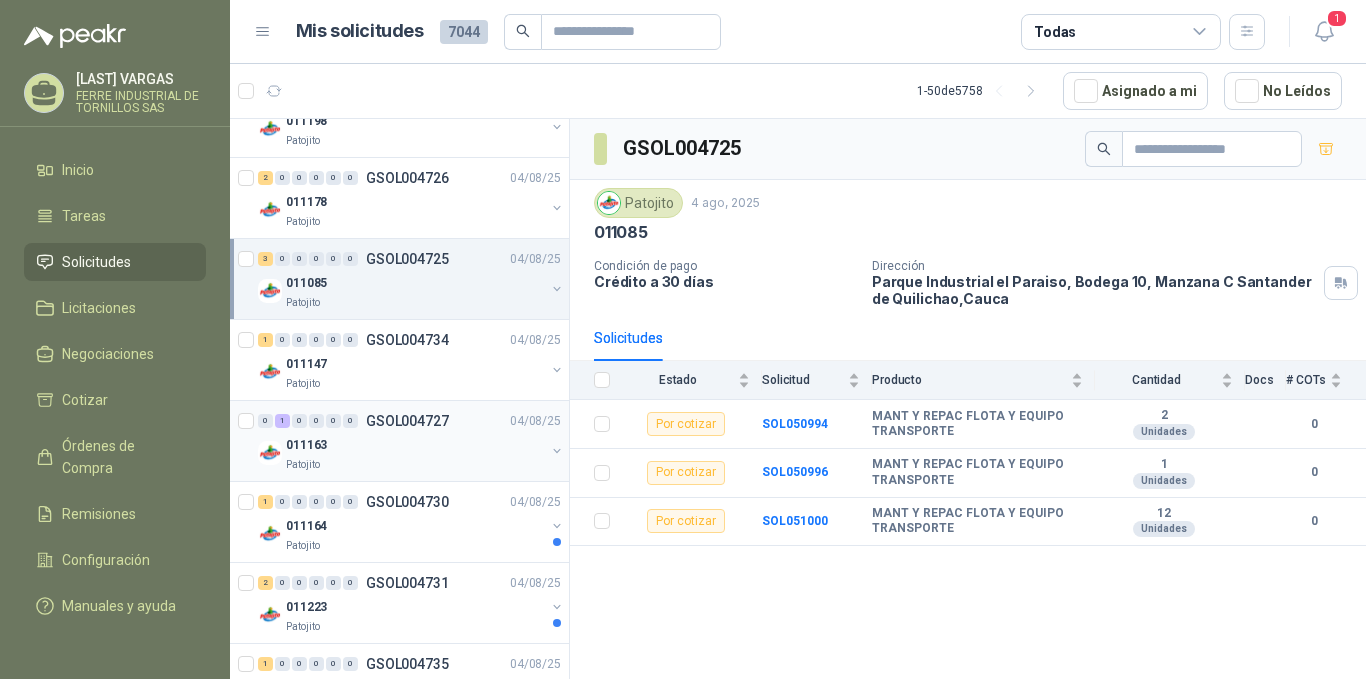 scroll, scrollTop: 400, scrollLeft: 0, axis: vertical 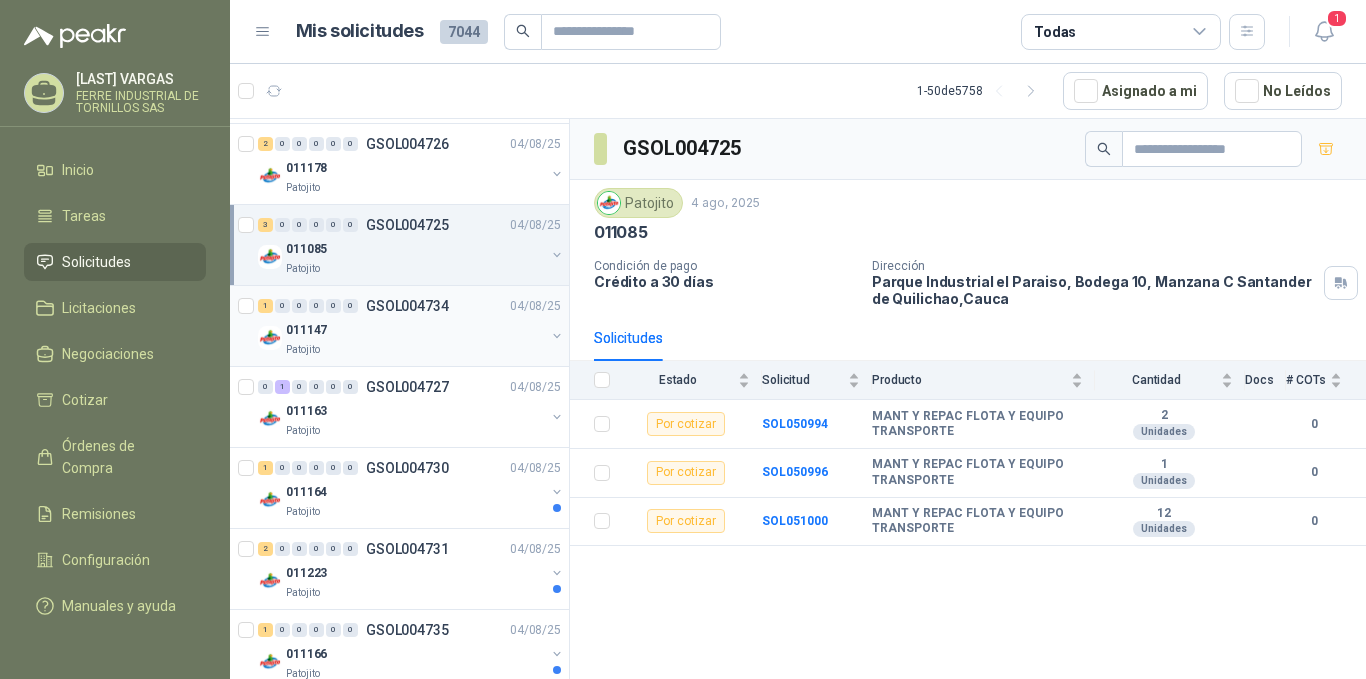 click on "Patojito" at bounding box center [415, 350] 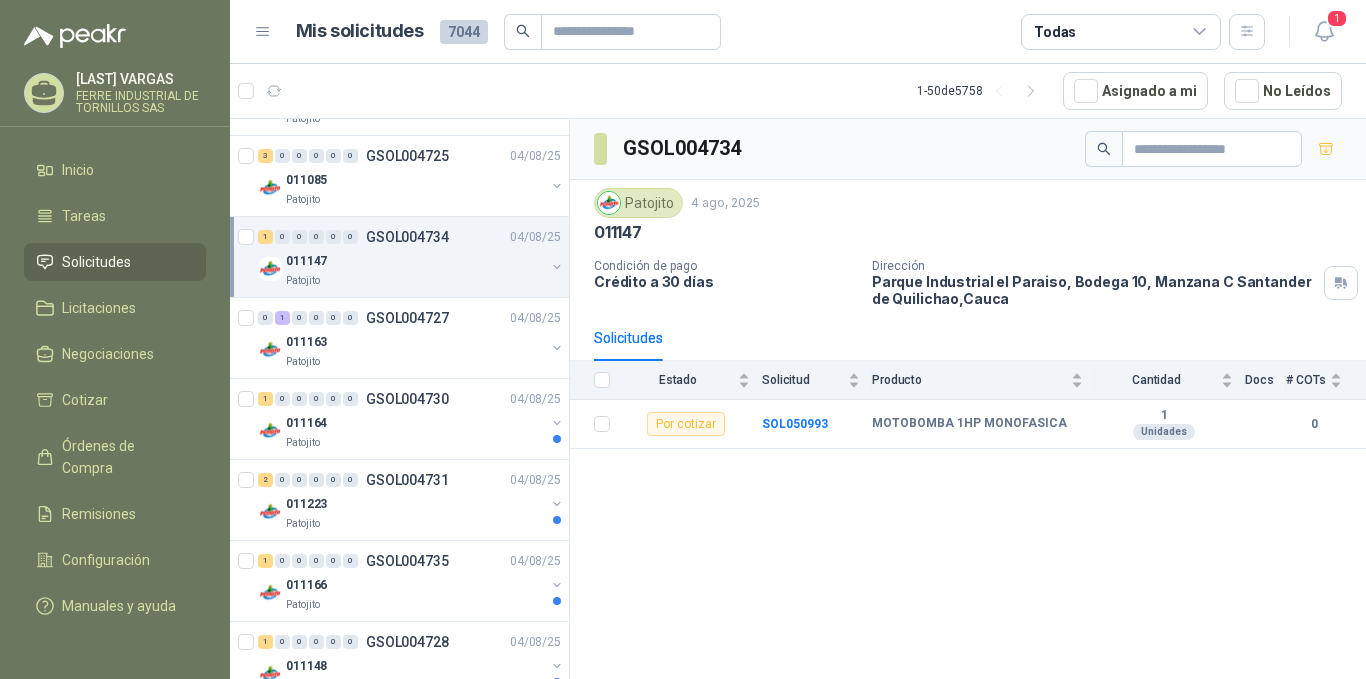 scroll, scrollTop: 500, scrollLeft: 0, axis: vertical 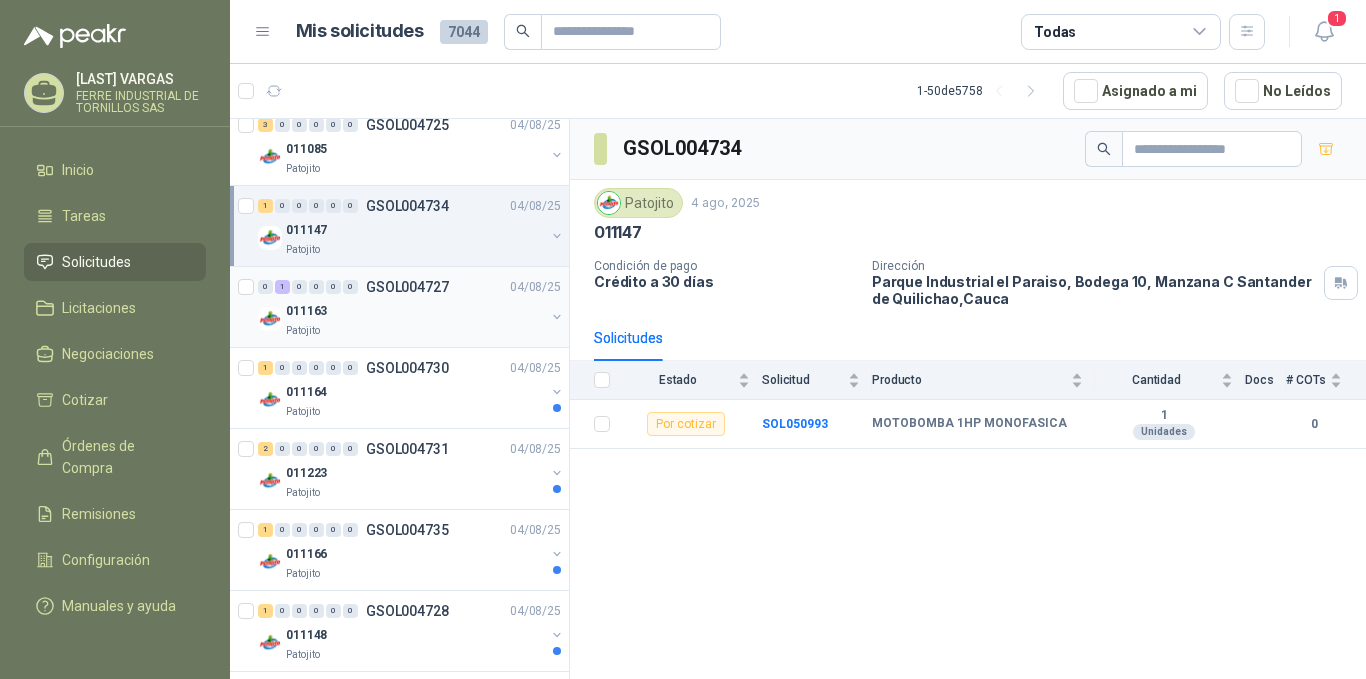 click on "011163" at bounding box center [415, 311] 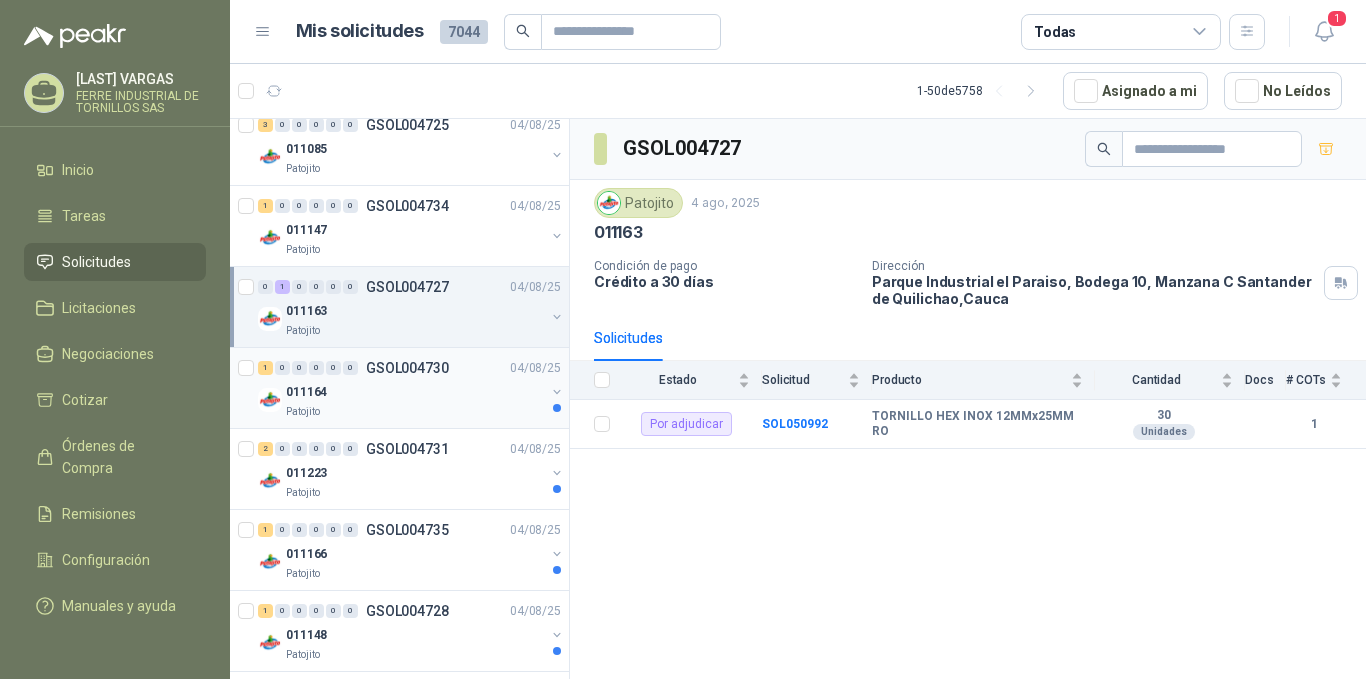 click on "1   0   0   0   0   0   GSOL004730 04/08/25" at bounding box center (411, 368) 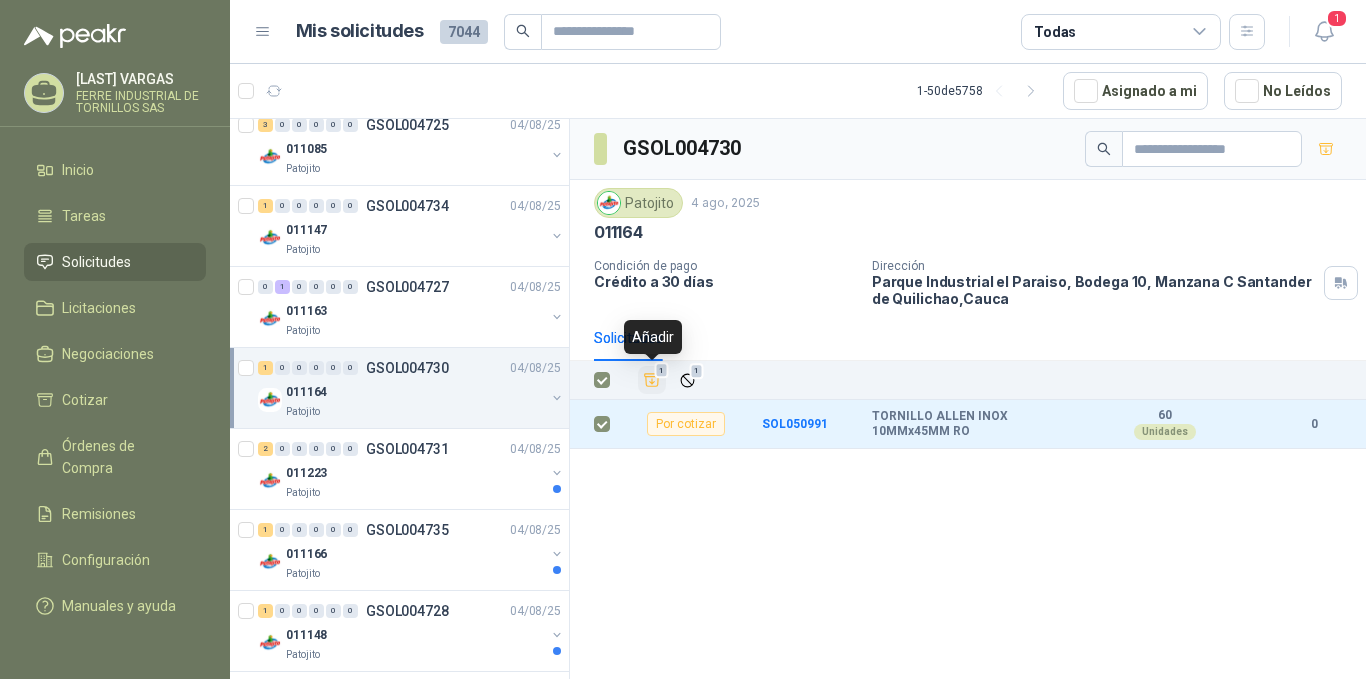 click 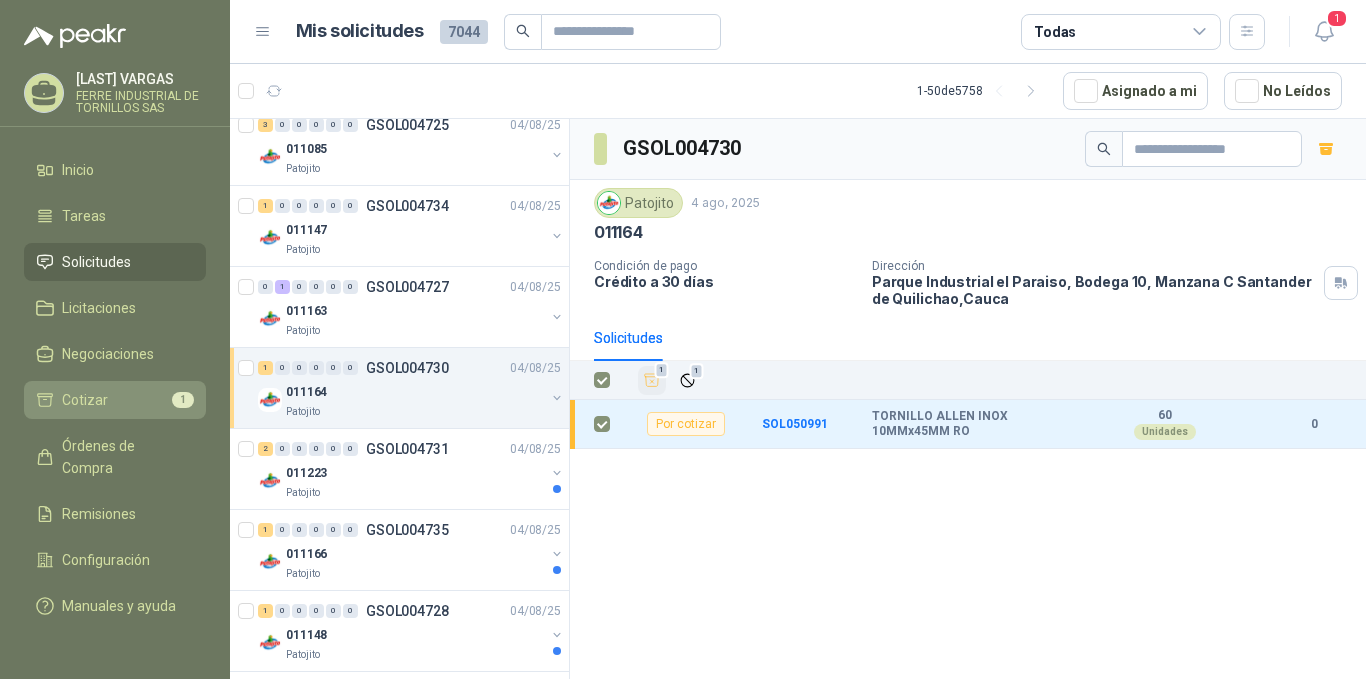 click on "Cotizar" at bounding box center (85, 400) 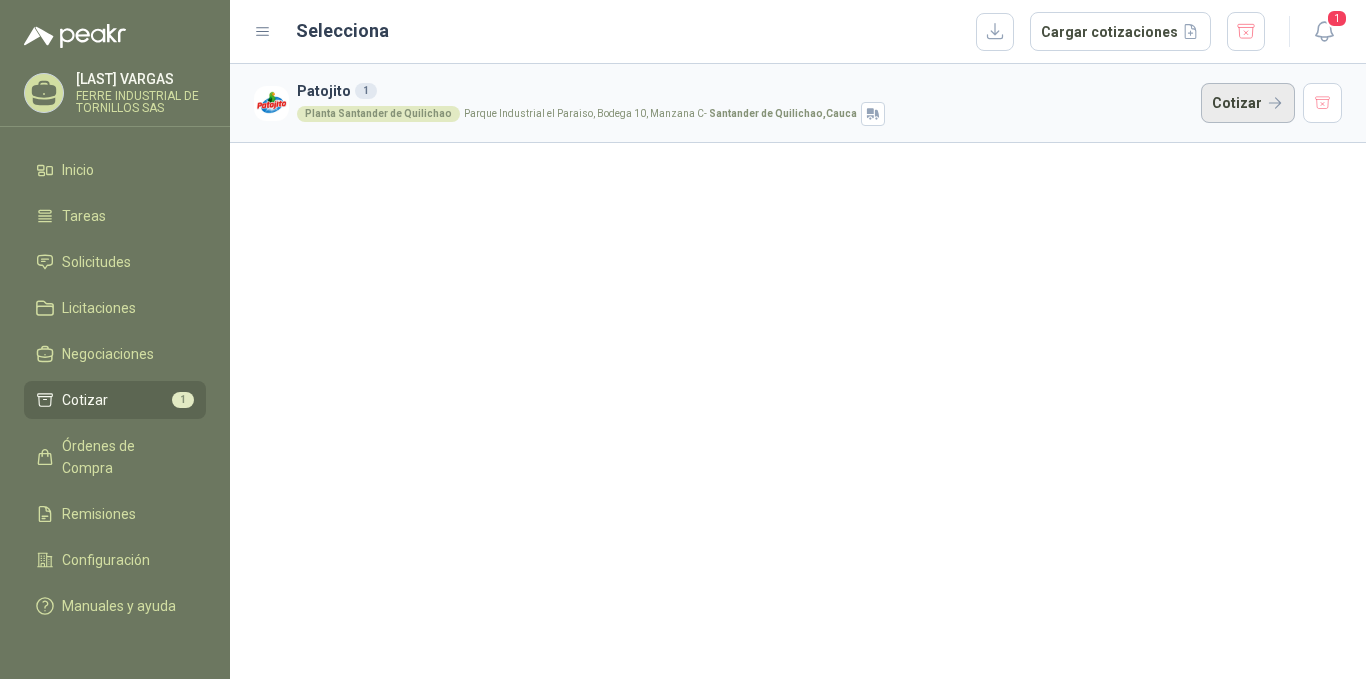 click on "Cotizar" at bounding box center (1248, 103) 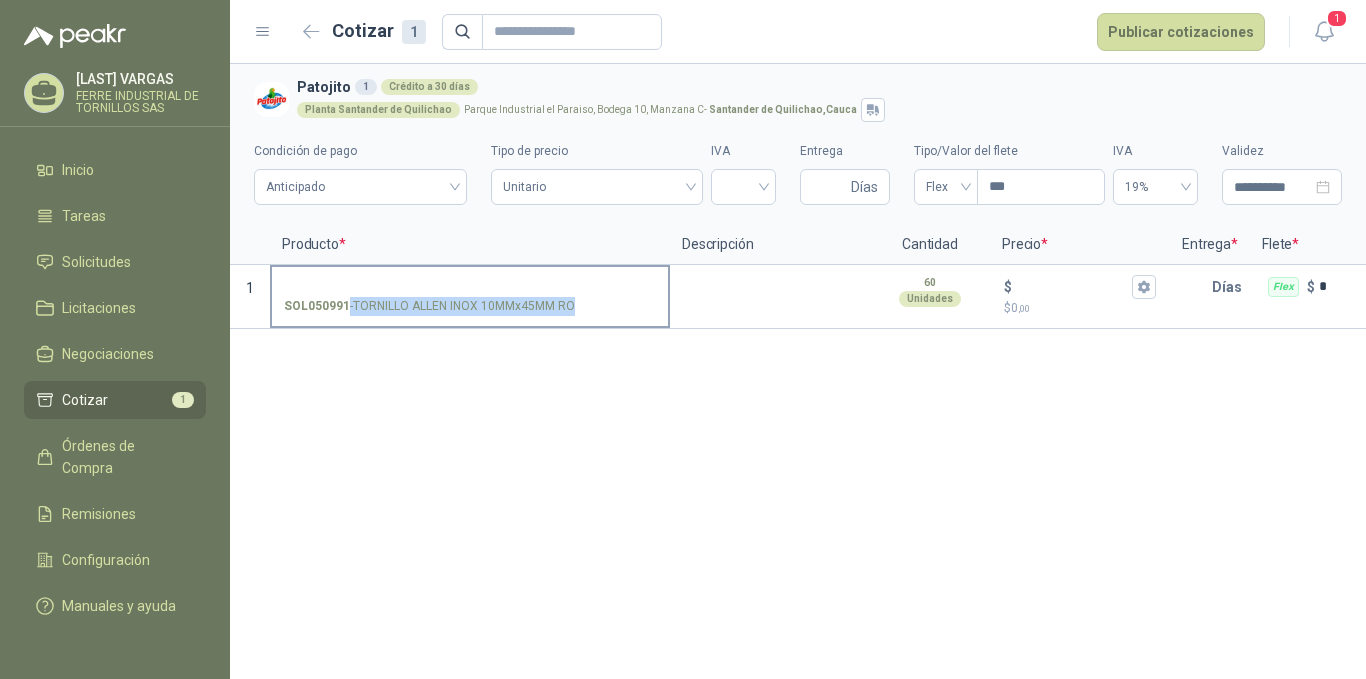 drag, startPoint x: 600, startPoint y: 305, endPoint x: 587, endPoint y: 316, distance: 17.029387 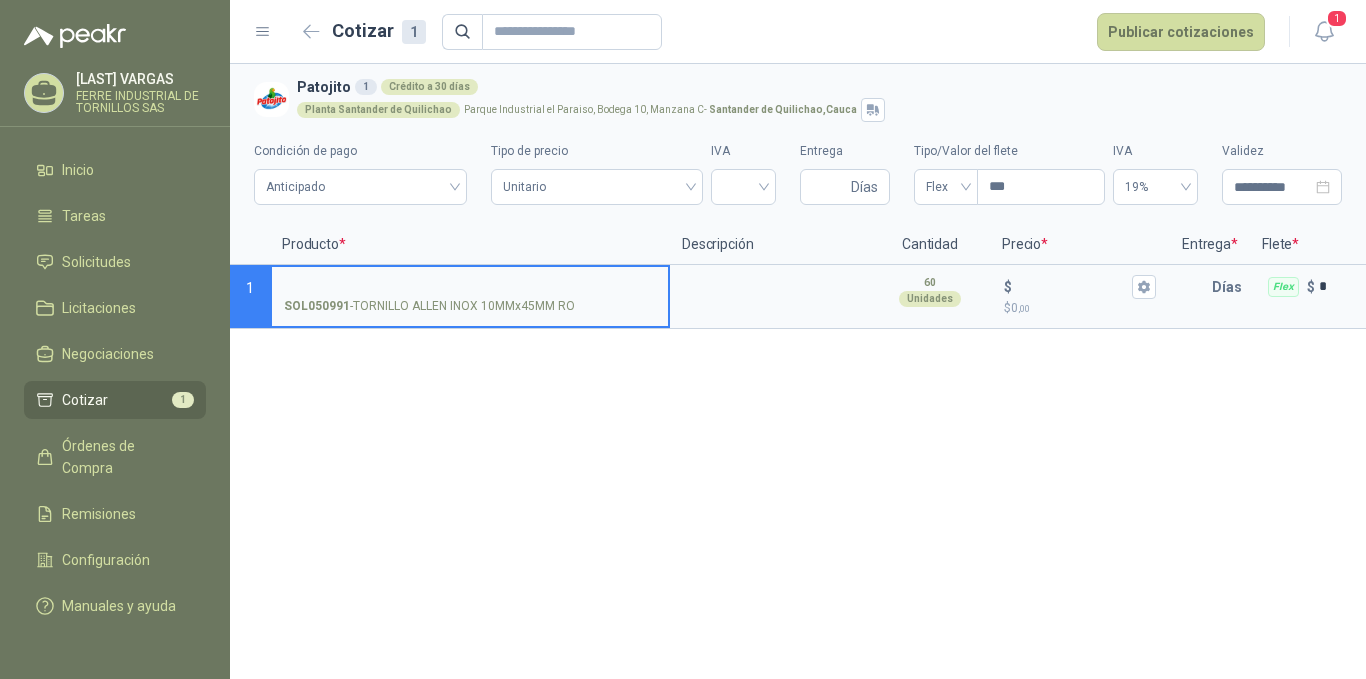 click on "SOL050991  -  TORNILLO ALLEN INOX 10MMx45MM RO" at bounding box center (470, 287) 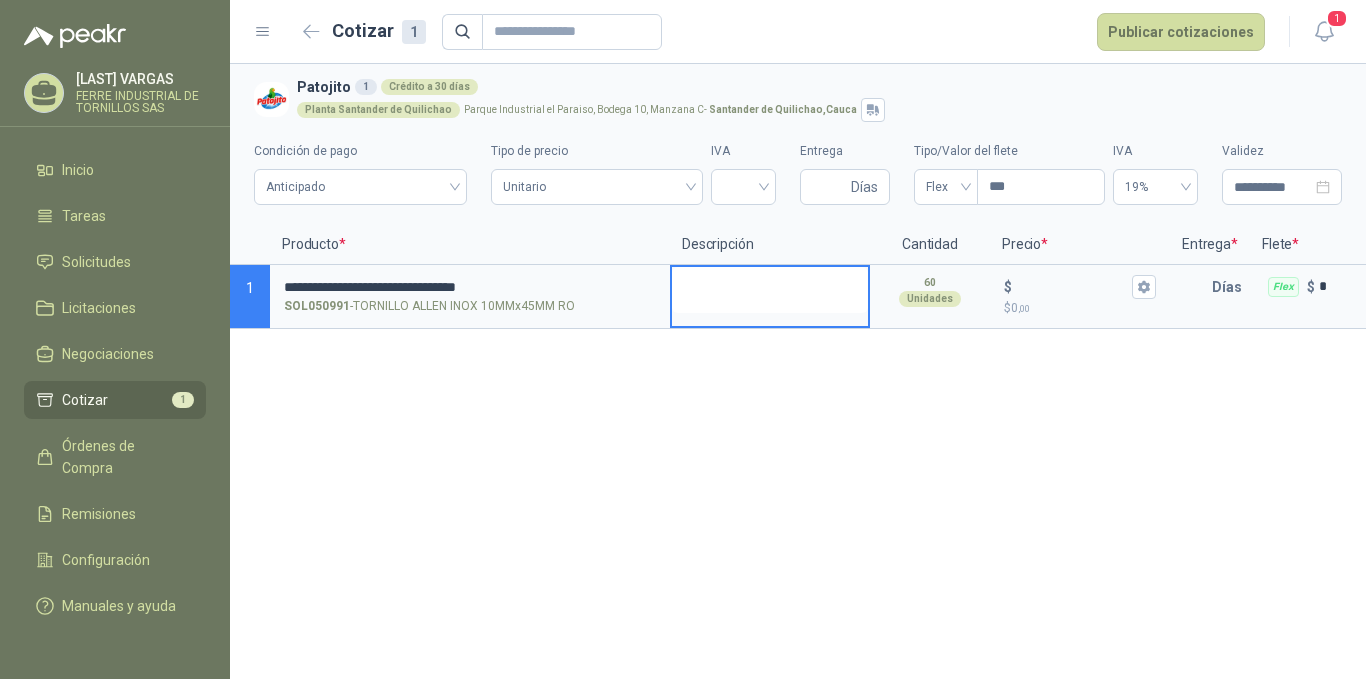 click at bounding box center [770, 290] 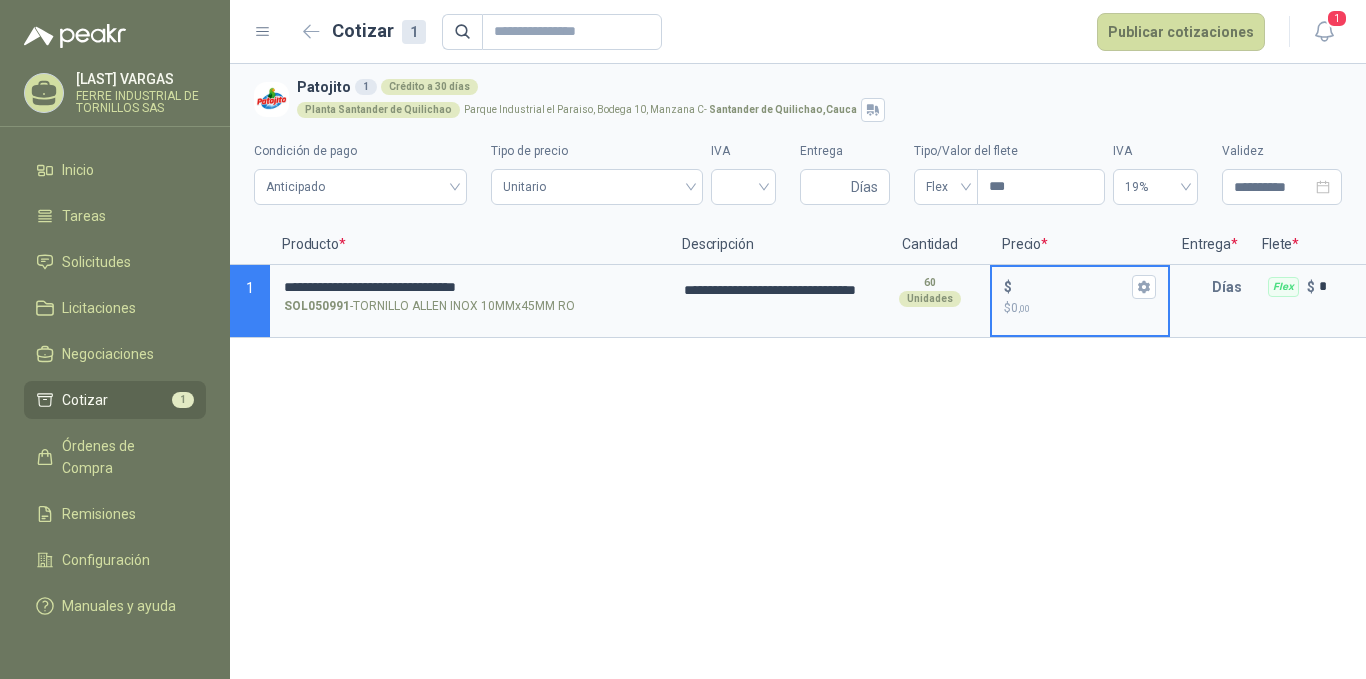 click on "$ $  0 ,00" at bounding box center (1072, 286) 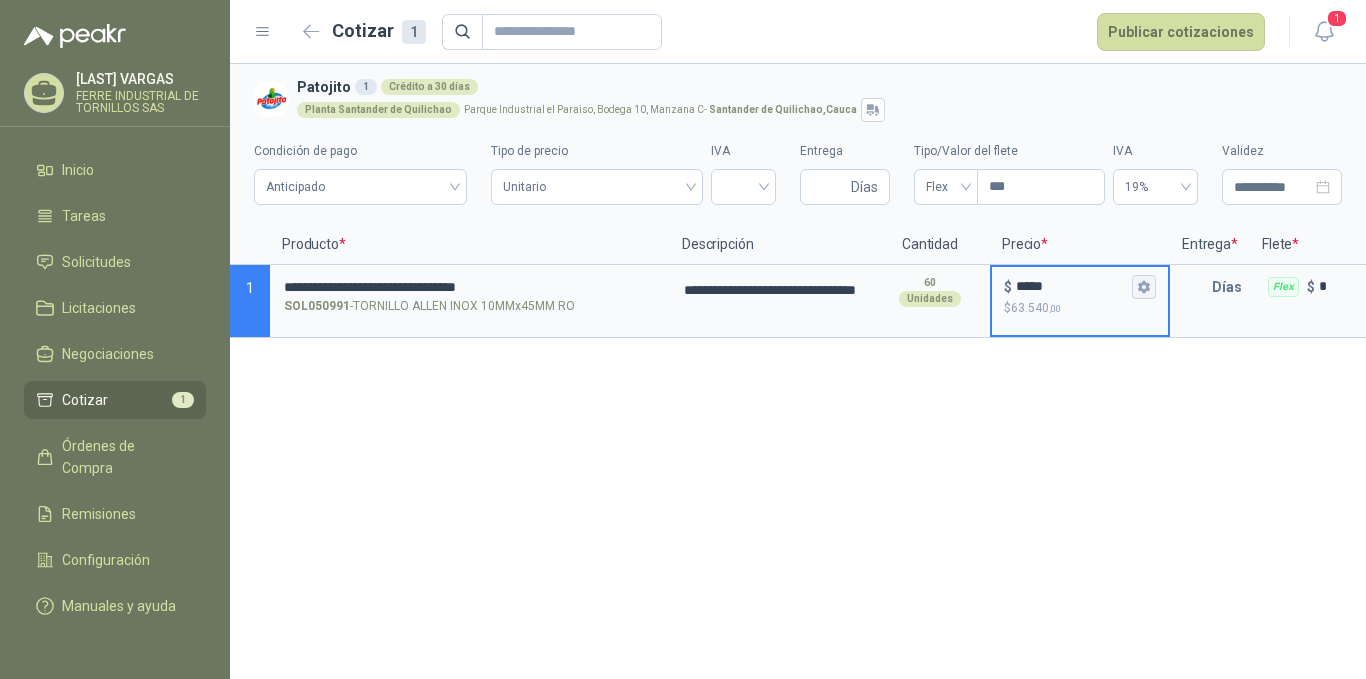 type on "*****" 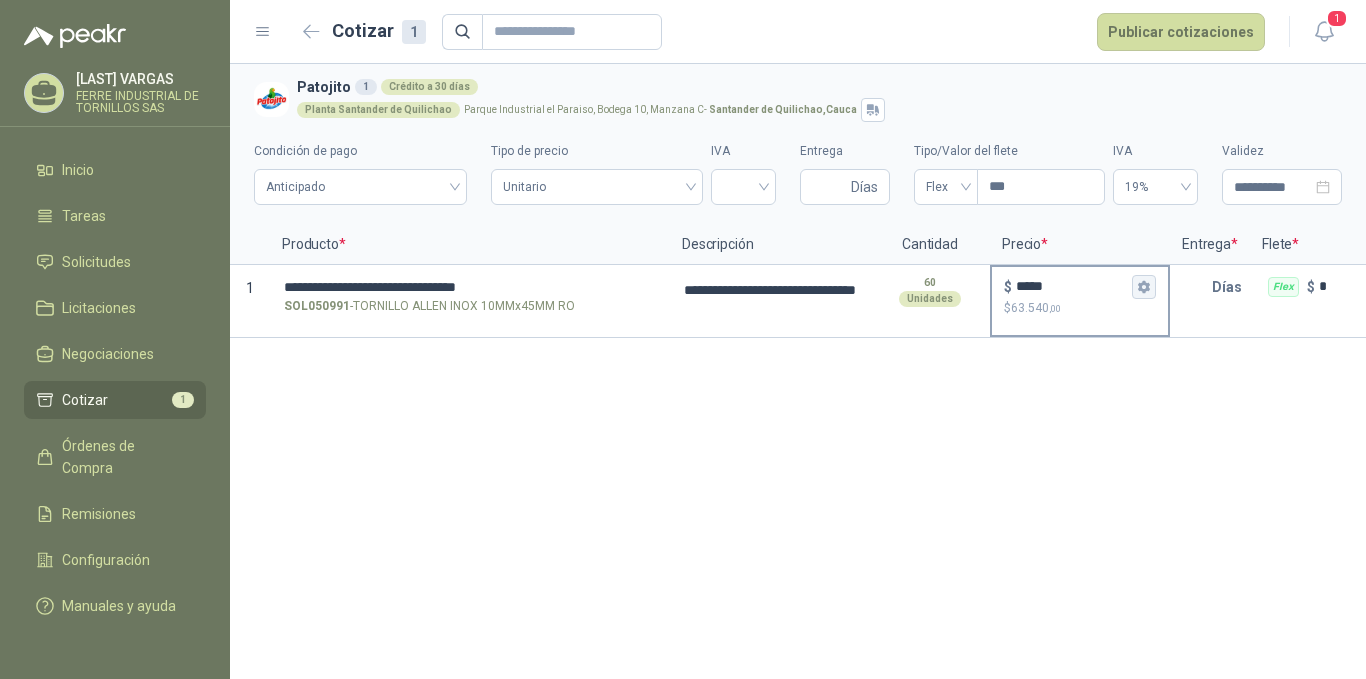 click on "$ ***** $  63.540 ,00" at bounding box center (1144, 287) 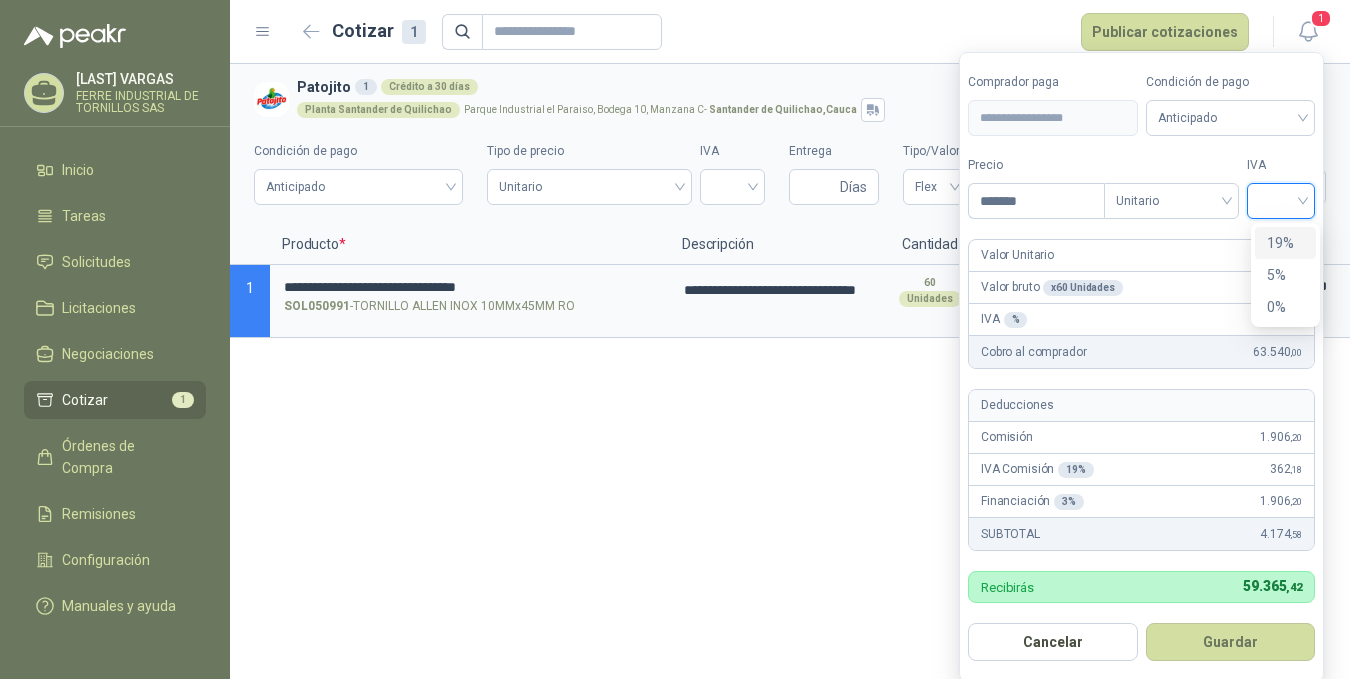 drag, startPoint x: 1280, startPoint y: 208, endPoint x: 1281, endPoint y: 218, distance: 10.049875 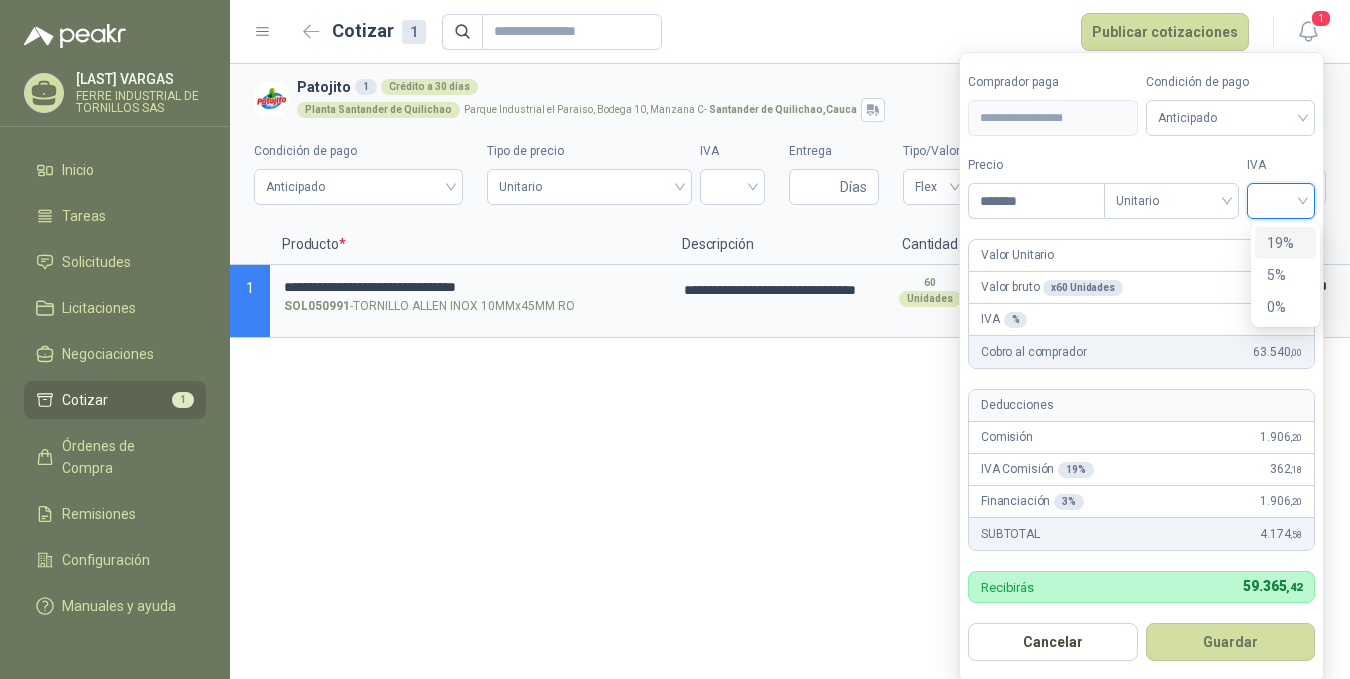 click at bounding box center [1281, 199] 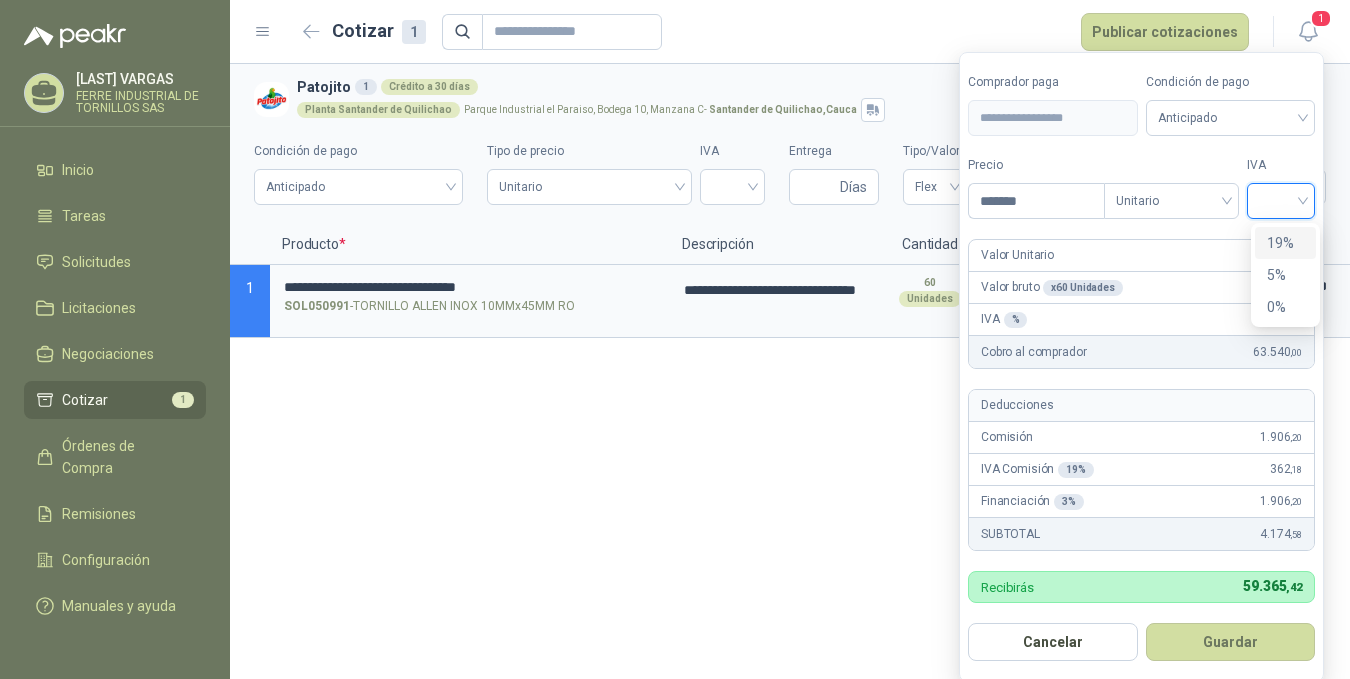 click on "19%" at bounding box center (1285, 243) 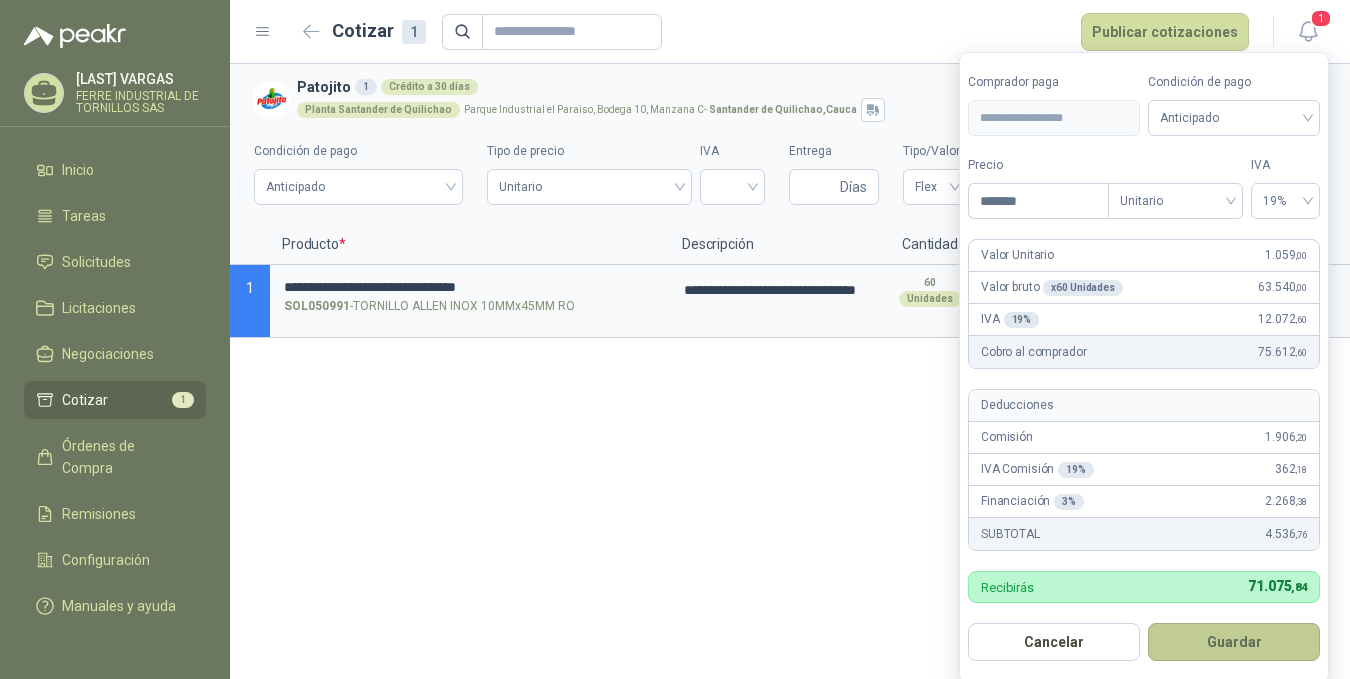 click on "Guardar" at bounding box center [1234, 642] 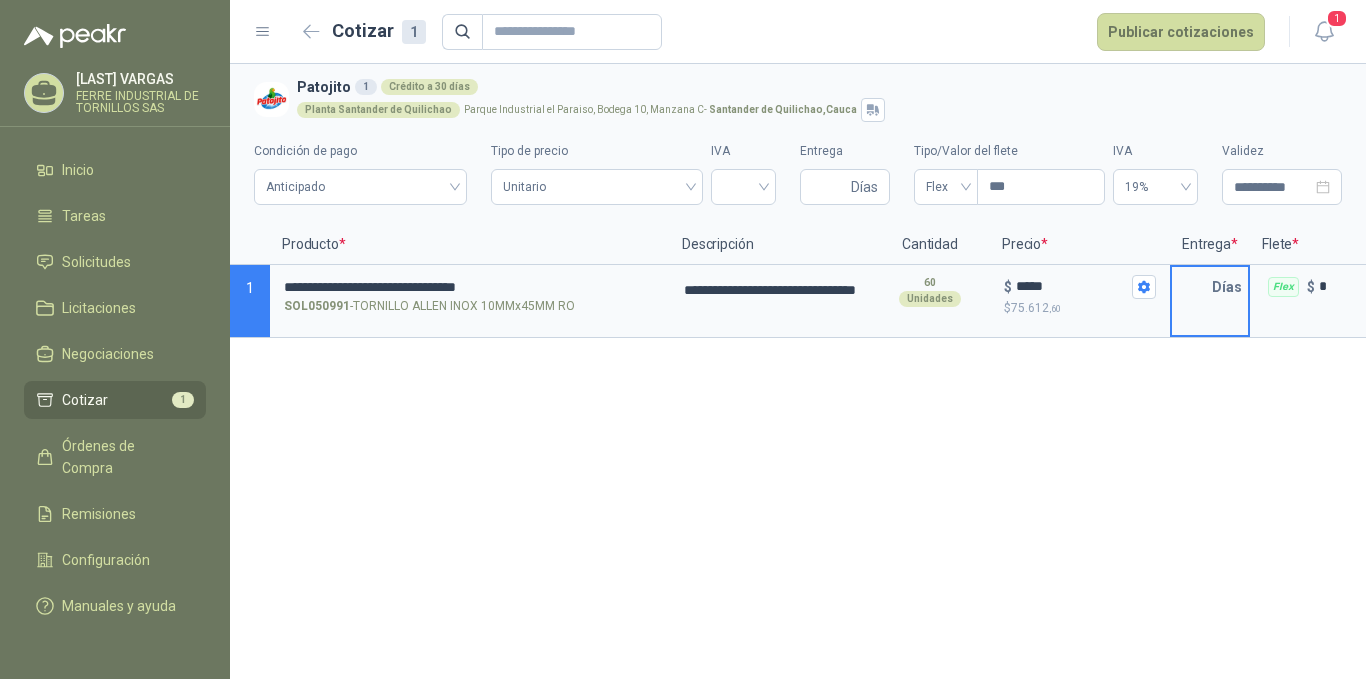 click at bounding box center [1192, 287] 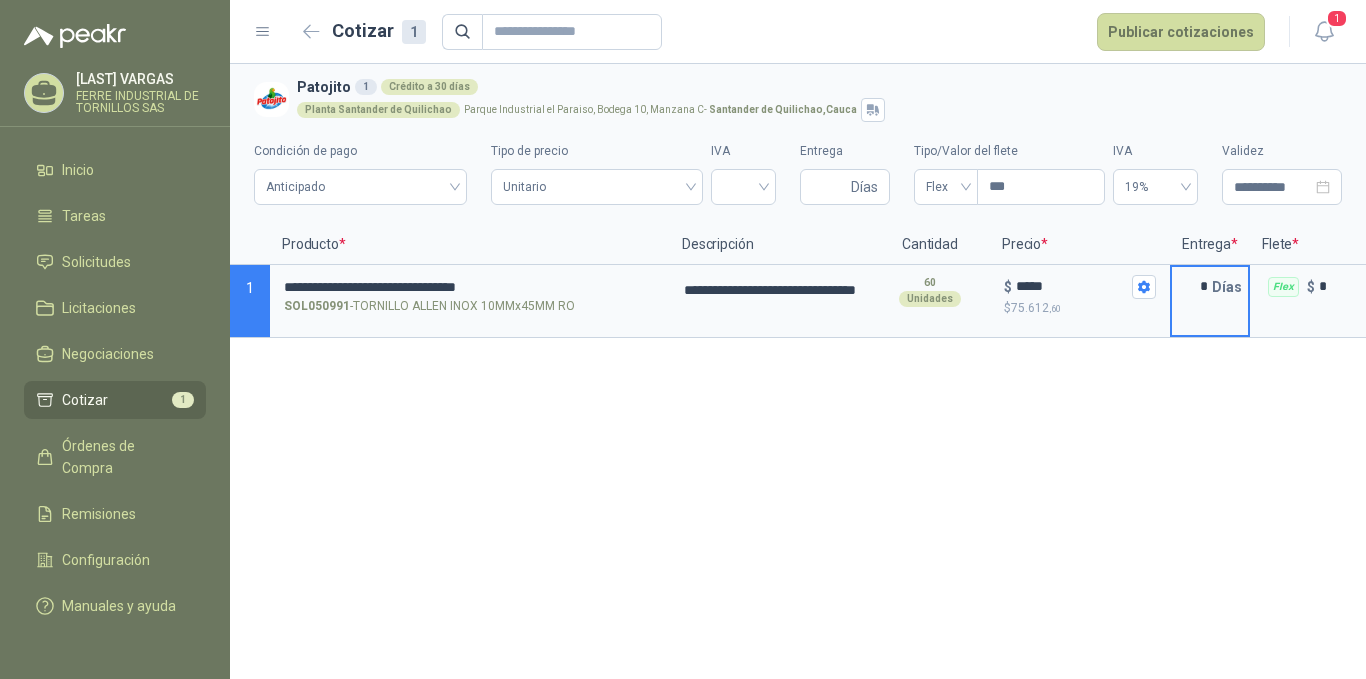 type on "*" 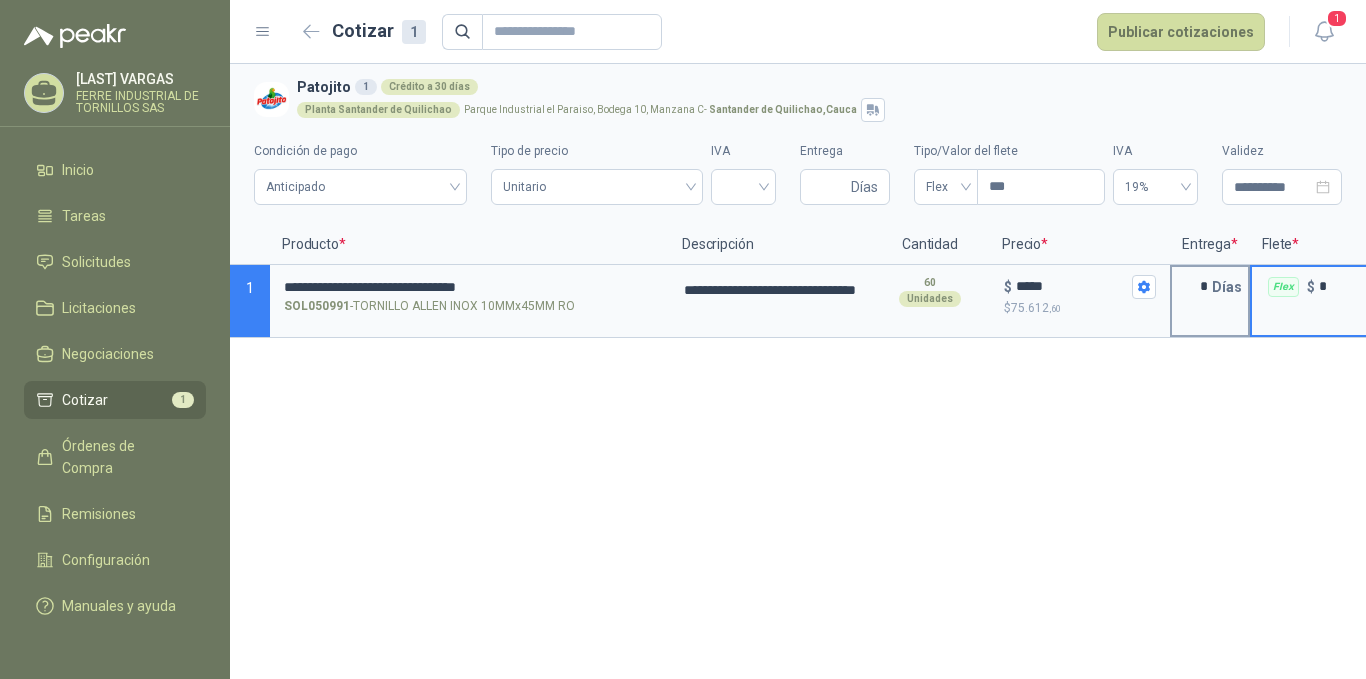 scroll, scrollTop: 0, scrollLeft: 42, axis: horizontal 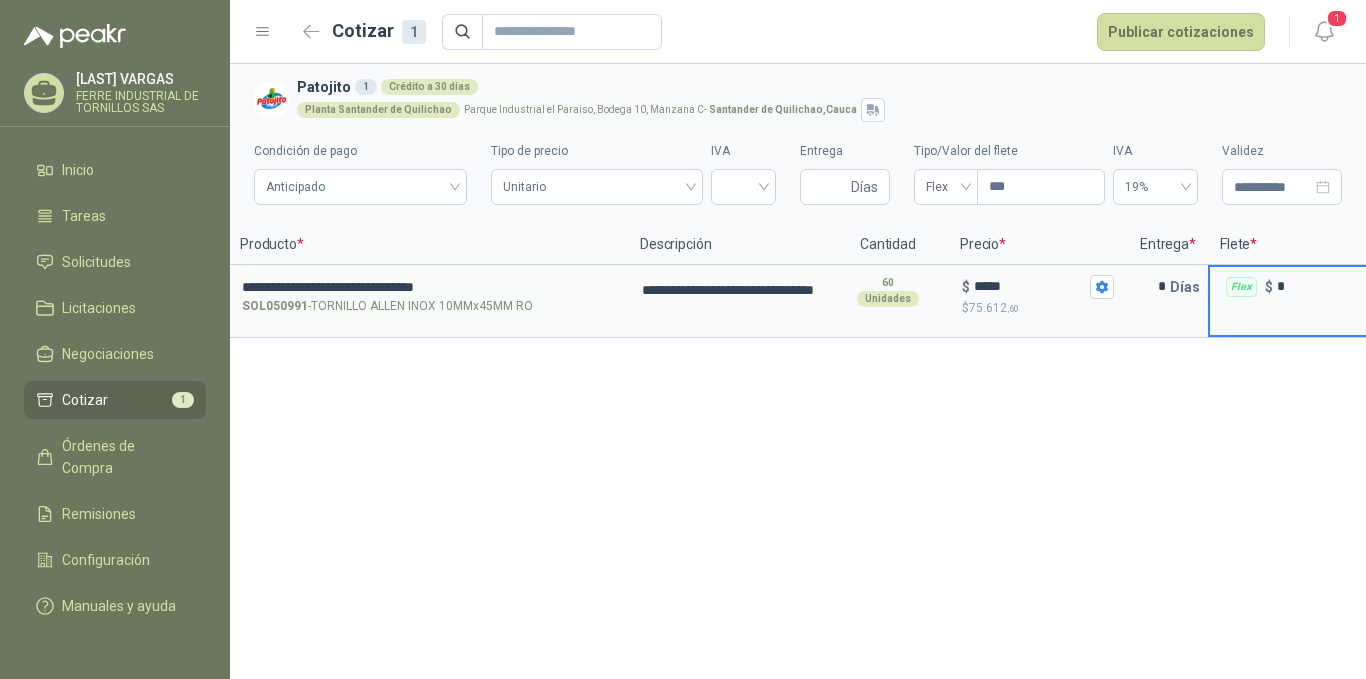 click on "*" at bounding box center (1321, 286) 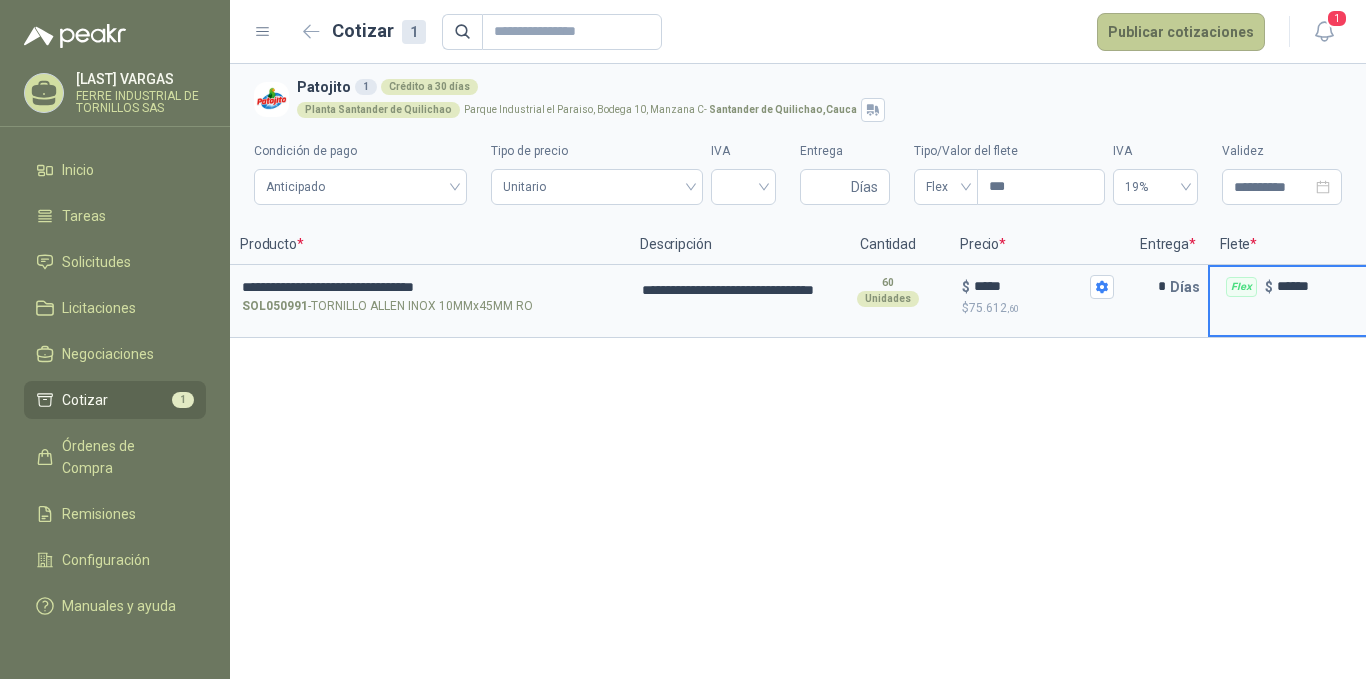 type on "******" 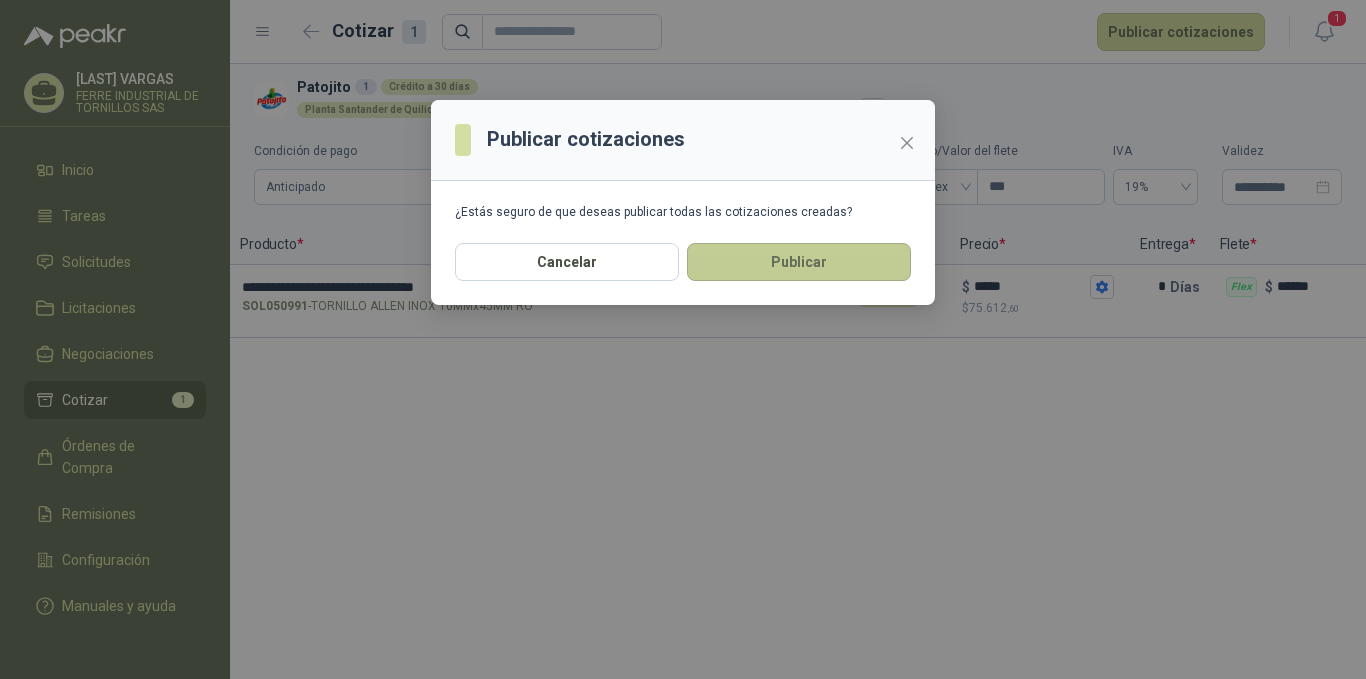 click on "Publicar" at bounding box center (799, 262) 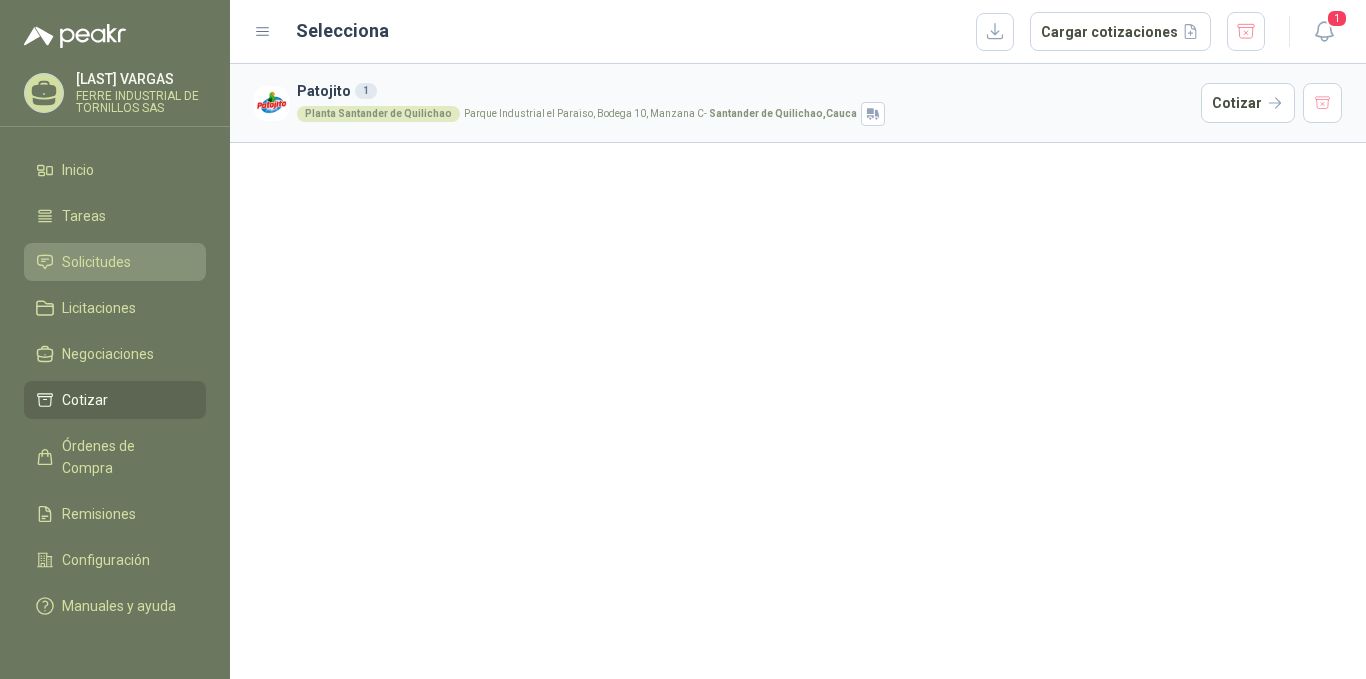 click on "Solicitudes" at bounding box center (96, 262) 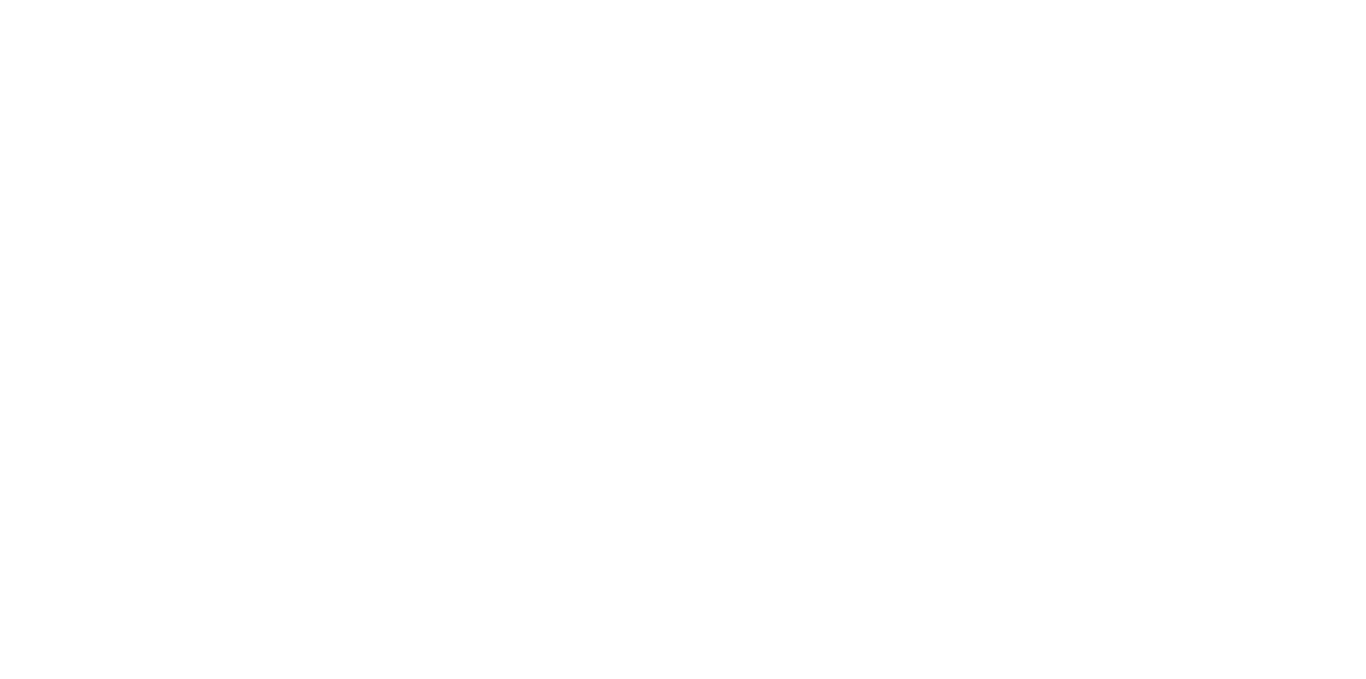scroll, scrollTop: 0, scrollLeft: 0, axis: both 